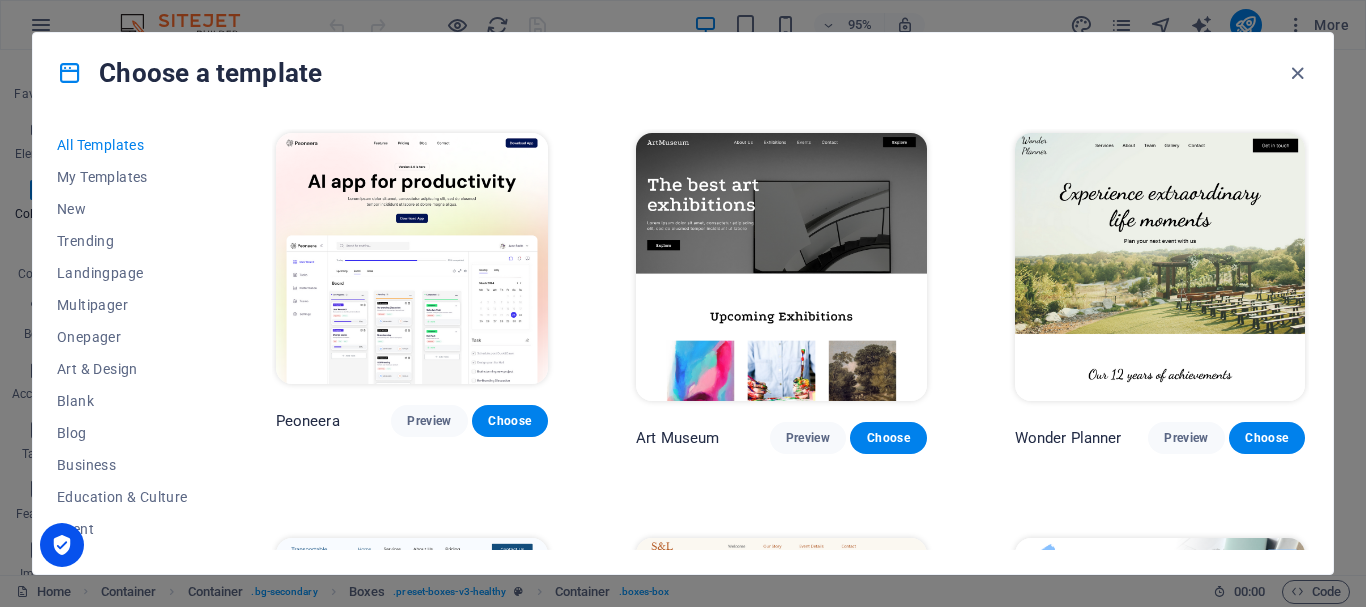 scroll, scrollTop: 0, scrollLeft: 0, axis: both 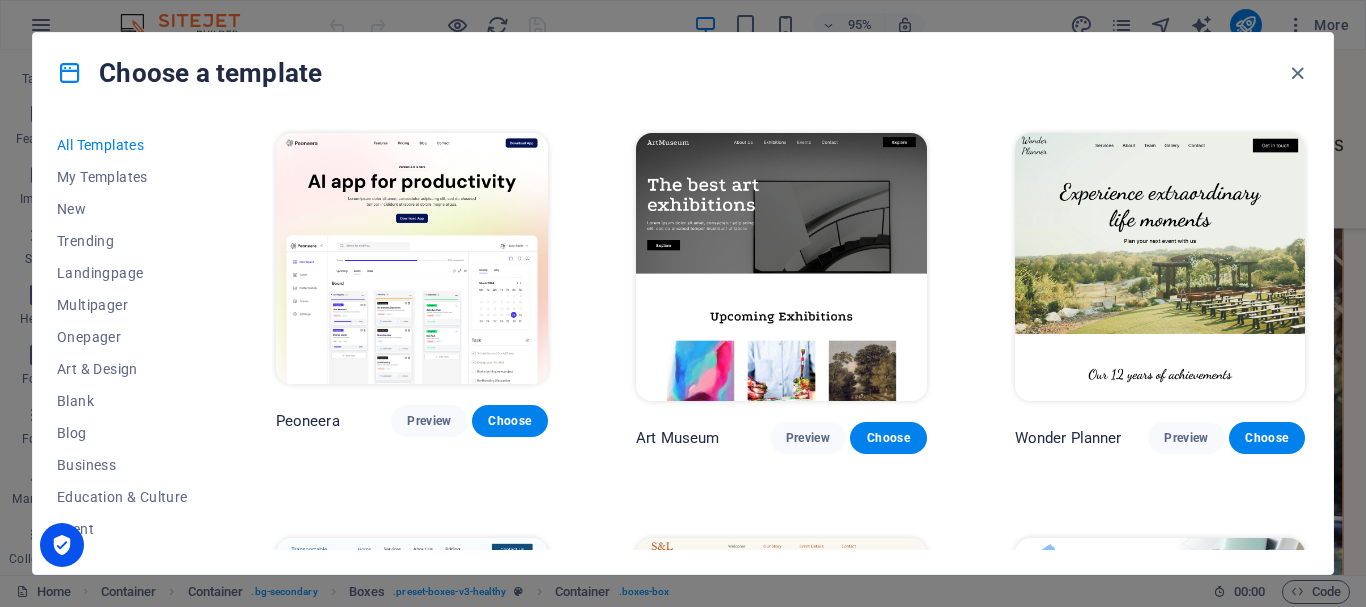 type 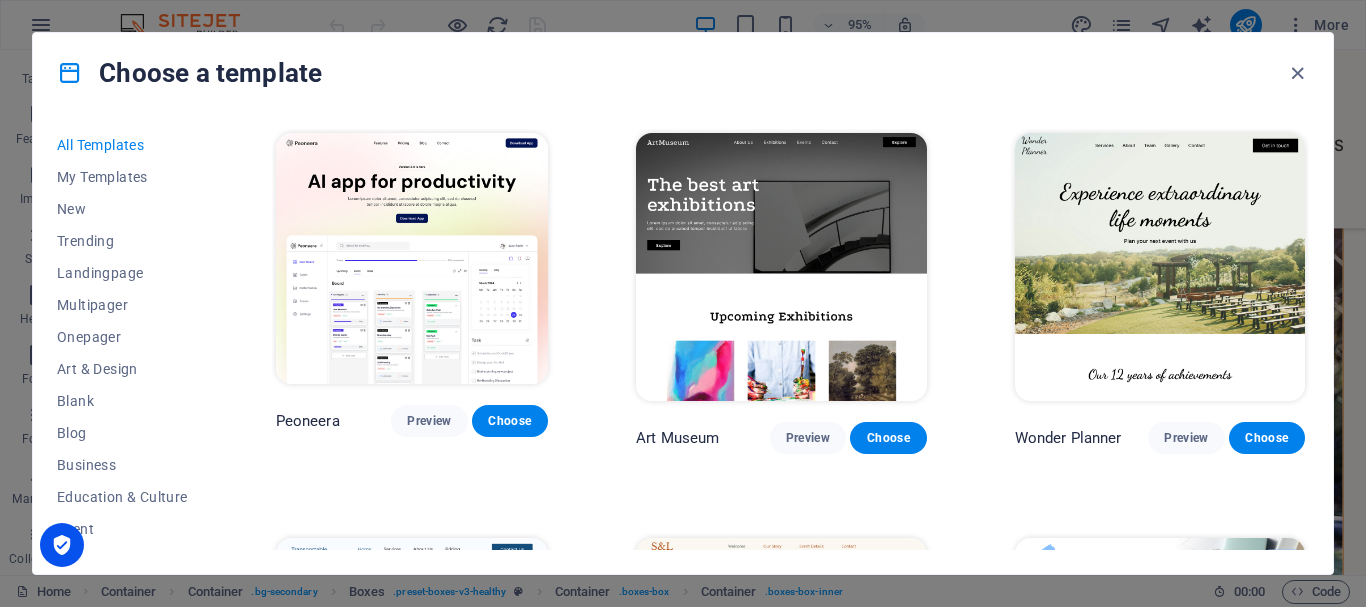 click on "Peoneera Preview Choose Art Museum Preview Choose Wonder Planner Preview Choose Transportable Preview Choose S&L Preview Choose WePaint Preview Choose Eco-Con Preview Choose MeetUp Preview Choose Help & Care Preview Choose Podcaster Preview Choose Academix Preview Choose BIG [PERSON_NAME] Shop Preview Choose Health & Food Preview Choose UrbanNest Interiors Preview Choose Green Change Preview Choose The Beauty Temple Preview Choose WeTrain Preview Choose Cleaner Preview Choose [PERSON_NAME] Preview Choose Delicioso Preview Choose Dream Garden Preview Choose LumeDeAqua Preview Choose Pets Care Preview Choose SafeSpace Preview Choose Midnight Rain Bar Preview Choose Drive Preview Choose Estator Preview Choose Health Group Preview Choose MakeIt Agency Preview Choose Wanderlust Preview Choose WeSpa Preview Choose [GEOGRAPHIC_DATA] Preview Choose Gadgets Preview Choose CoffeeScience Preview Choose CoachLife Preview Choose Cafe de Oceana Preview Choose Max Hatzy Preview Choose Denteeth Preview Choose Handyman Preview Choose Blogger" at bounding box center [790, 11016] 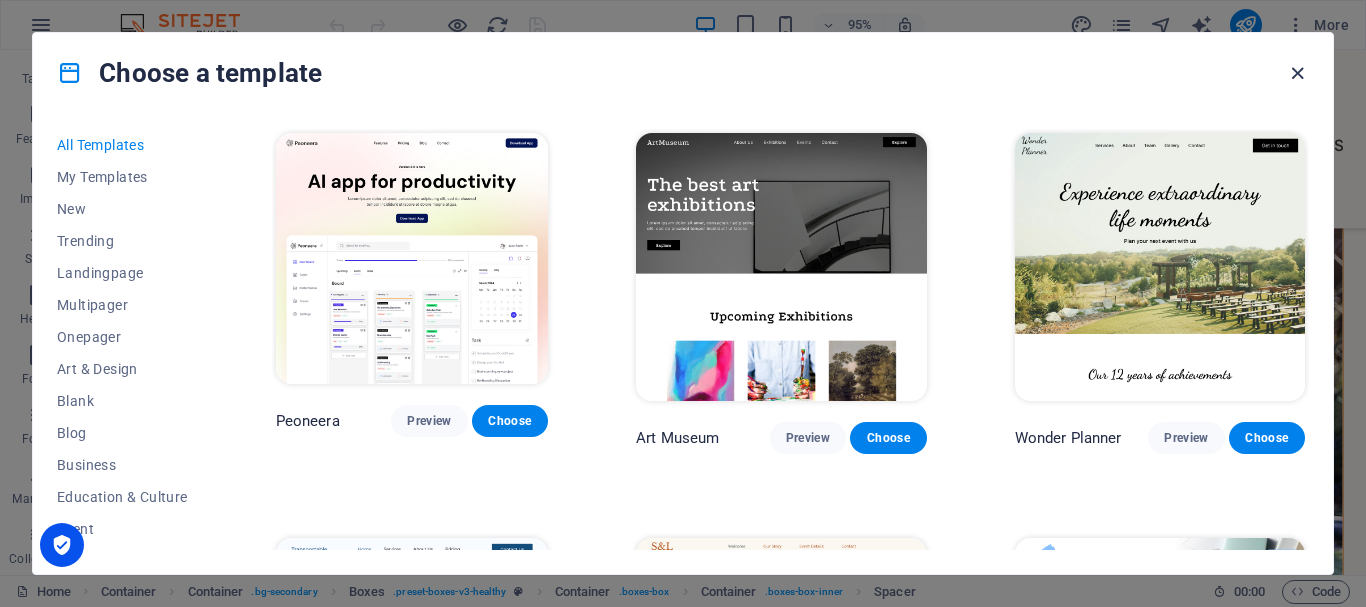 click at bounding box center [1297, 73] 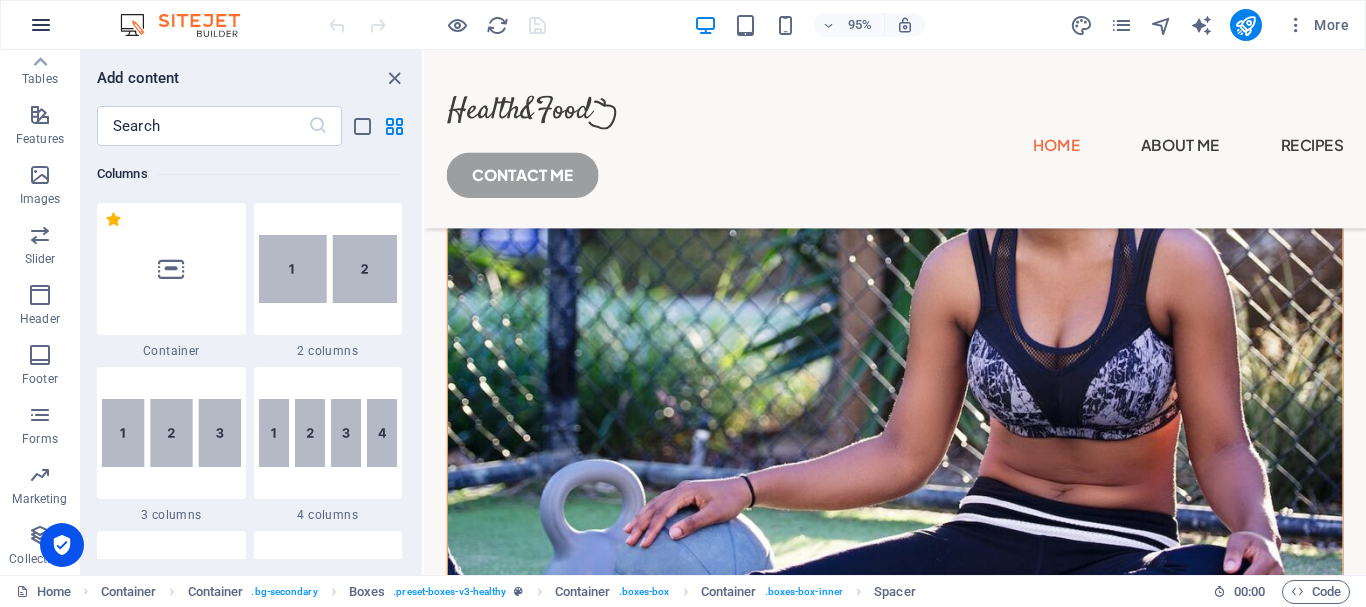 click at bounding box center (41, 25) 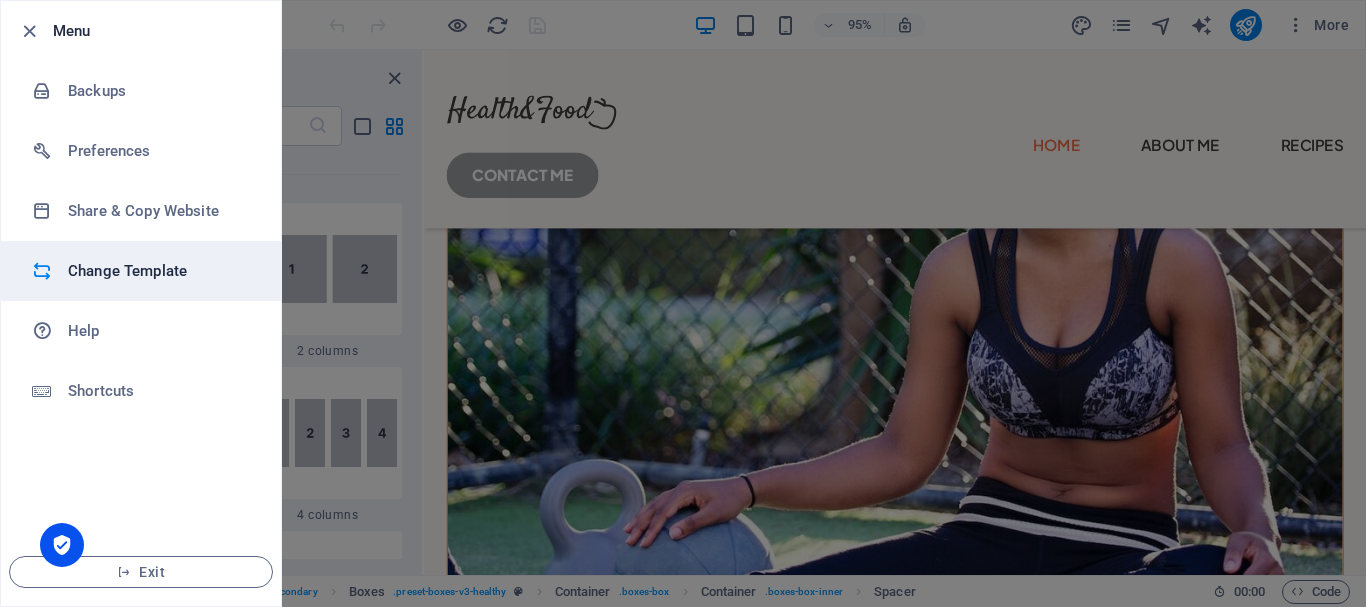 click on "Change Template" at bounding box center (160, 271) 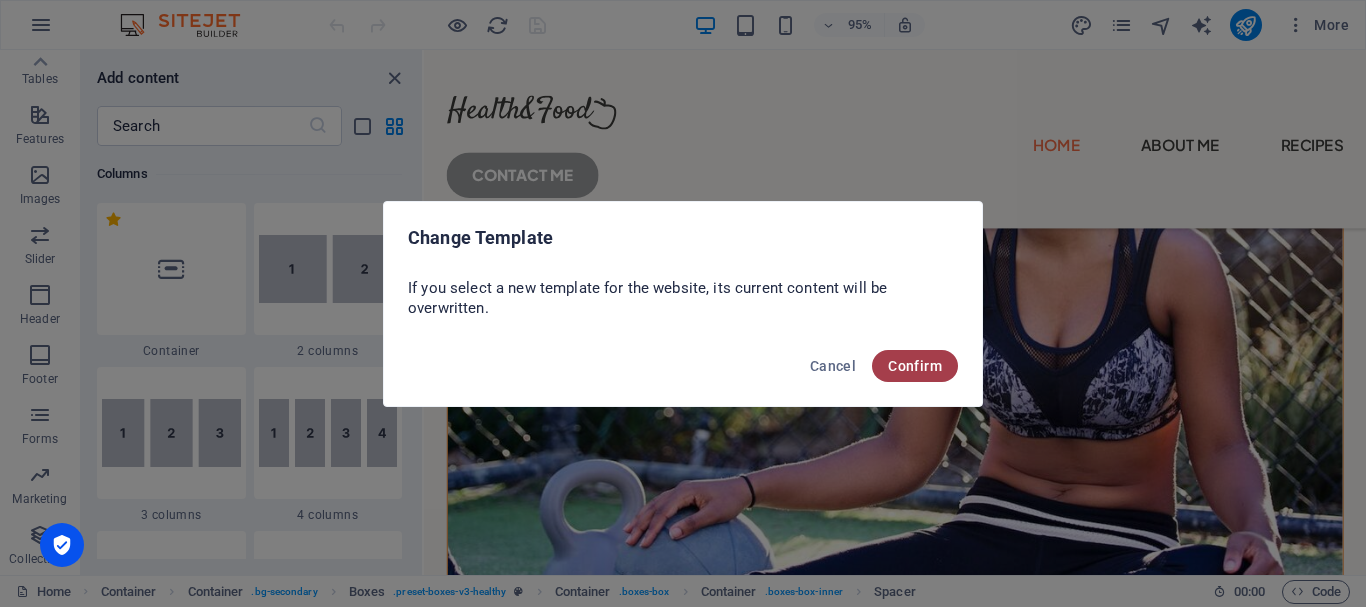 click on "Confirm" at bounding box center [915, 366] 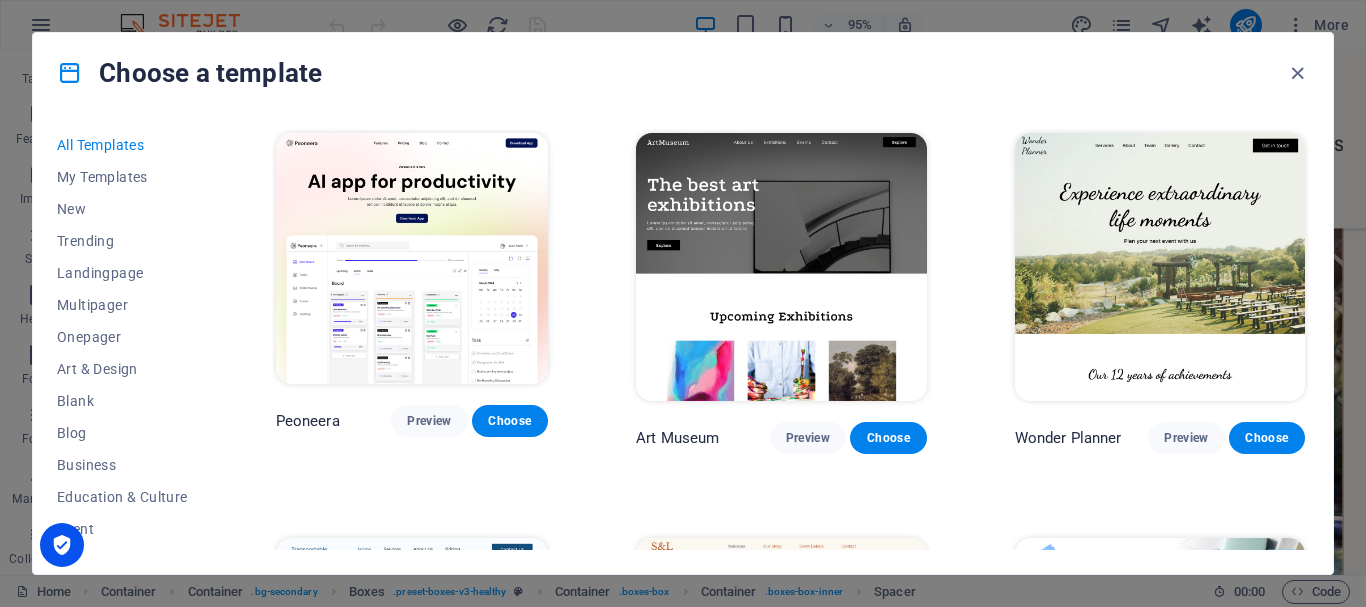 click on "Peoneera Preview Choose Art Museum Preview Choose Wonder Planner Preview Choose Transportable Preview Choose S&L Preview Choose WePaint Preview Choose Eco-Con Preview Choose MeetUp Preview Choose Help & Care Preview Choose Podcaster Preview Choose Academix Preview Choose BIG [PERSON_NAME] Shop Preview Choose Health & Food Preview Choose UrbanNest Interiors Preview Choose Green Change Preview Choose The Beauty Temple Preview Choose WeTrain Preview Choose Cleaner Preview Choose [PERSON_NAME] Preview Choose Delicioso Preview Choose Dream Garden Preview Choose LumeDeAqua Preview Choose Pets Care Preview Choose SafeSpace Preview Choose Midnight Rain Bar Preview Choose Drive Preview Choose Estator Preview Choose Health Group Preview Choose MakeIt Agency Preview Choose Wanderlust Preview Choose WeSpa Preview Choose [GEOGRAPHIC_DATA] Preview Choose Gadgets Preview Choose CoffeeScience Preview Choose CoachLife Preview Choose Cafe de Oceana Preview Choose Max Hatzy Preview Choose Denteeth Preview Choose Handyman Preview Choose Blogger" at bounding box center (790, 11016) 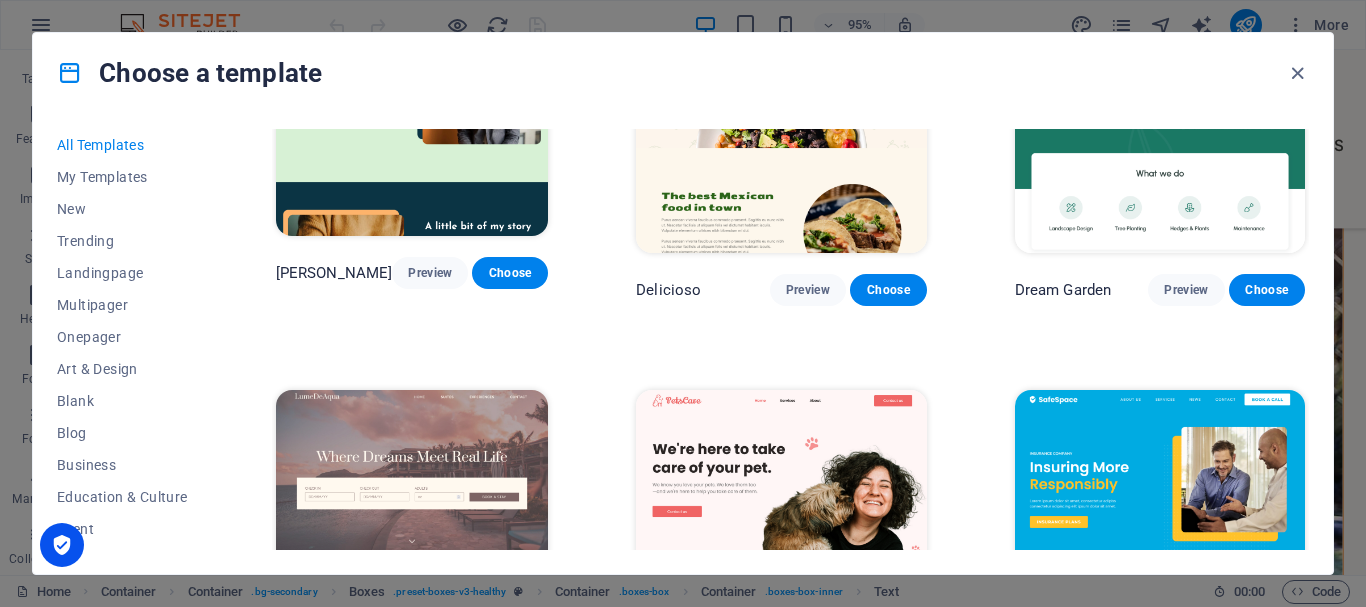 scroll, scrollTop: 2635, scrollLeft: 0, axis: vertical 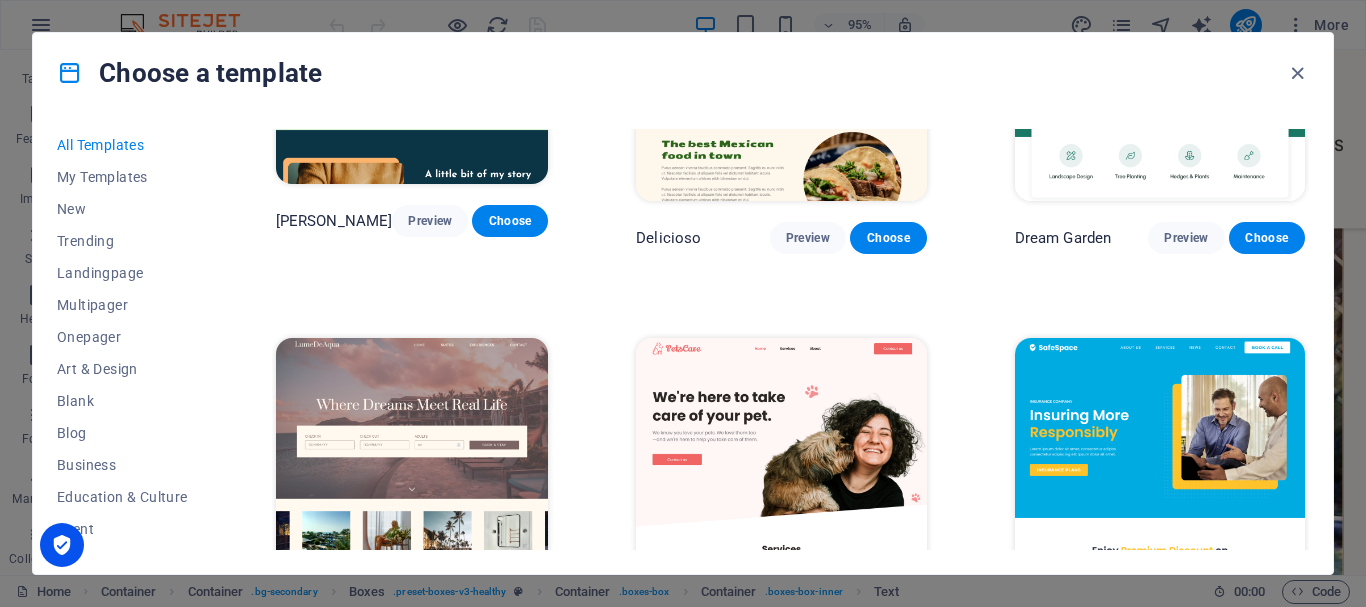 click on "All Templates My Templates New Trending Landingpage Multipager Onepager Art & Design Blank Blog Business Education & Culture Event Gastronomy Health IT & Media Legal & Finance Non-Profit Performance Portfolio Services Sports & Beauty Trades Travel Wireframe Peoneera Preview Choose Art Museum Preview Choose Wonder Planner Preview Choose Transportable Preview Choose S&L Preview Choose WePaint Preview Choose Eco-Con Preview Choose MeetUp Preview Choose Help & Care Preview Choose Podcaster Preview Choose Academix Preview Choose BIG [PERSON_NAME] Shop Preview Choose Health & Food Preview Choose UrbanNest Interiors Preview Choose Green Change Preview Choose The Beauty Temple Preview Choose WeTrain Preview Choose Cleaner Preview Choose [PERSON_NAME] Preview Choose Delicioso Preview Choose Dream Garden Preview Choose LumeDeAqua Preview Choose Pets Care Preview Choose SafeSpace Preview Choose Midnight Rain Bar Preview Choose Drive Preview Choose Estator Preview Choose Health Group Preview Choose MakeIt Agency Preview Choose" at bounding box center [683, 343] 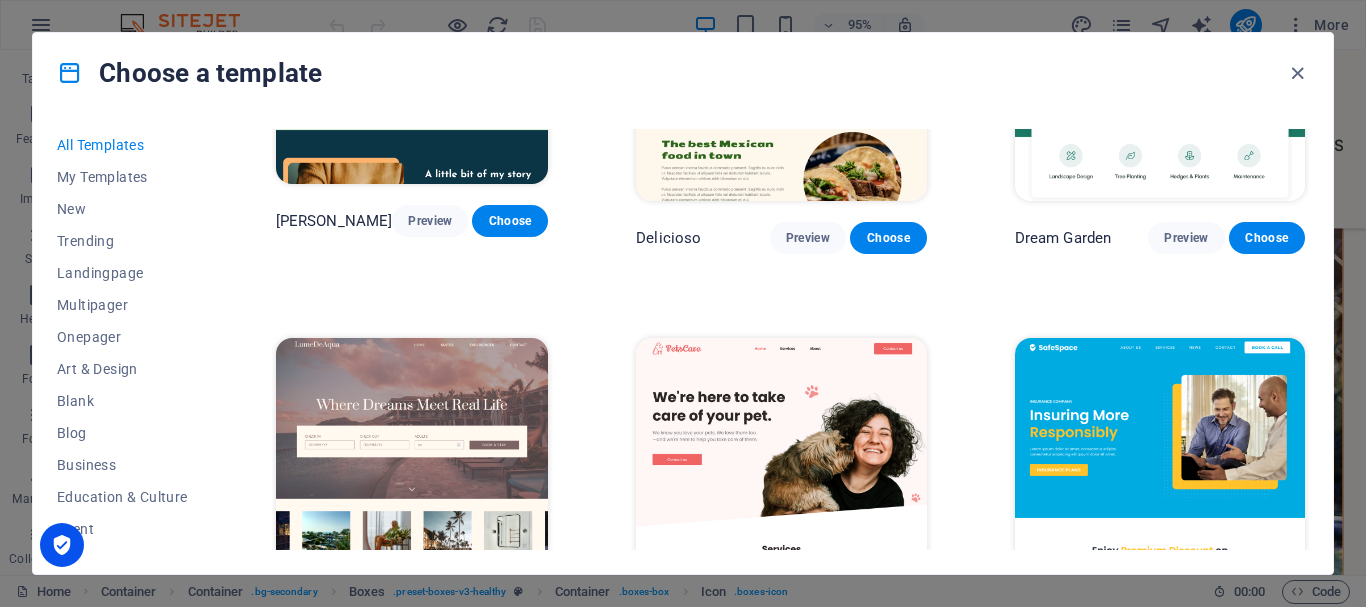click on "All Templates" at bounding box center [122, 145] 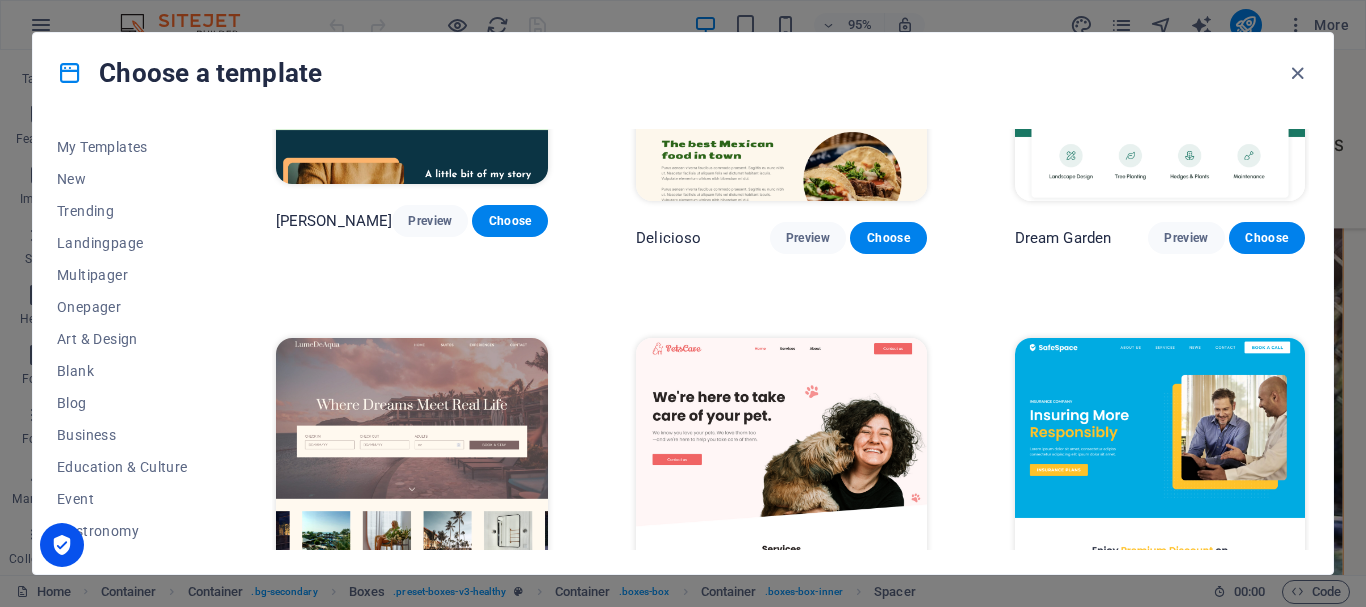 scroll, scrollTop: 0, scrollLeft: 0, axis: both 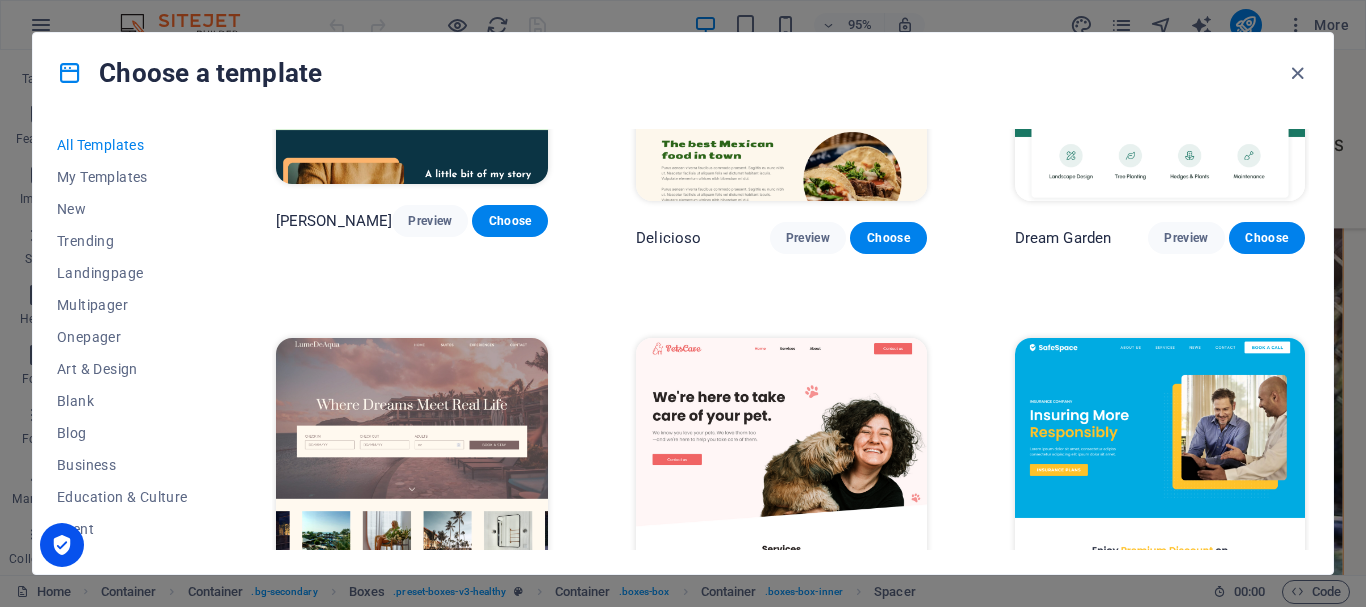 drag, startPoint x: 212, startPoint y: 165, endPoint x: 249, endPoint y: 23, distance: 146.74127 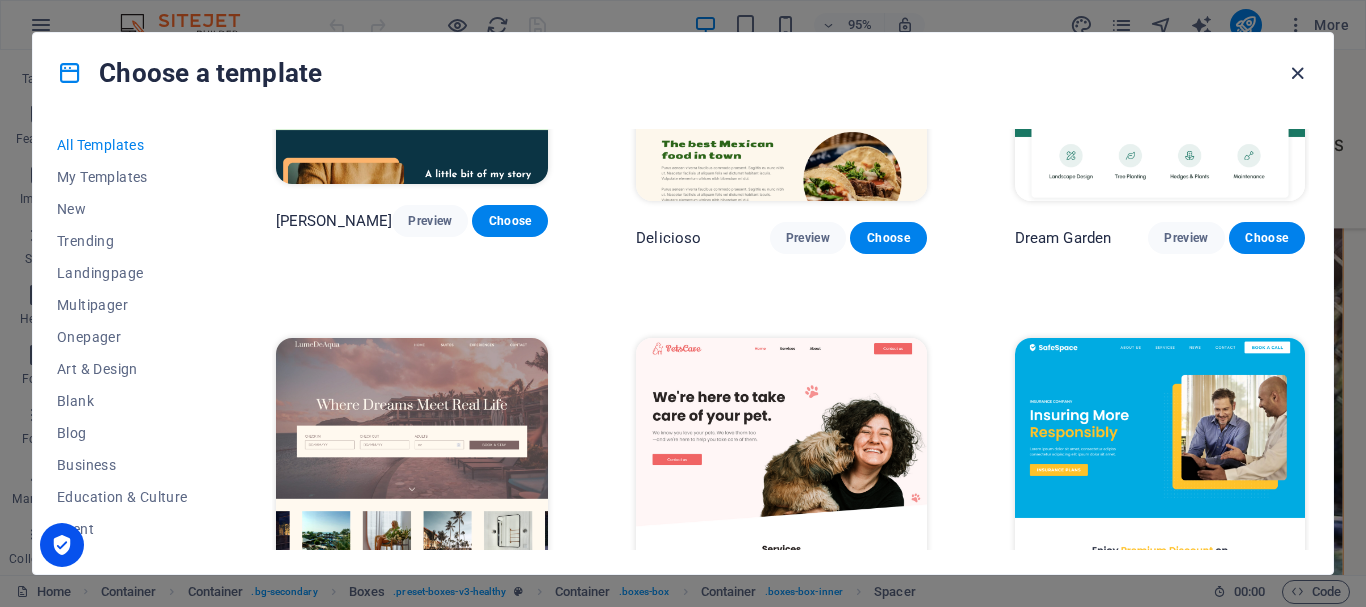 click at bounding box center [1297, 73] 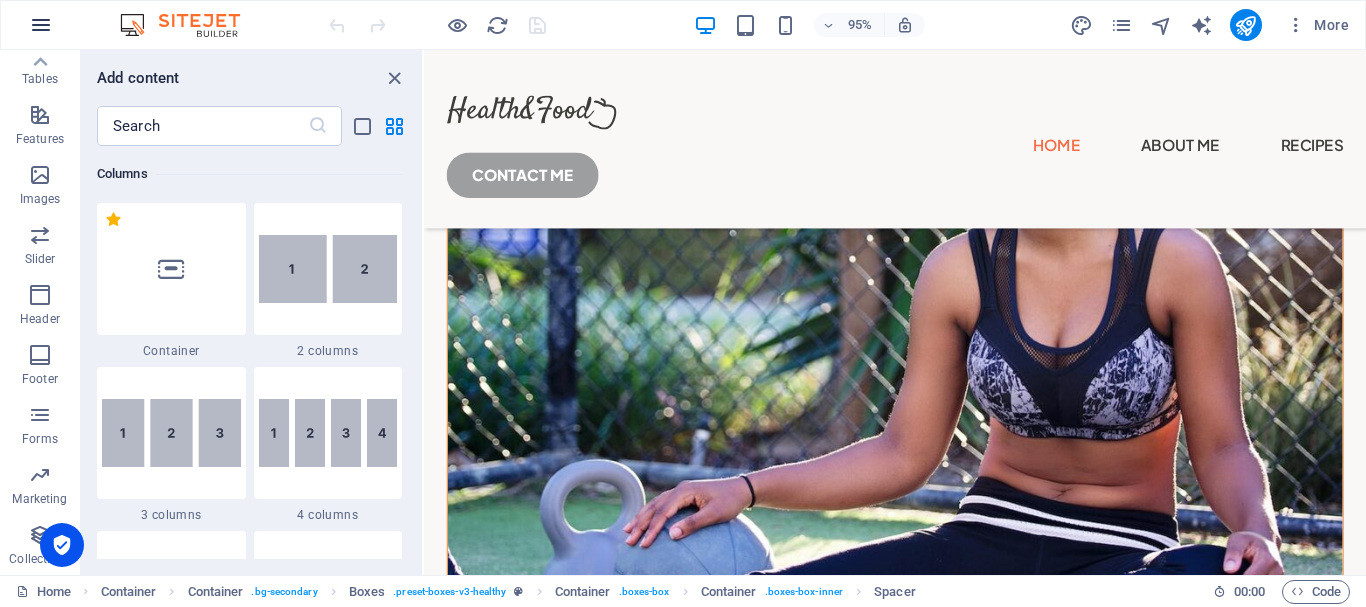 click at bounding box center (41, 25) 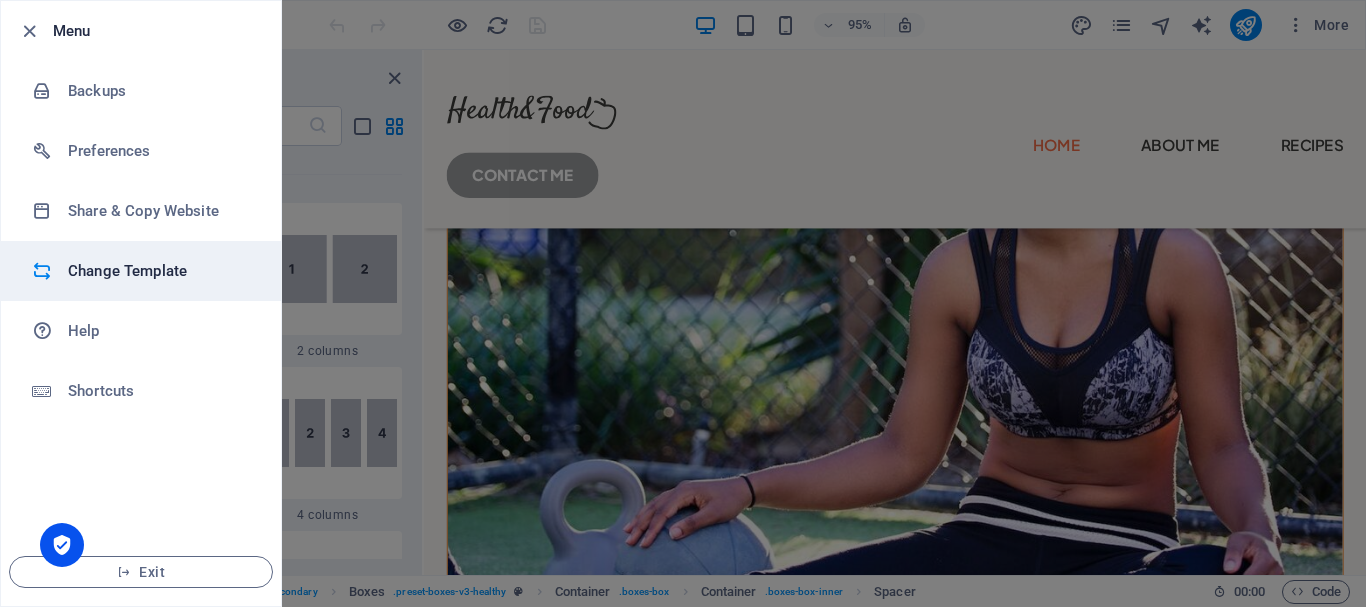 click on "Change Template" at bounding box center [160, 271] 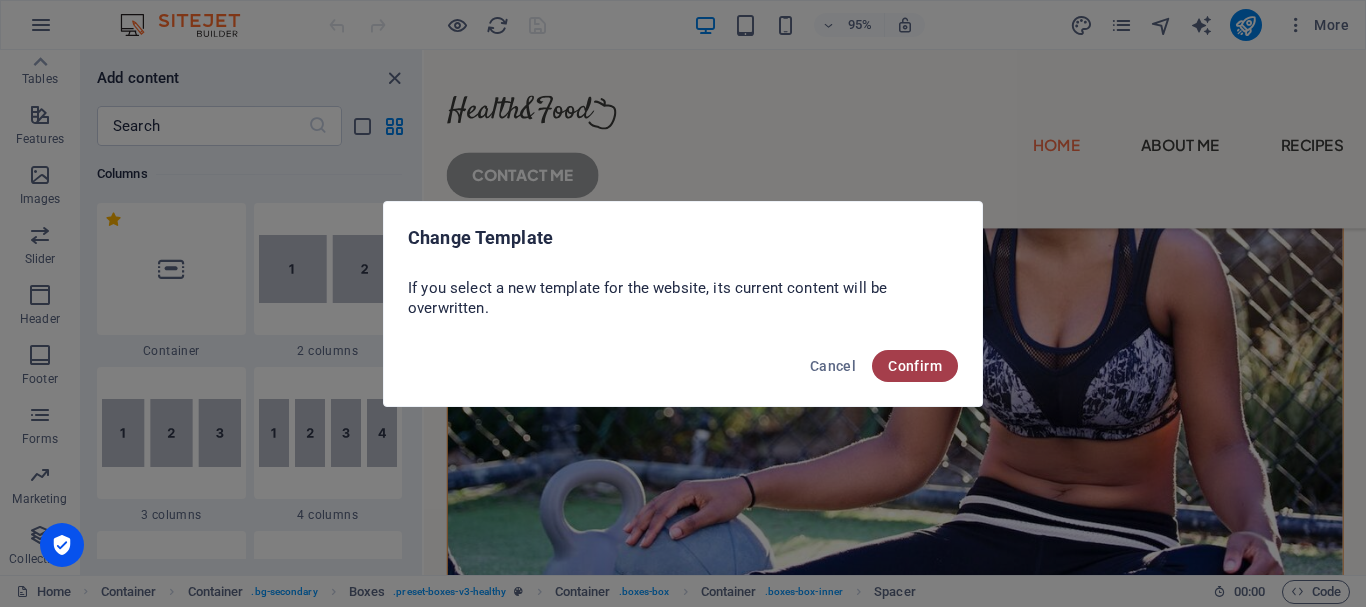 click on "Confirm" at bounding box center [915, 366] 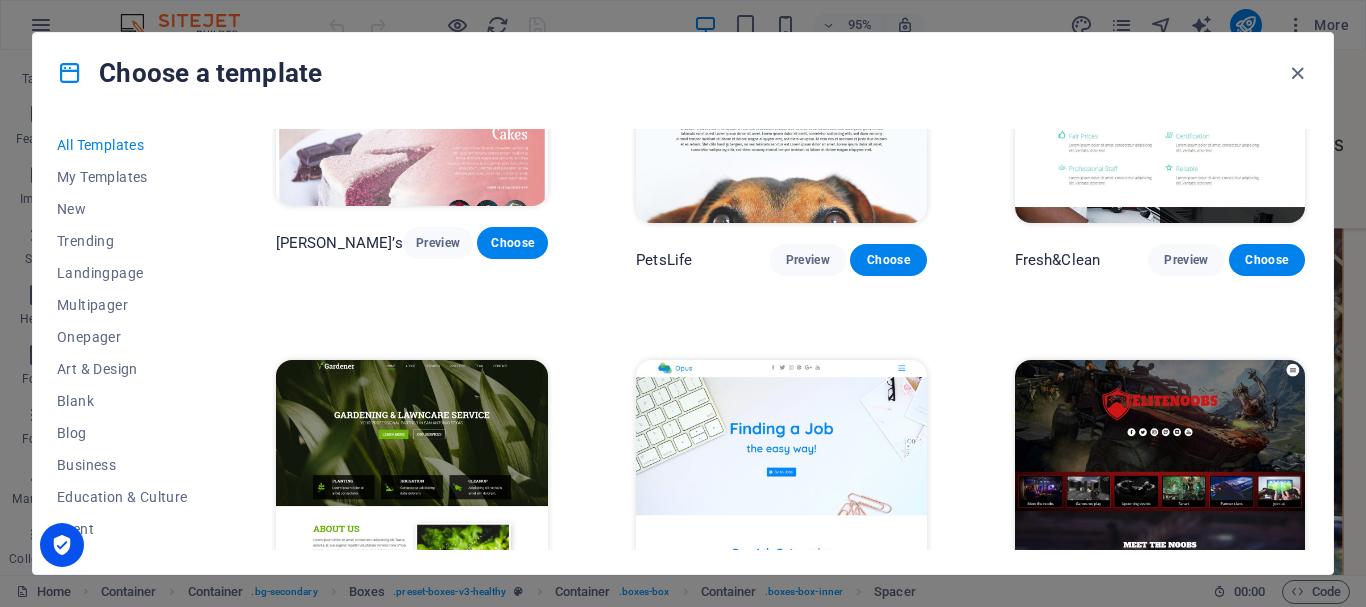 scroll, scrollTop: 13382, scrollLeft: 0, axis: vertical 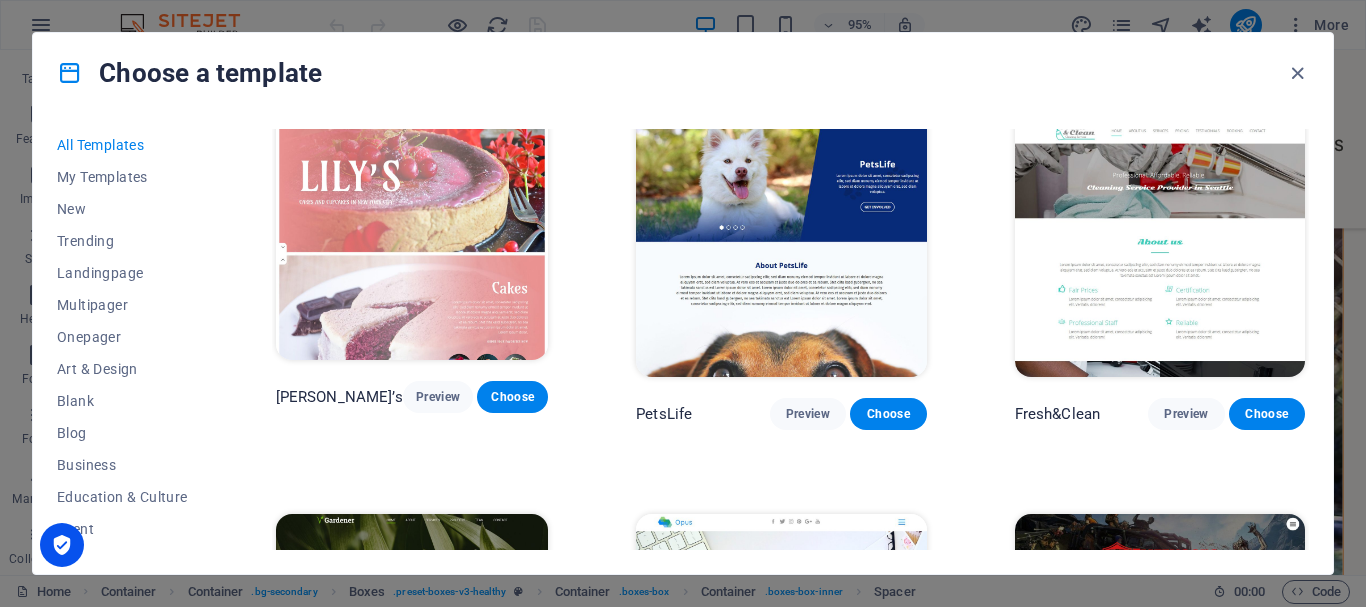 click at bounding box center (1160, 648) 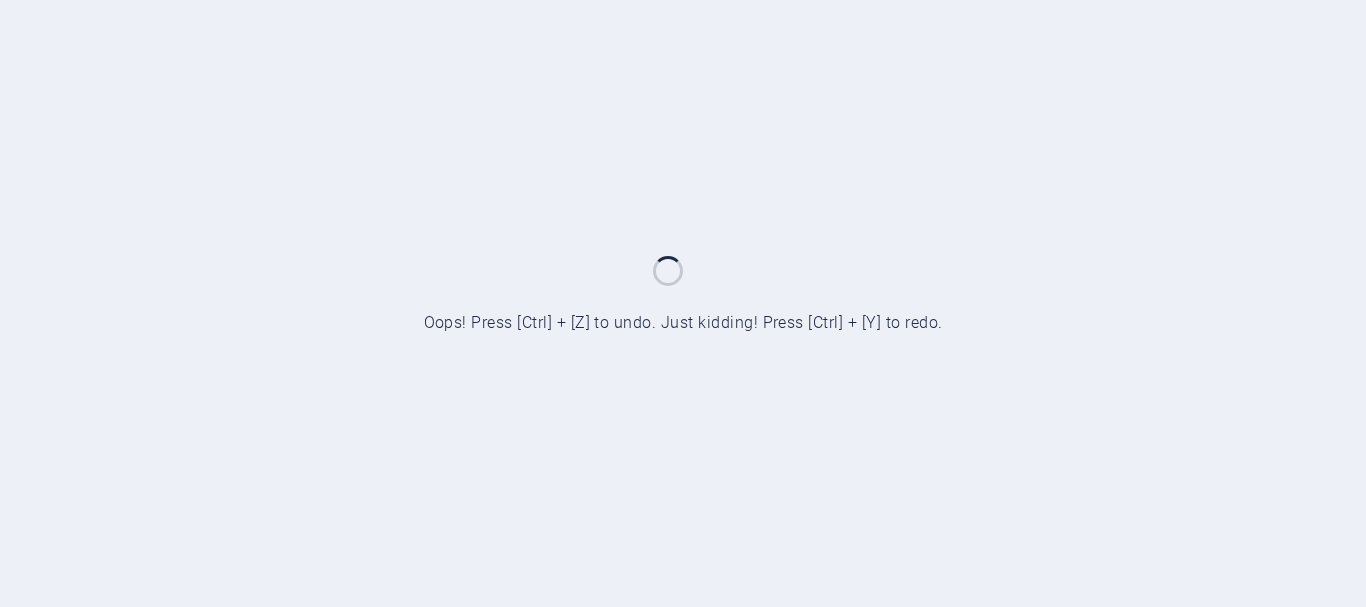 scroll, scrollTop: 0, scrollLeft: 0, axis: both 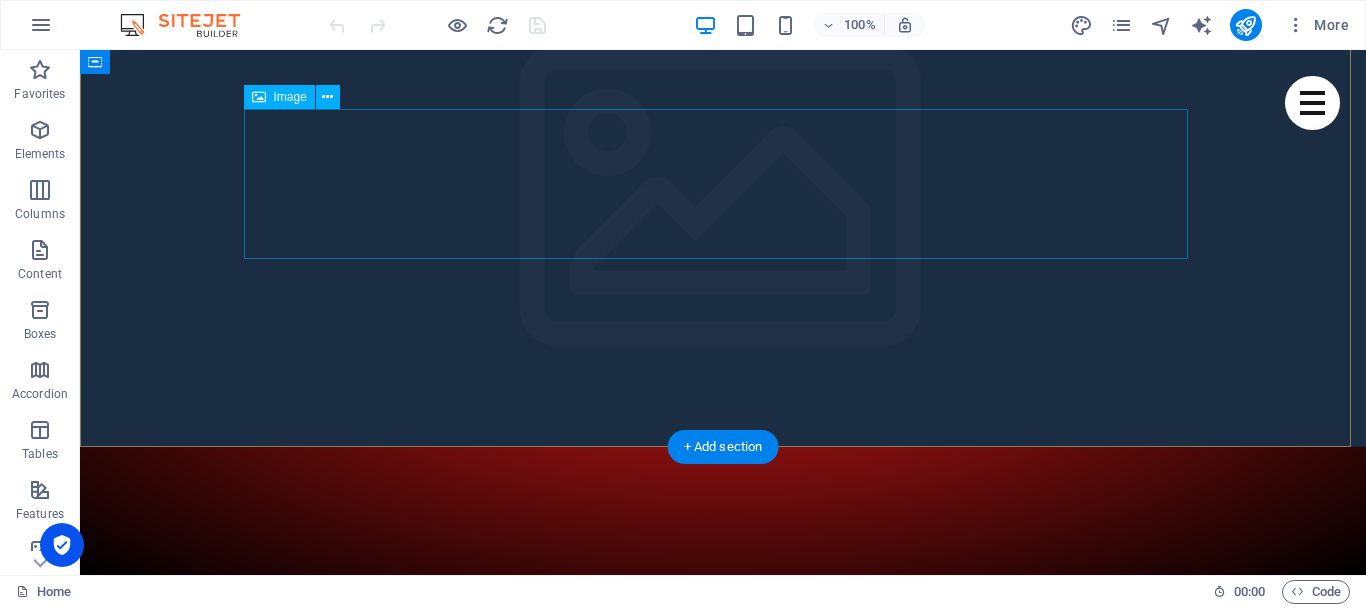 click at bounding box center (723, 1140) 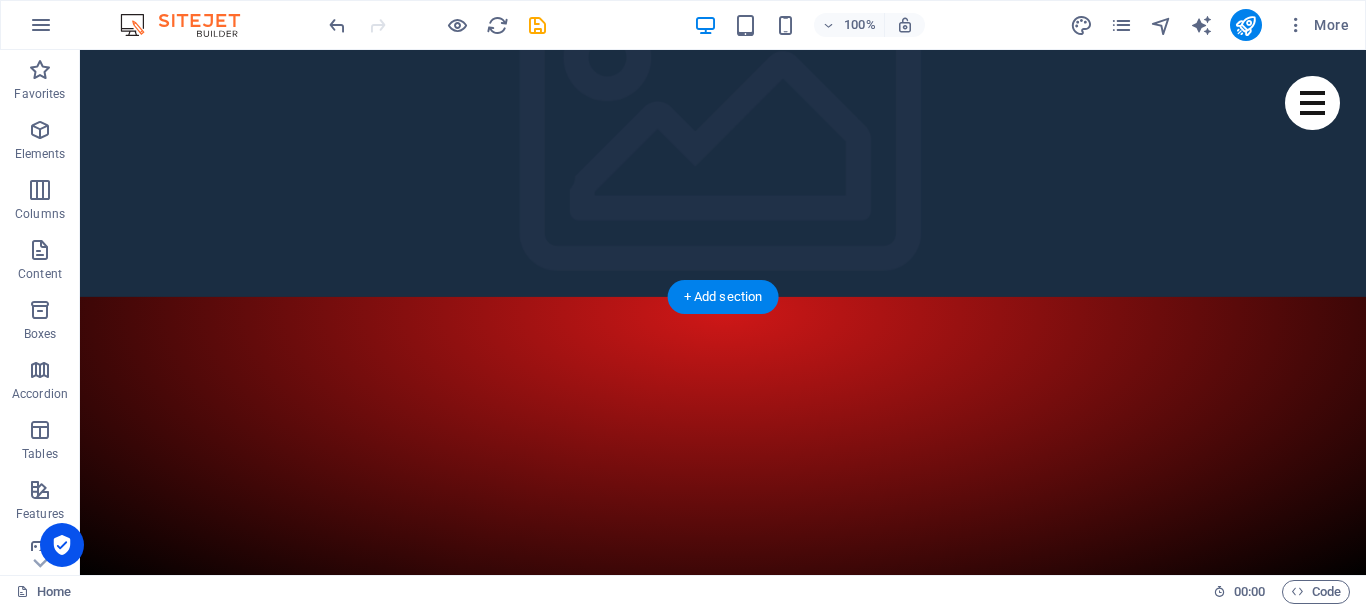 click at bounding box center (-1827, 325) 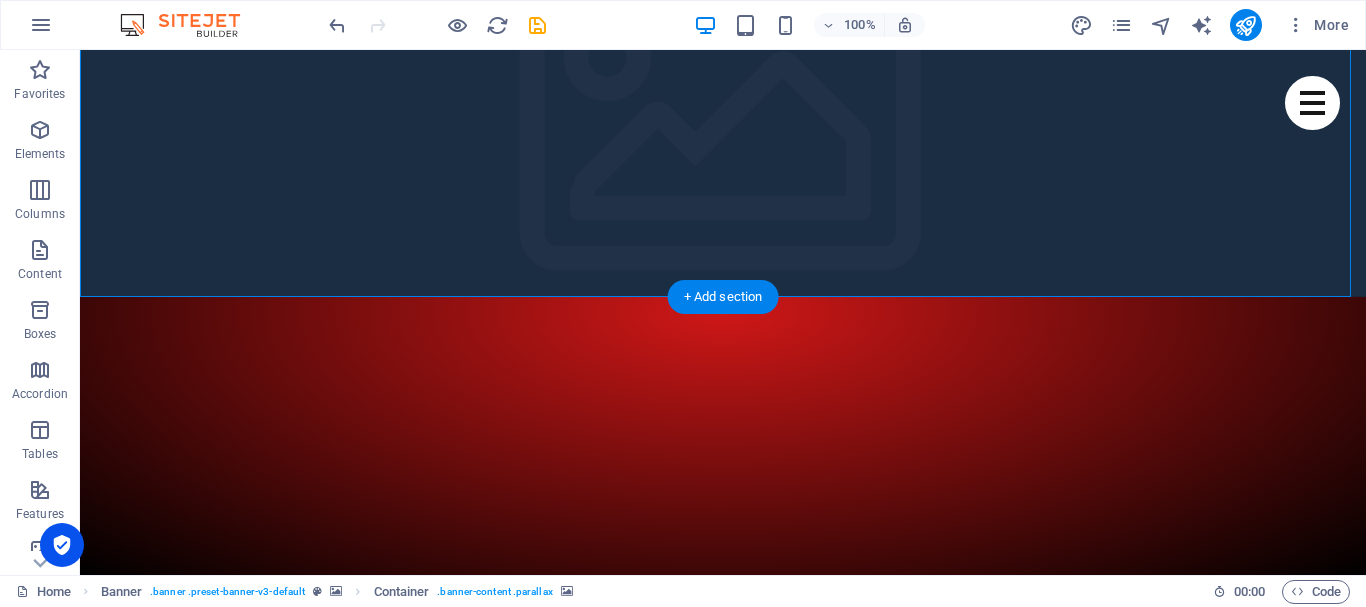 click at bounding box center (-1827, 325) 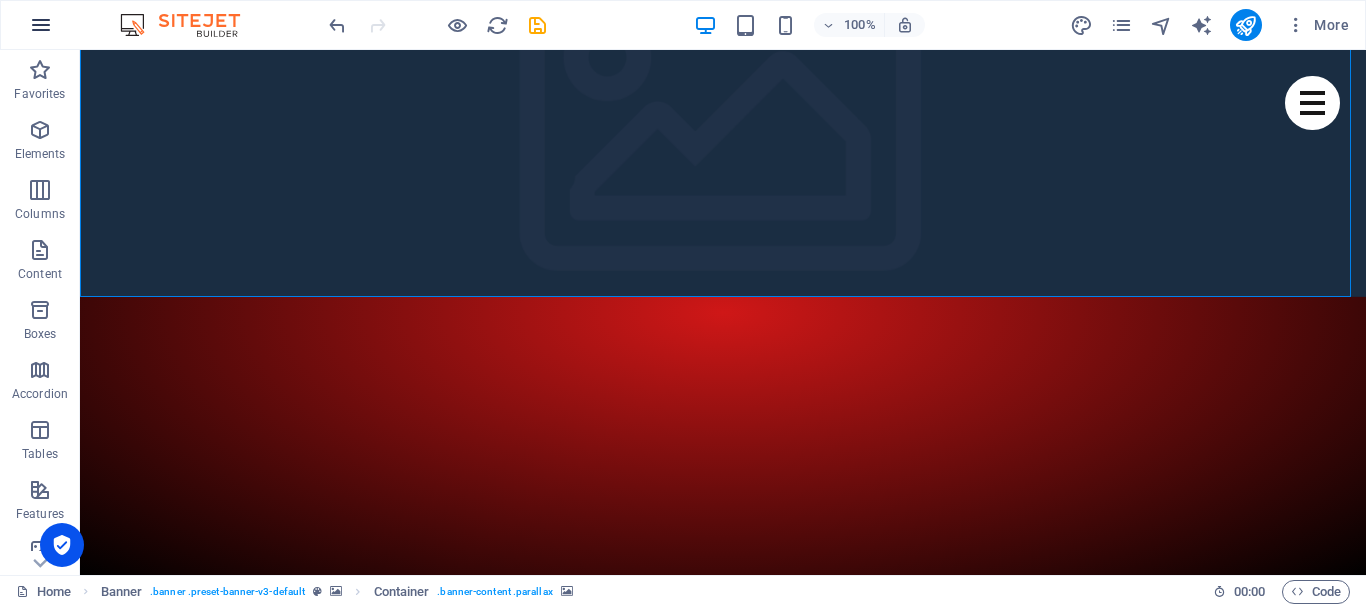 click at bounding box center (41, 25) 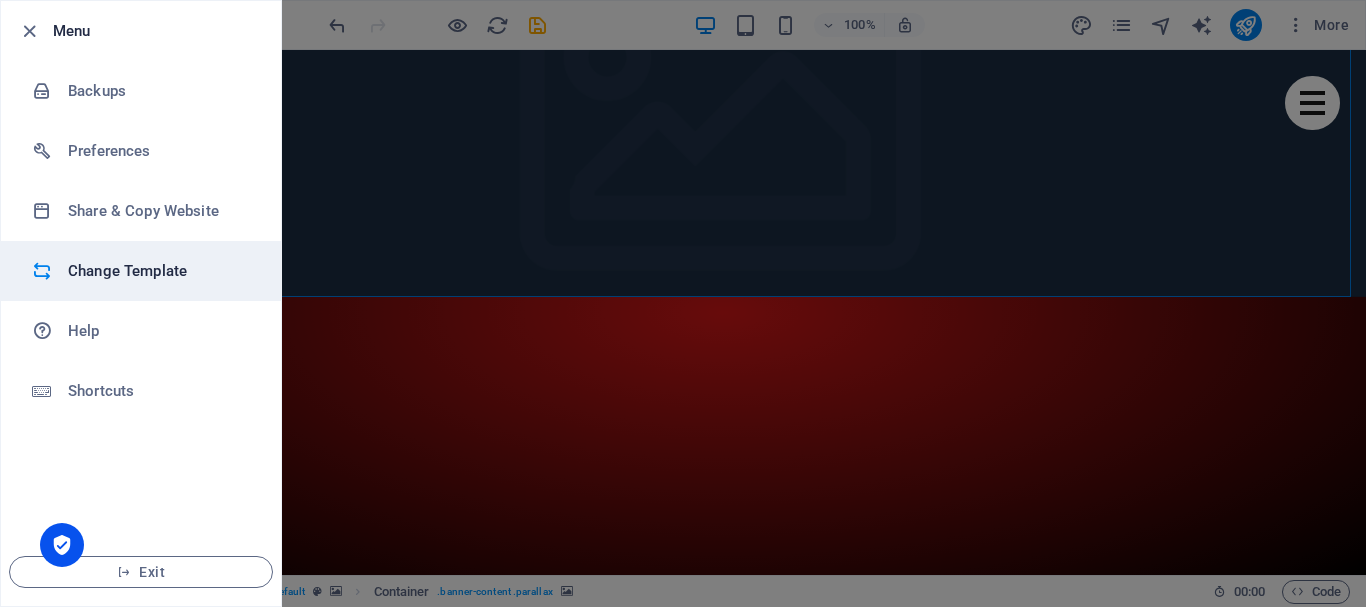 click on "Change Template" at bounding box center [160, 271] 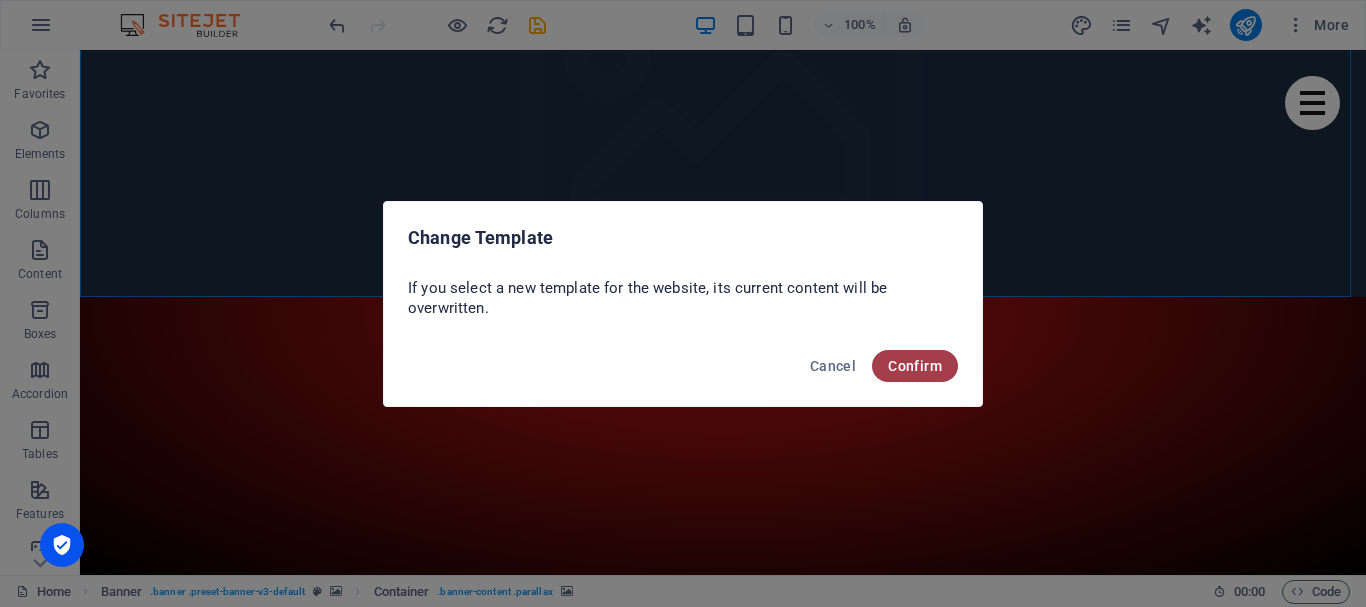 click on "Confirm" at bounding box center [915, 366] 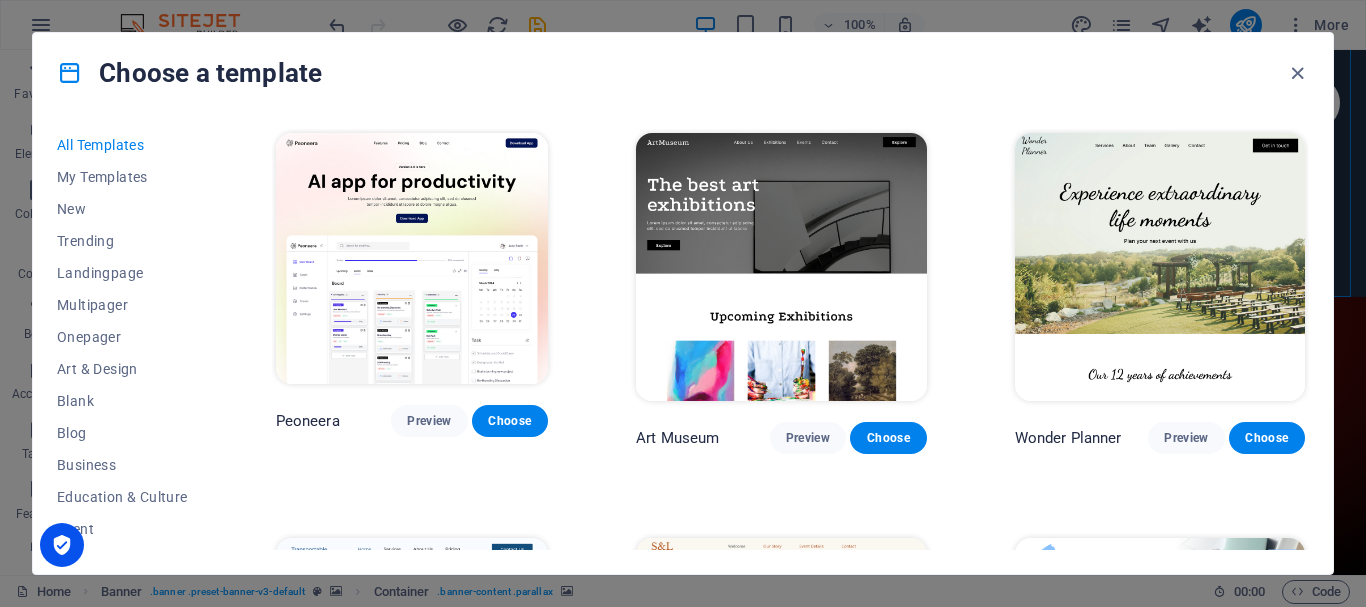 click on "Peoneera Preview Choose Art Museum Preview Choose Wonder Planner Preview Choose Transportable Preview Choose S&L Preview Choose WePaint Preview Choose Eco-Con Preview Choose MeetUp Preview Choose Help & Care Preview Choose Podcaster Preview Choose Academix Preview Choose BIG [PERSON_NAME] Shop Preview Choose Health & Food Preview Choose UrbanNest Interiors Preview Choose Green Change Preview Choose The Beauty Temple Preview Choose WeTrain Preview Choose Cleaner Preview Choose [PERSON_NAME] Preview Choose Delicioso Preview Choose Dream Garden Preview Choose LumeDeAqua Preview Choose Pets Care Preview Choose SafeSpace Preview Choose Midnight Rain Bar Preview Choose Drive Preview Choose Estator Preview Choose Health Group Preview Choose MakeIt Agency Preview Choose Wanderlust Preview Choose WeSpa Preview Choose [GEOGRAPHIC_DATA] Preview Choose Gadgets Preview Choose CoffeeScience Preview Choose CoachLife Preview Choose Cafe de Oceana Preview Choose Max Hatzy Preview Choose Denteeth Preview Choose Handyman Preview Choose Blogger" at bounding box center (790, 339) 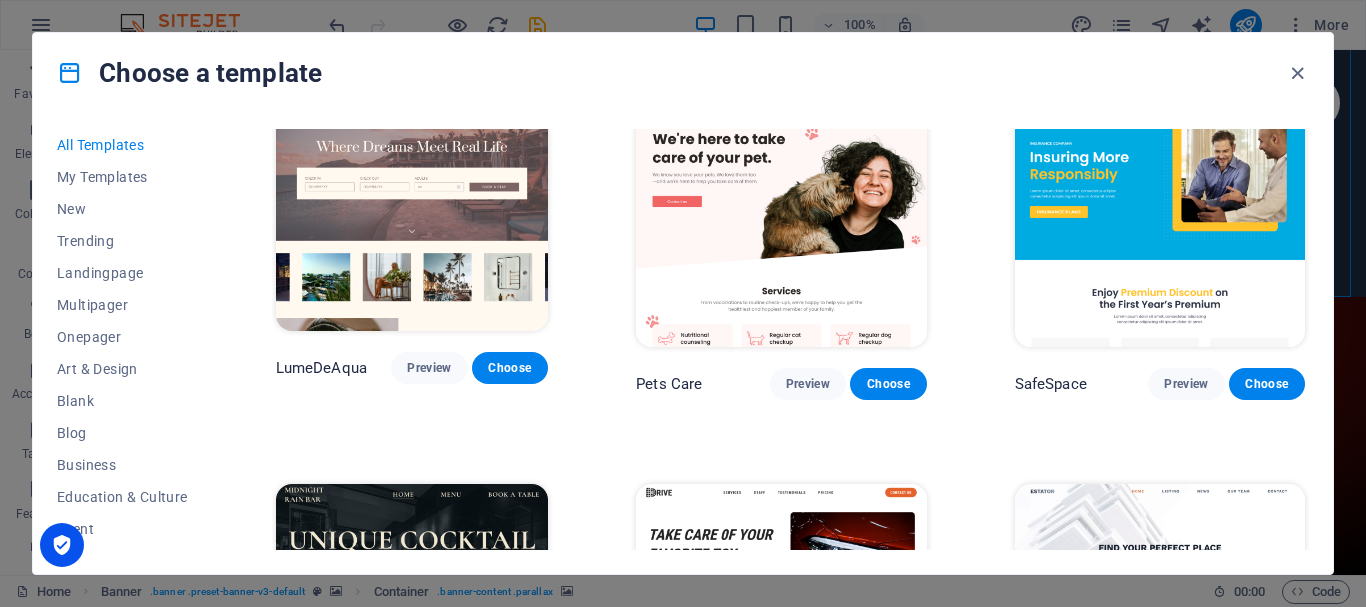 scroll, scrollTop: 2945, scrollLeft: 0, axis: vertical 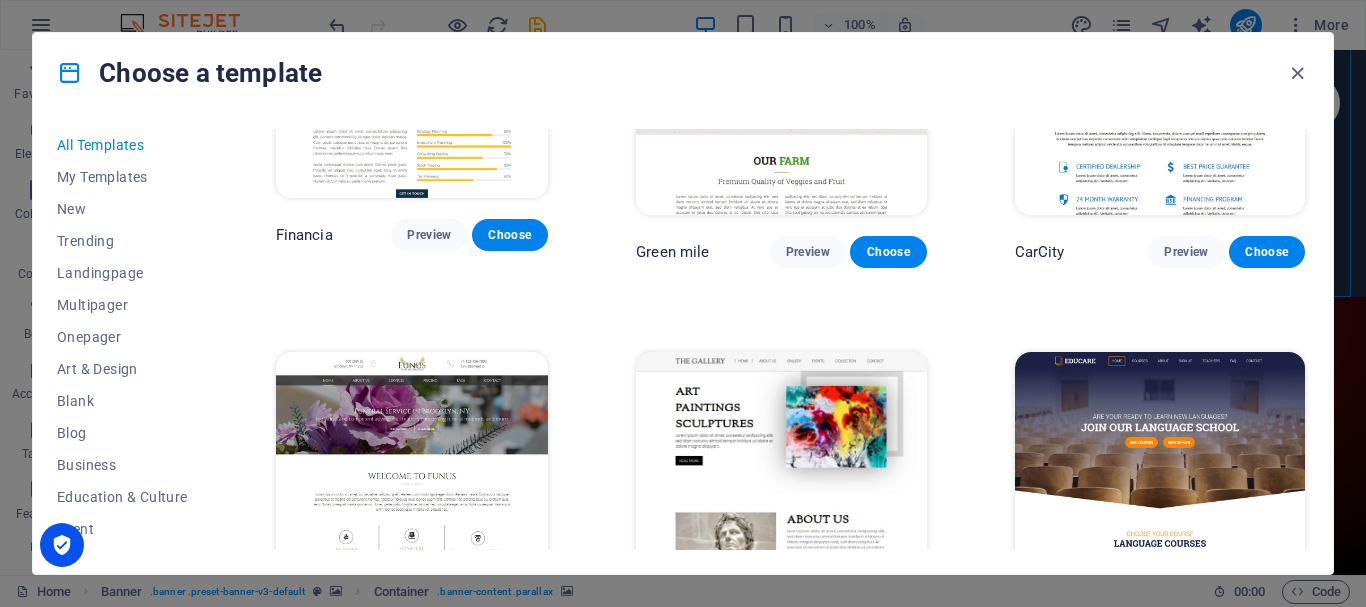 drag, startPoint x: 1308, startPoint y: 250, endPoint x: 1320, endPoint y: 366, distance: 116.61904 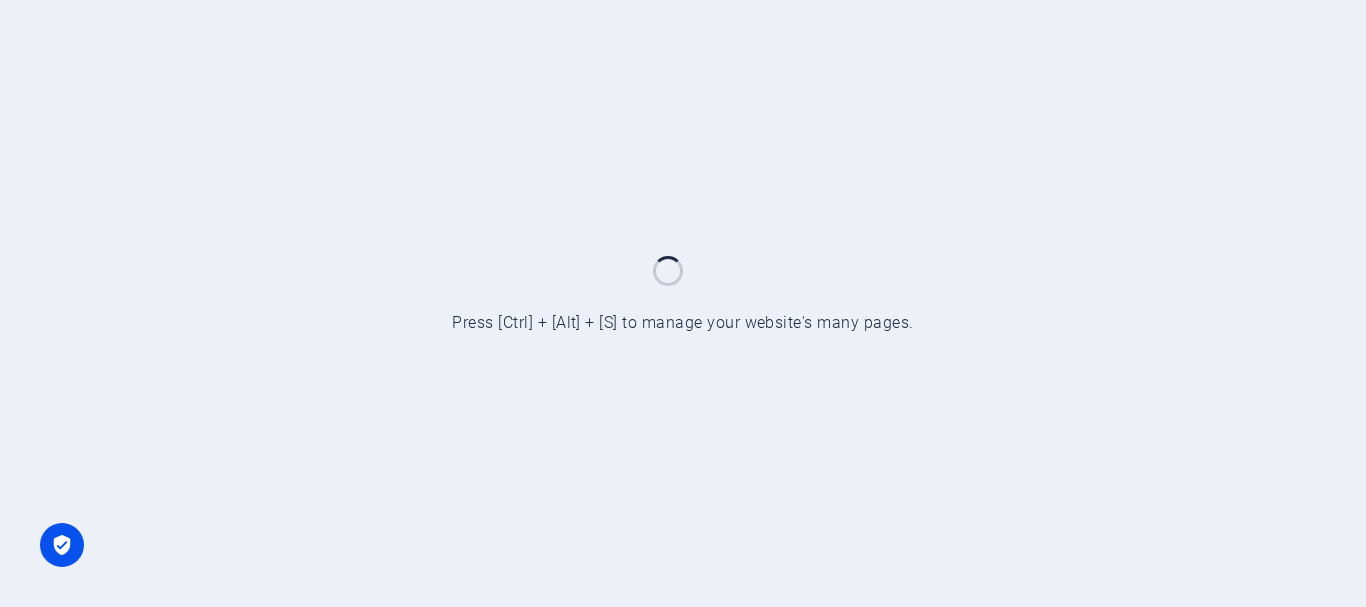 scroll, scrollTop: 0, scrollLeft: 0, axis: both 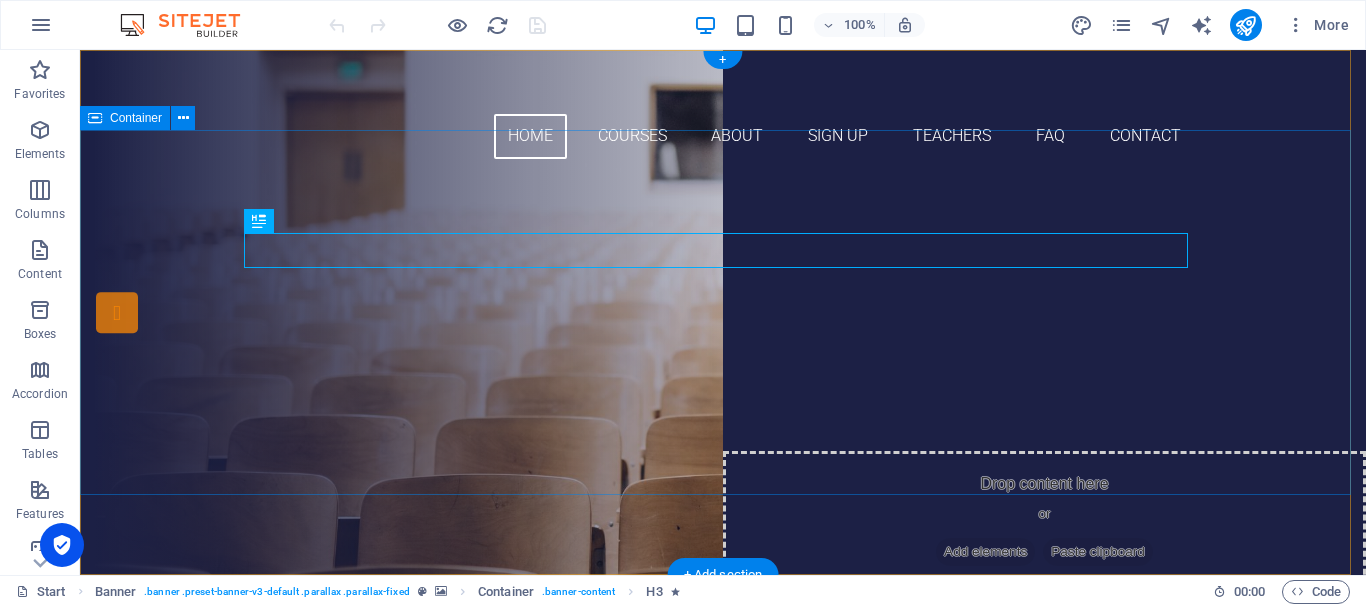 click on "Are you ready to learn new languages? Join our Language School Our Courses Sign up now" at bounding box center [723, 382] 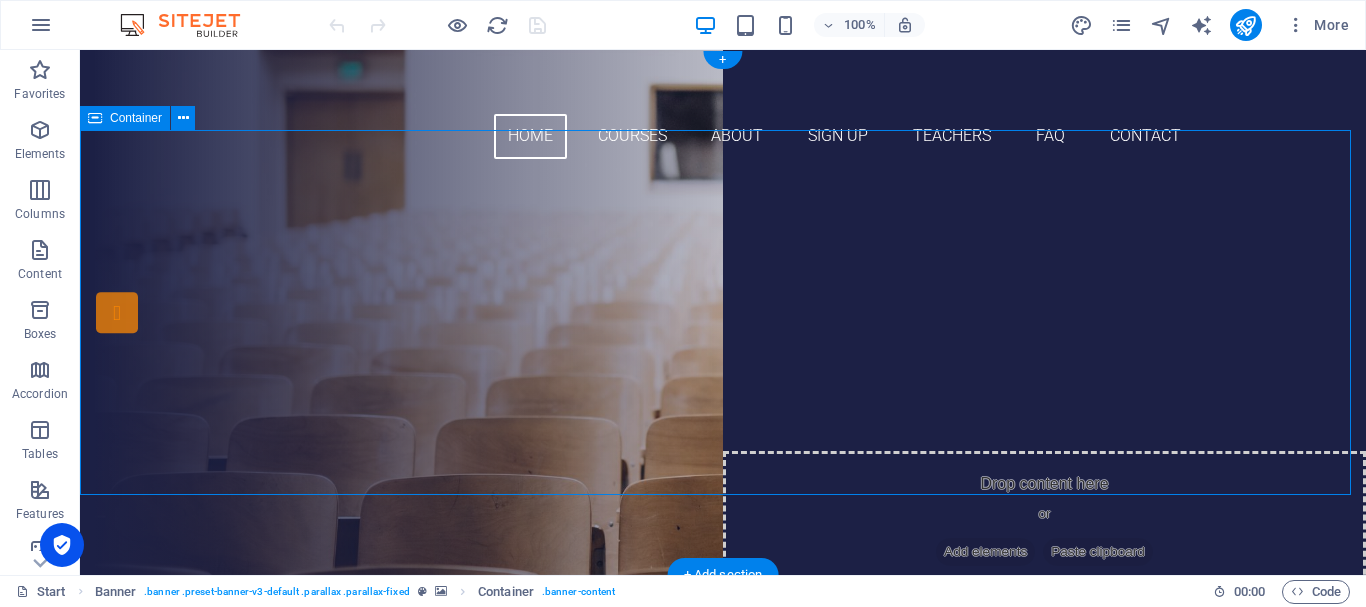 click on "Are you ready to learn new languages? Join our Language School Our Courses Sign up now" at bounding box center [723, 382] 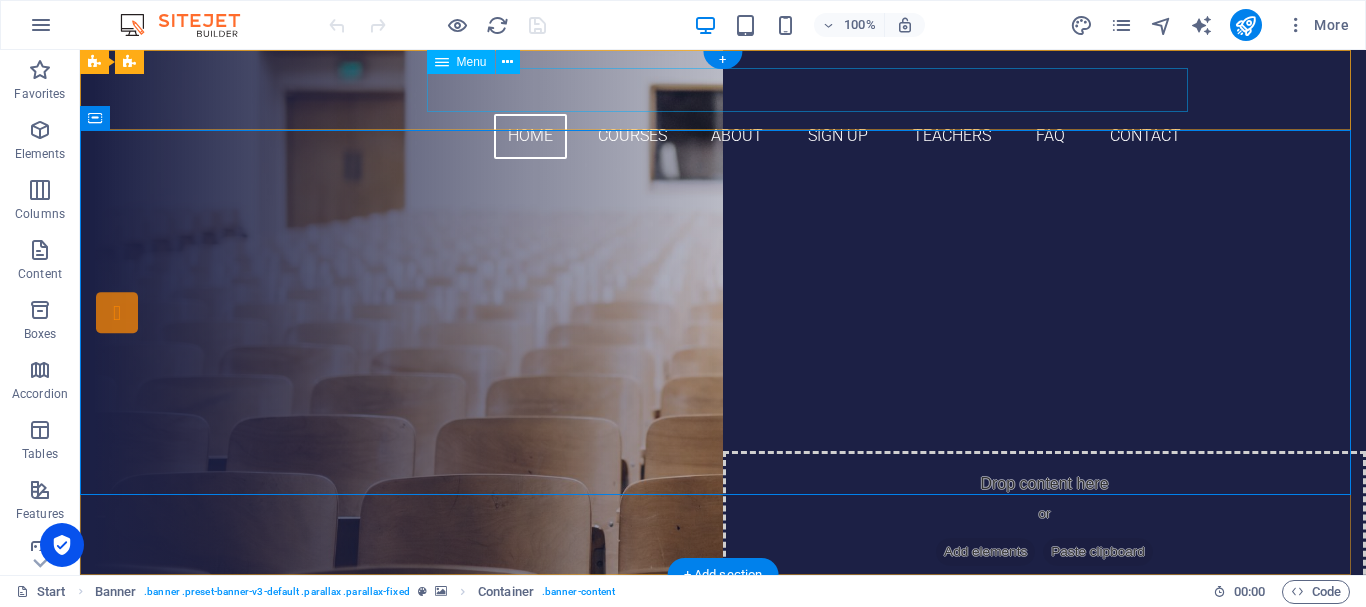 click on "Home Courses About Sign up Teachers FAQ Contact" at bounding box center [723, 136] 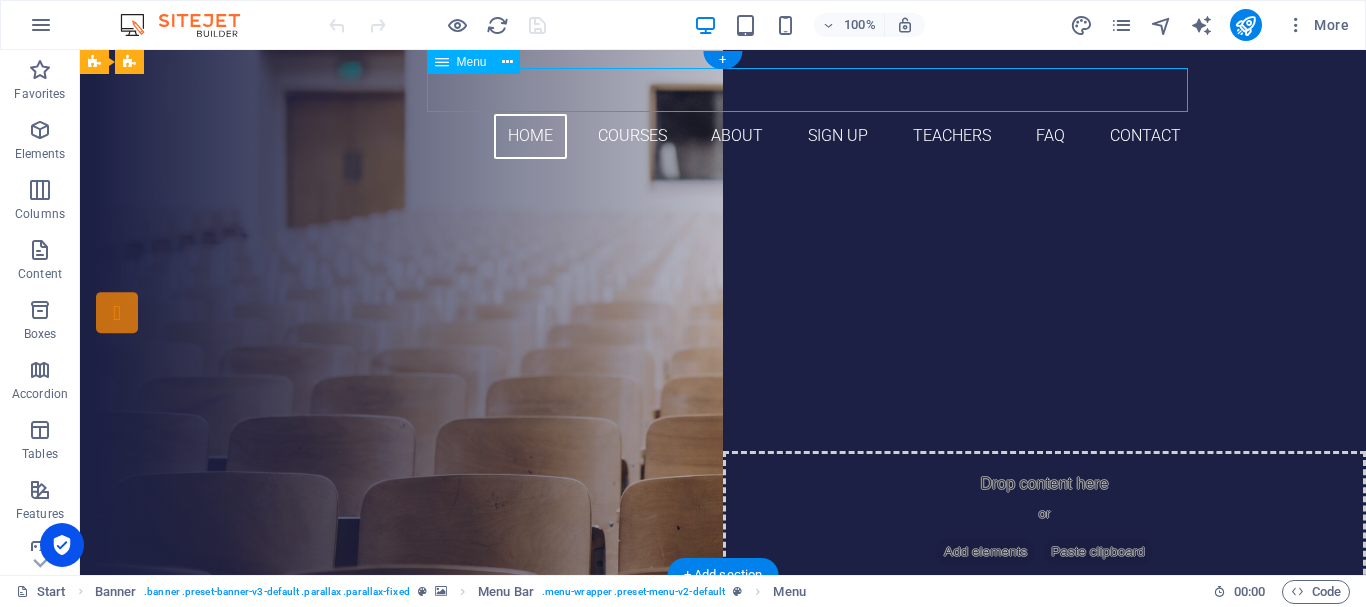 click on "Home Courses About Sign up Teachers FAQ Contact" at bounding box center [723, 136] 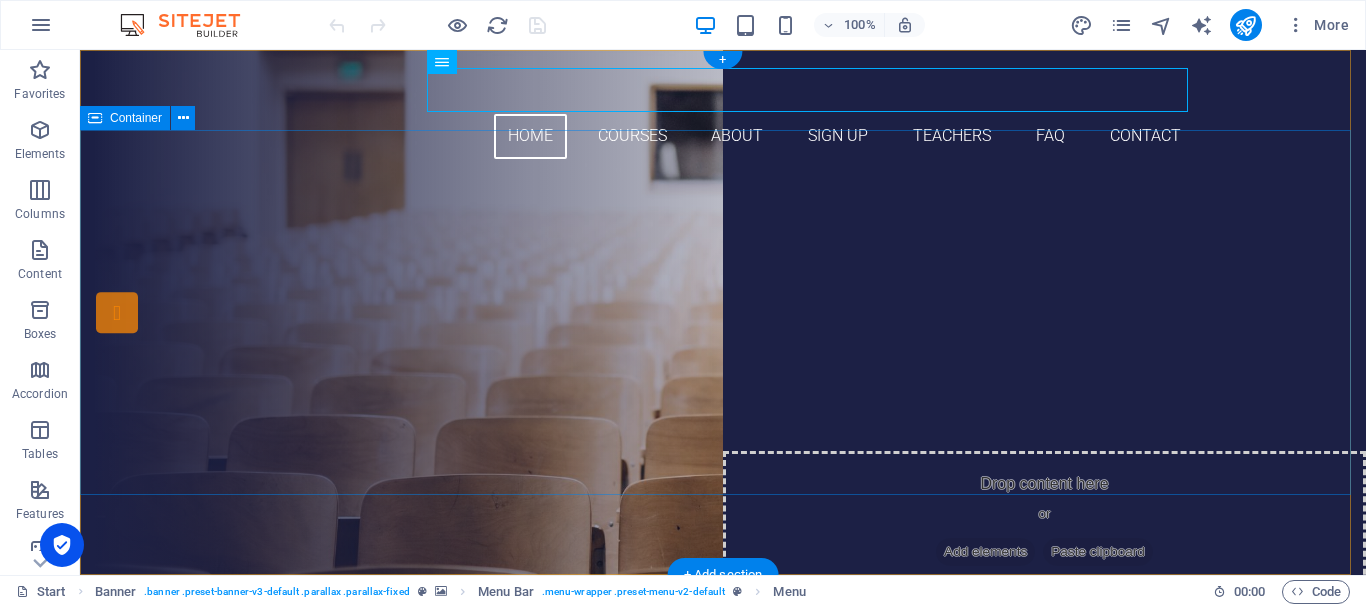 click on "Are you ready to learn new languages? Join our Language School Our Courses Sign up now" at bounding box center [723, 382] 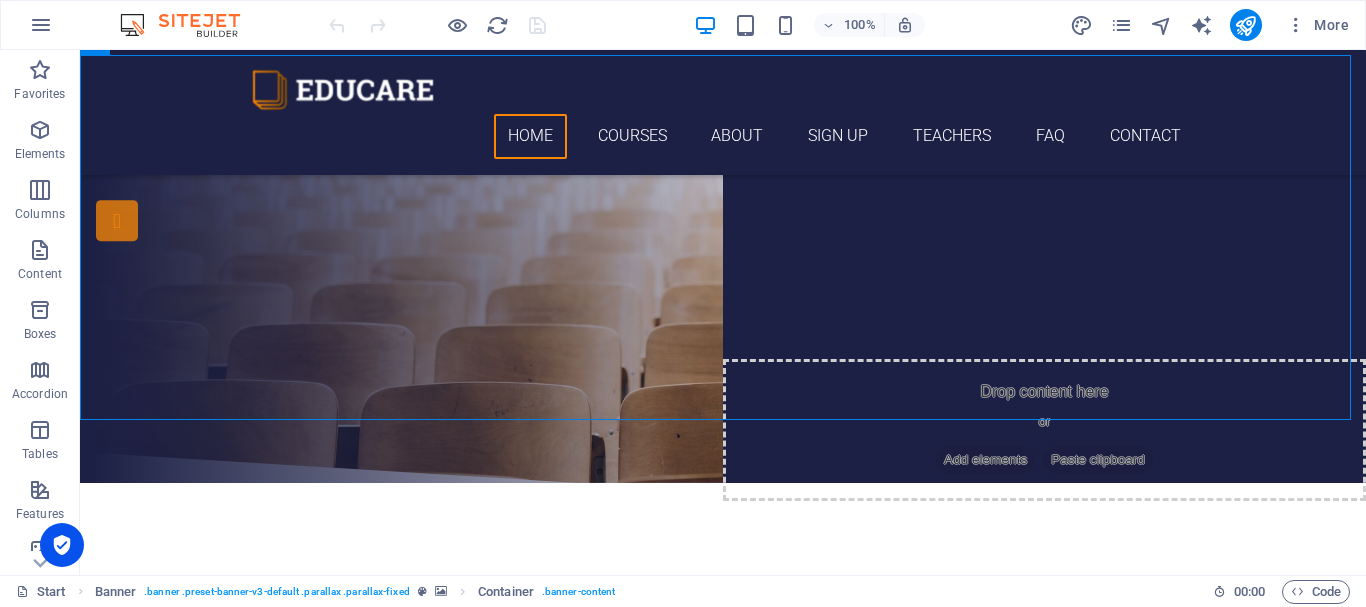 scroll, scrollTop: 160, scrollLeft: 0, axis: vertical 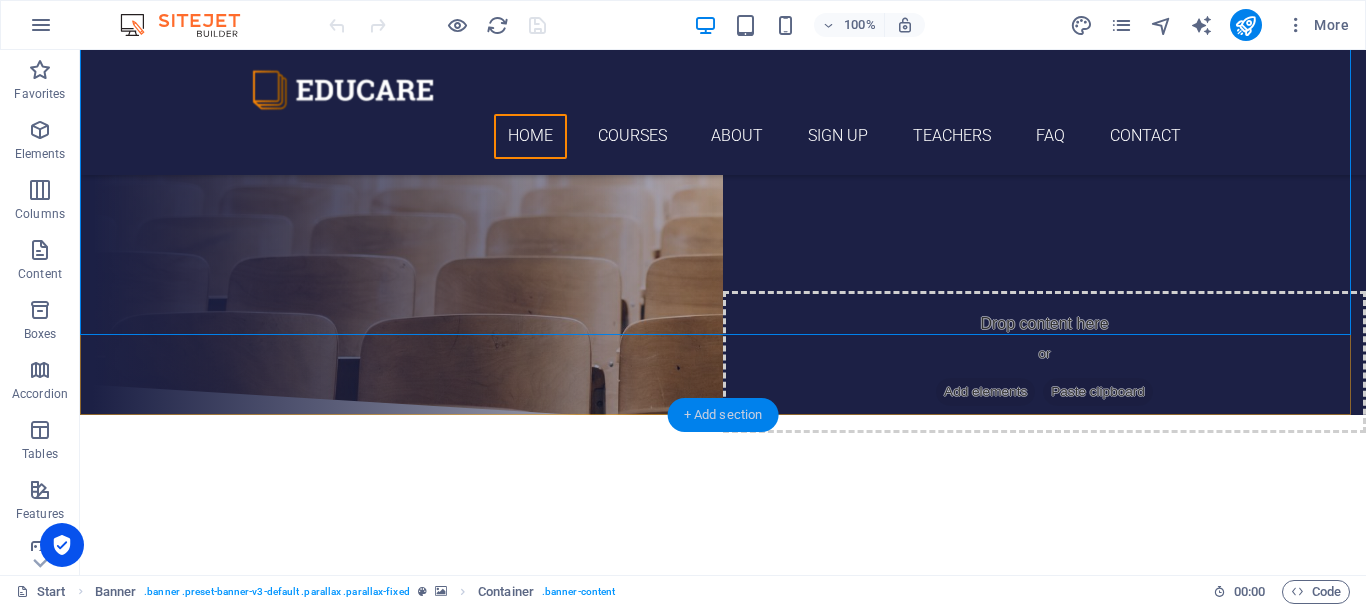 click on "+ Add section" at bounding box center (723, 415) 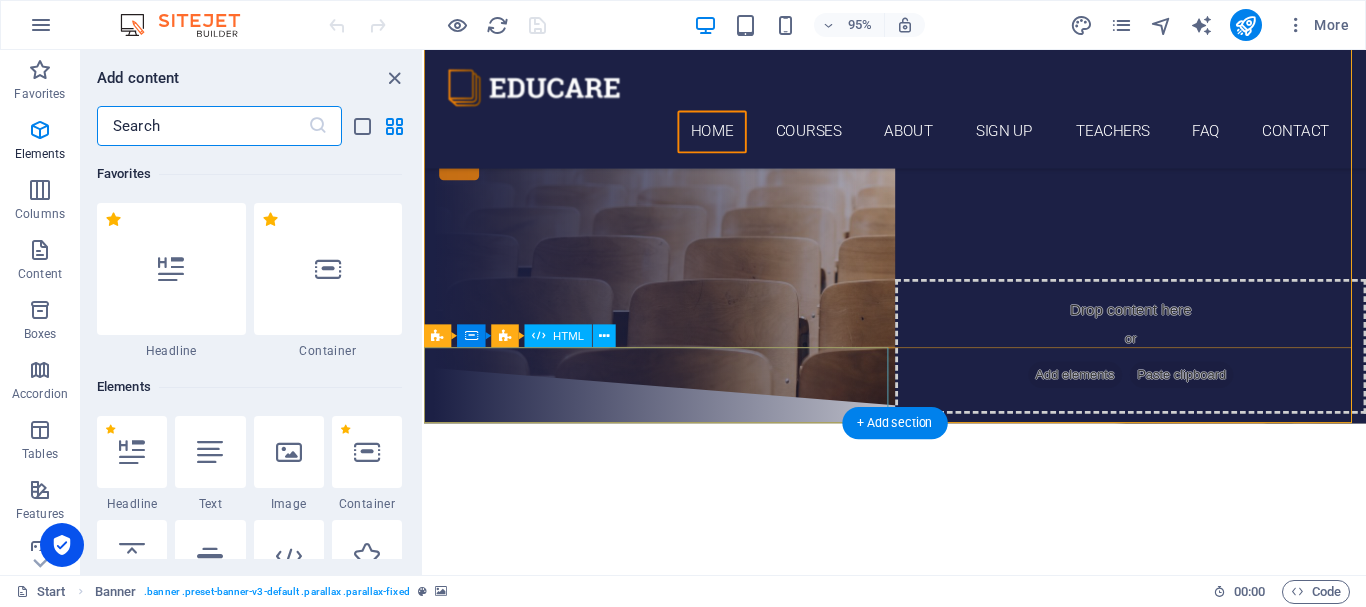 scroll, scrollTop: 3499, scrollLeft: 0, axis: vertical 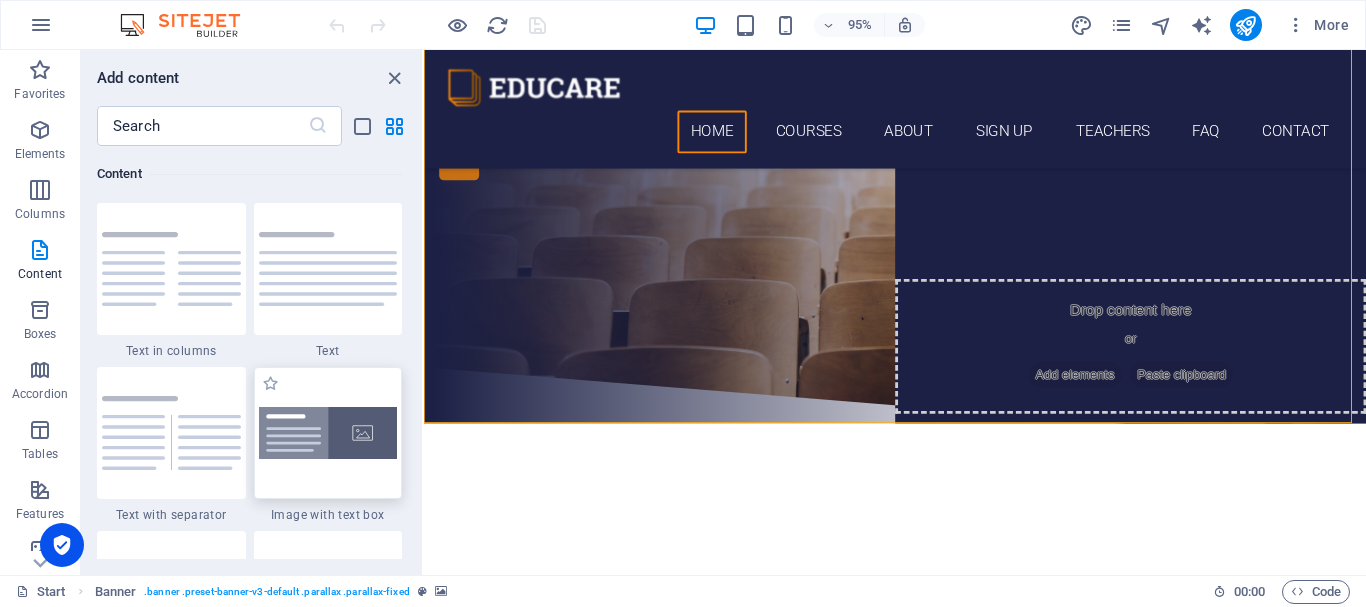 click at bounding box center [328, 433] 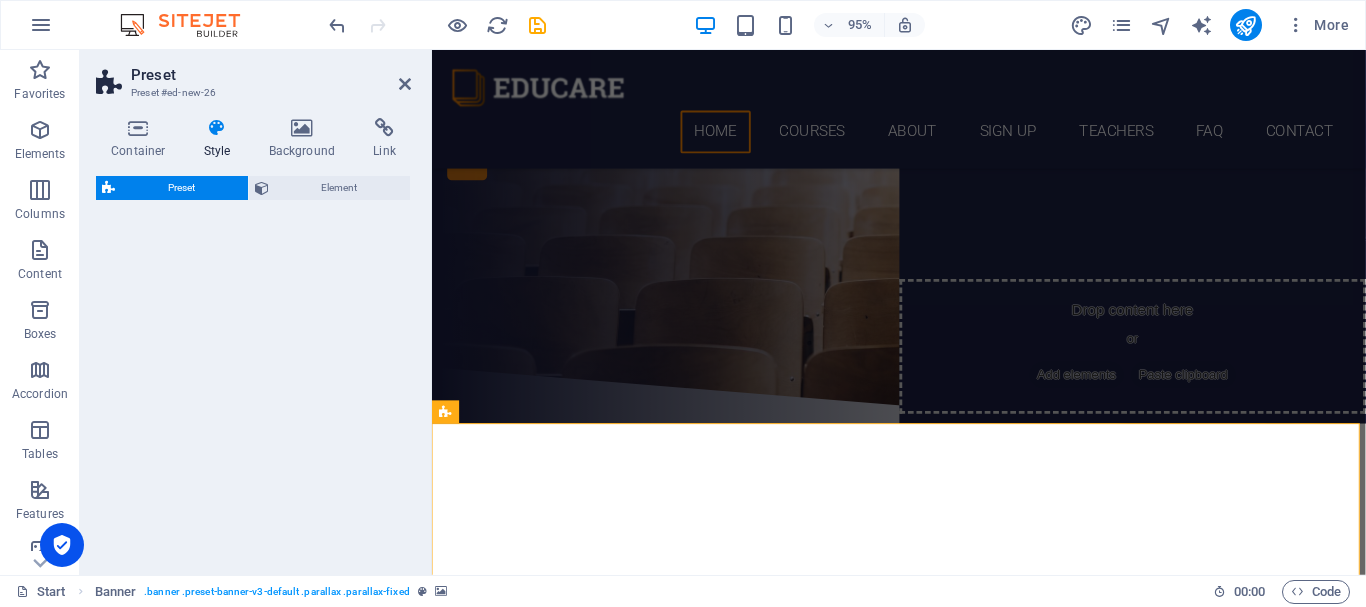 select on "rem" 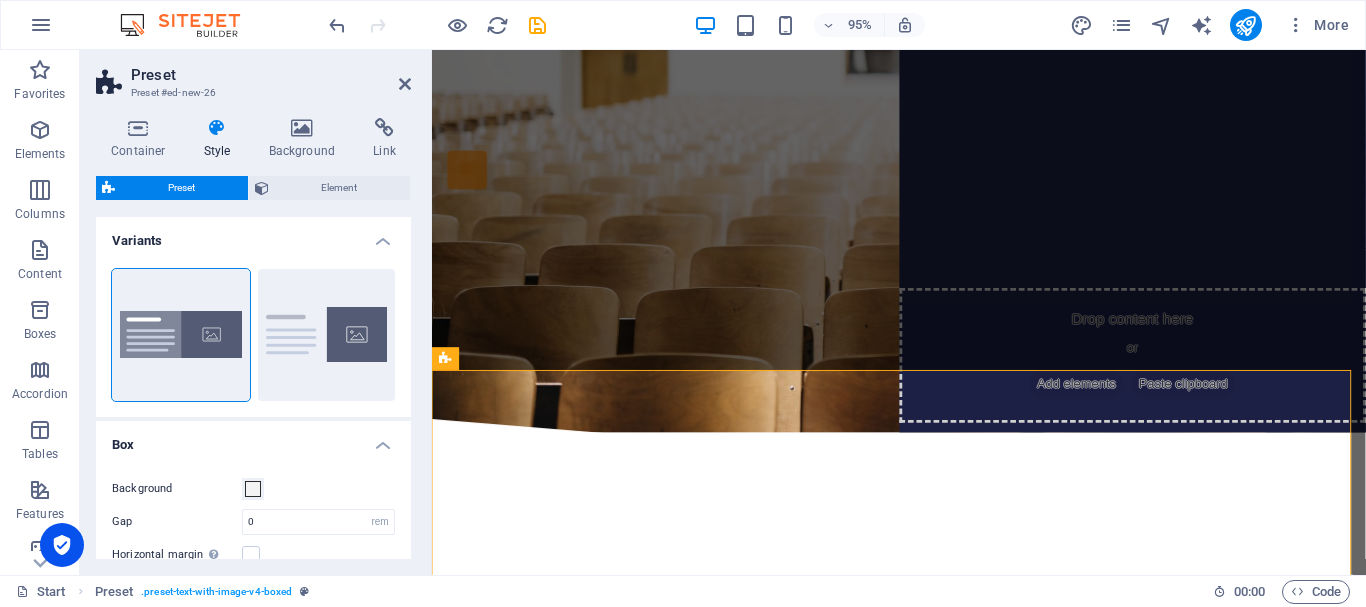 scroll, scrollTop: 0, scrollLeft: 0, axis: both 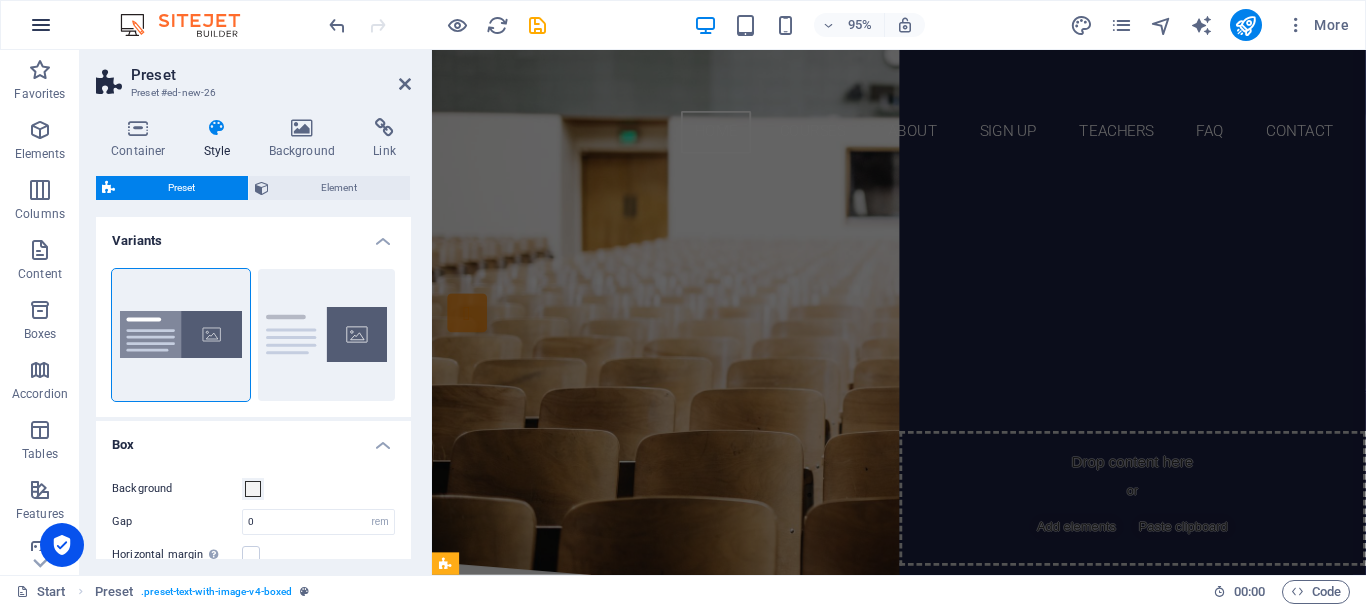 click at bounding box center (41, 25) 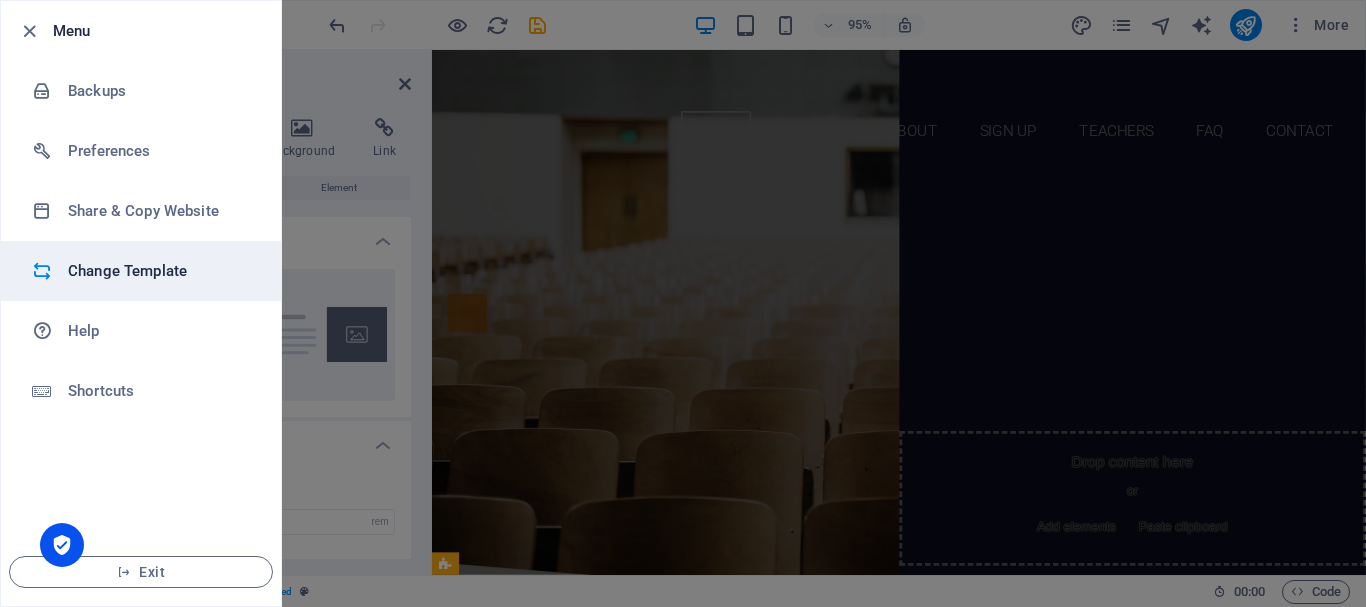 click on "Change Template" at bounding box center [160, 271] 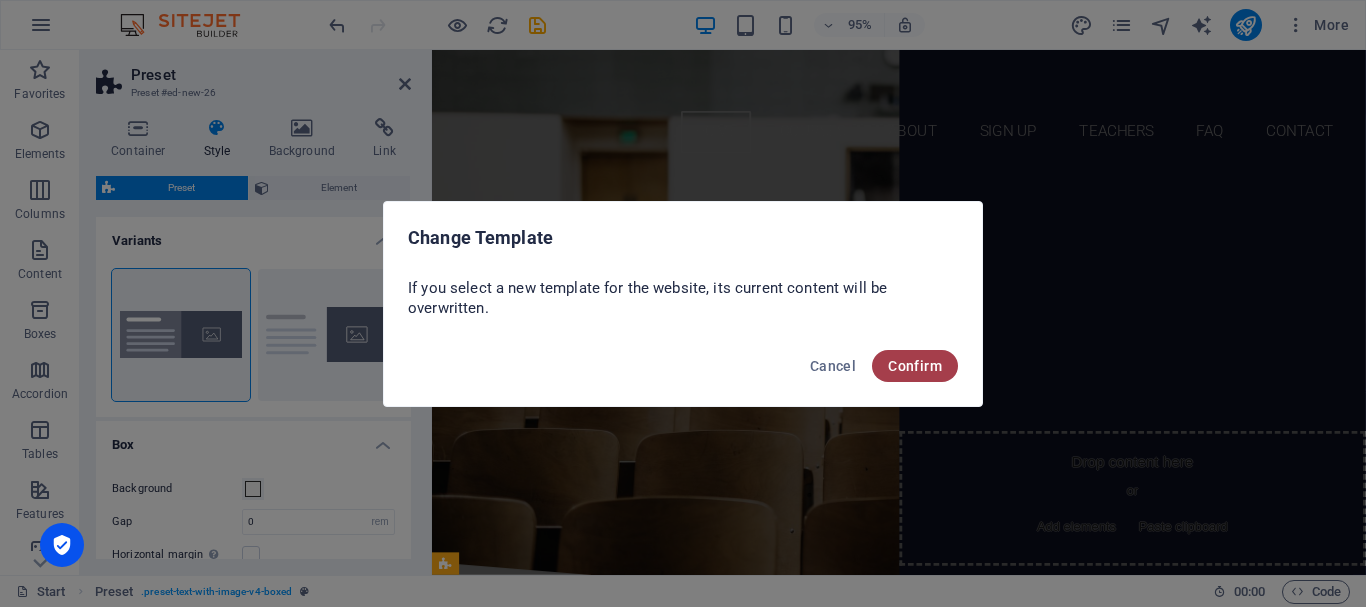 click on "Confirm" at bounding box center [915, 366] 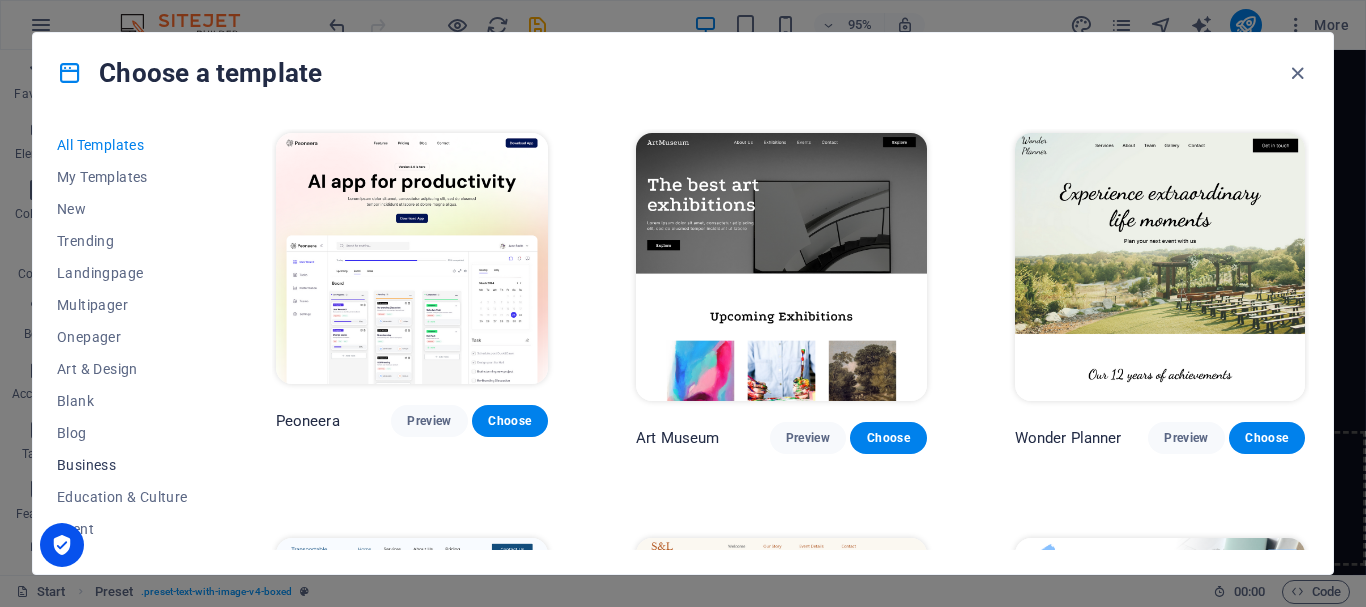 click on "Business" at bounding box center [122, 465] 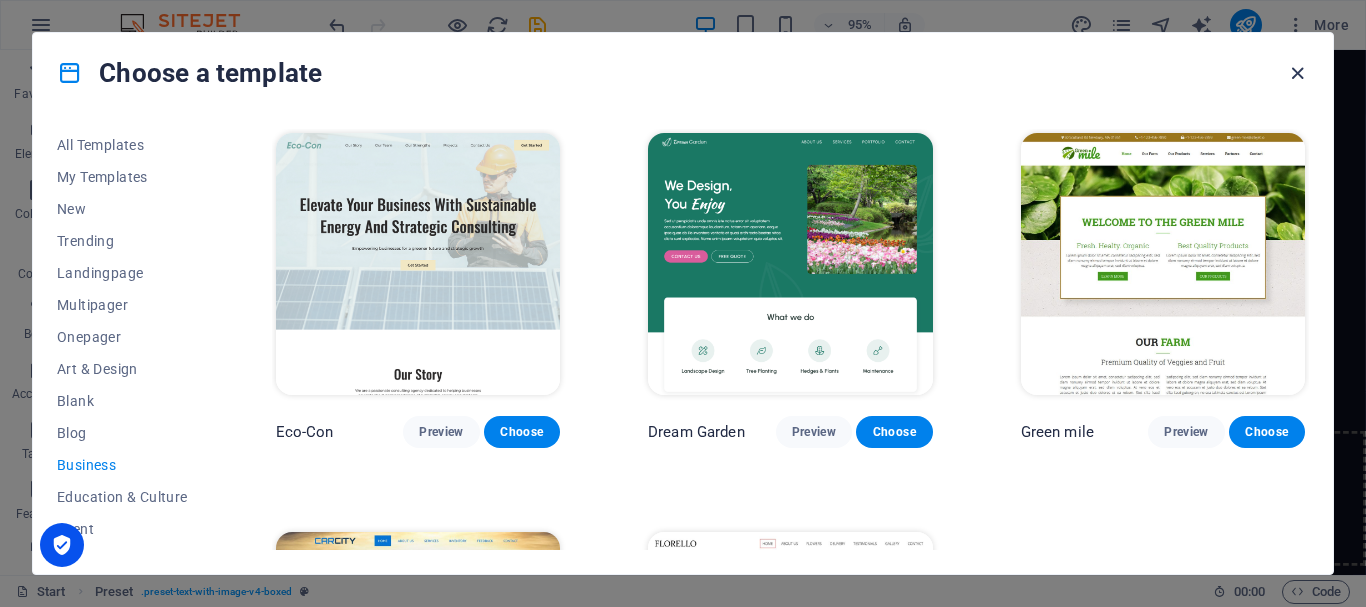 click at bounding box center [1297, 73] 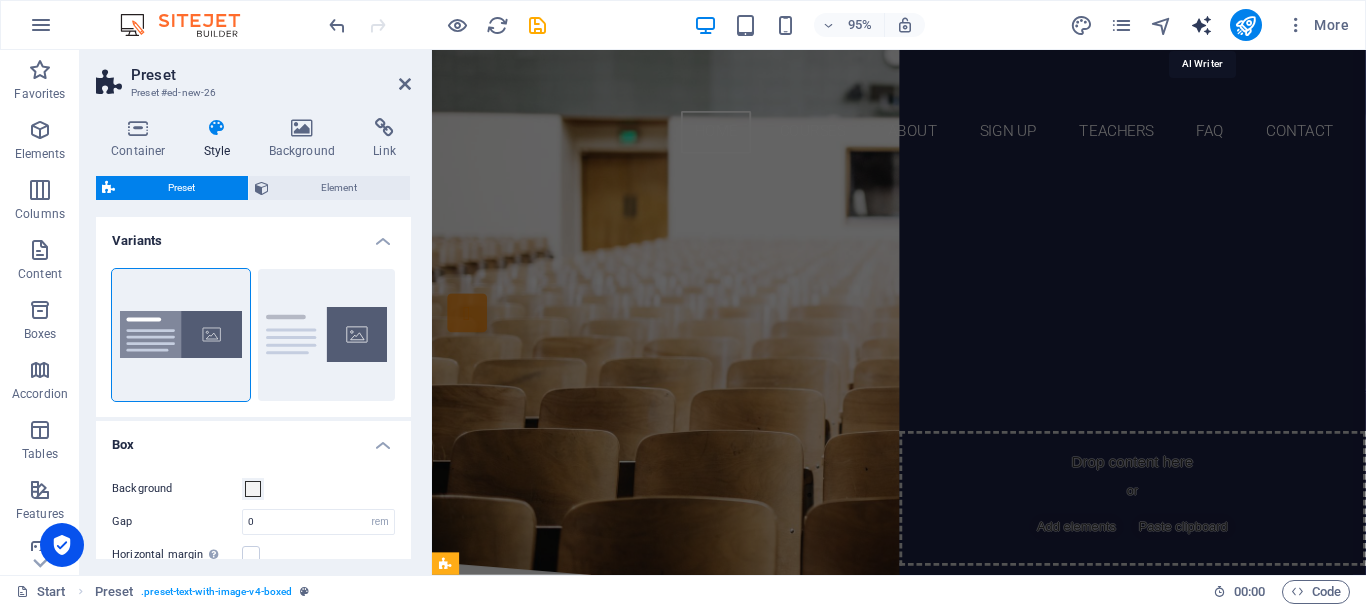 click at bounding box center (1201, 25) 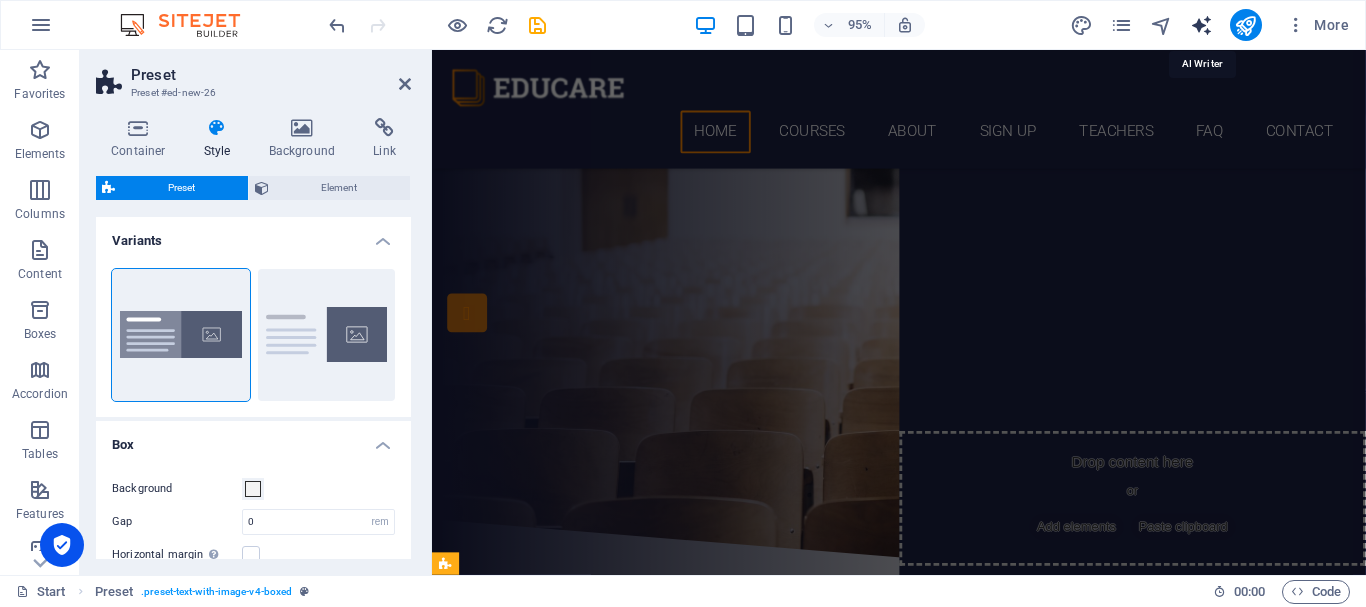 select on "English" 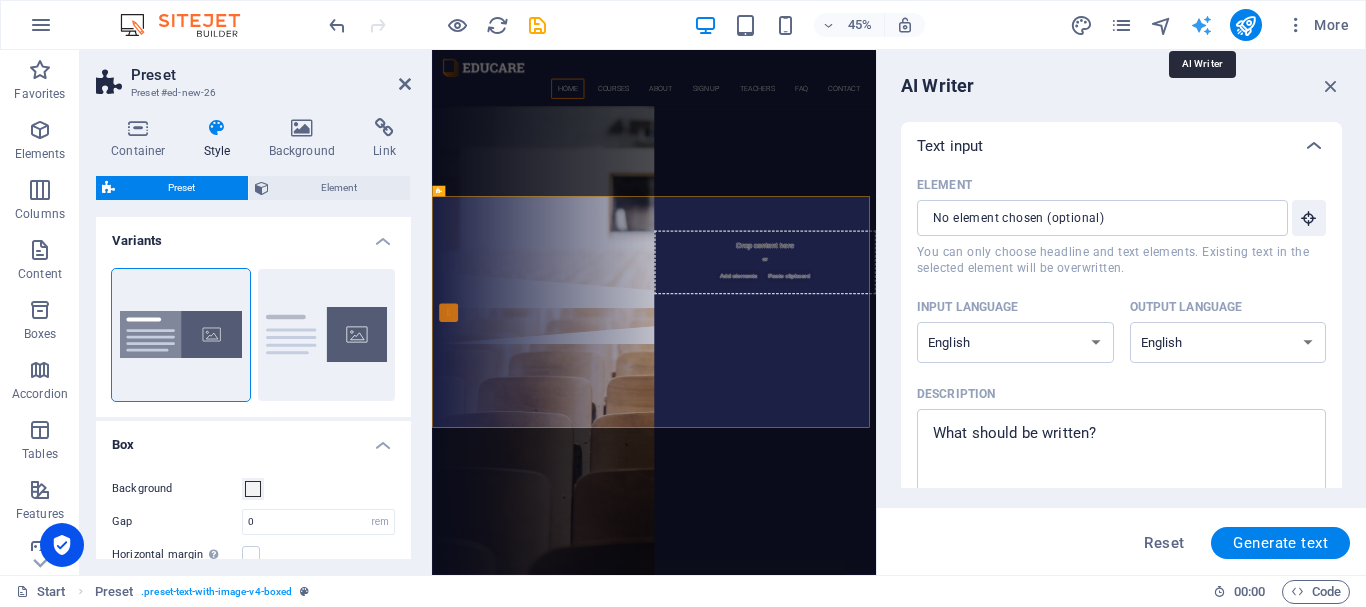 scroll, scrollTop: 841, scrollLeft: 0, axis: vertical 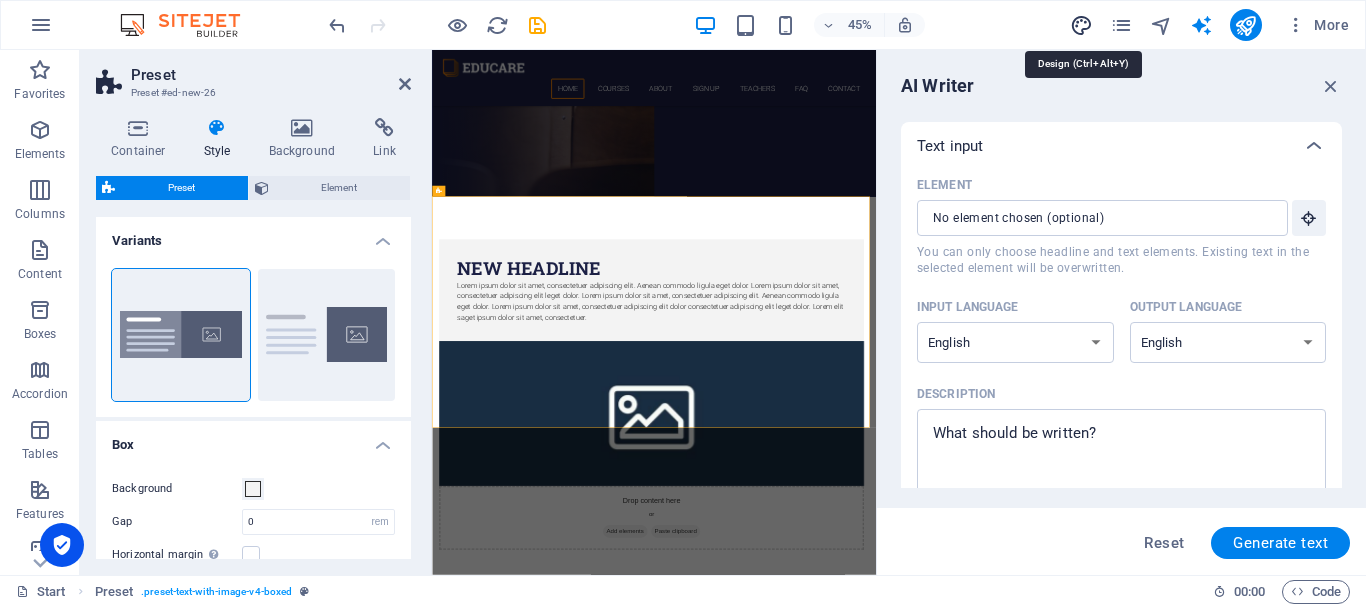 click at bounding box center [1081, 25] 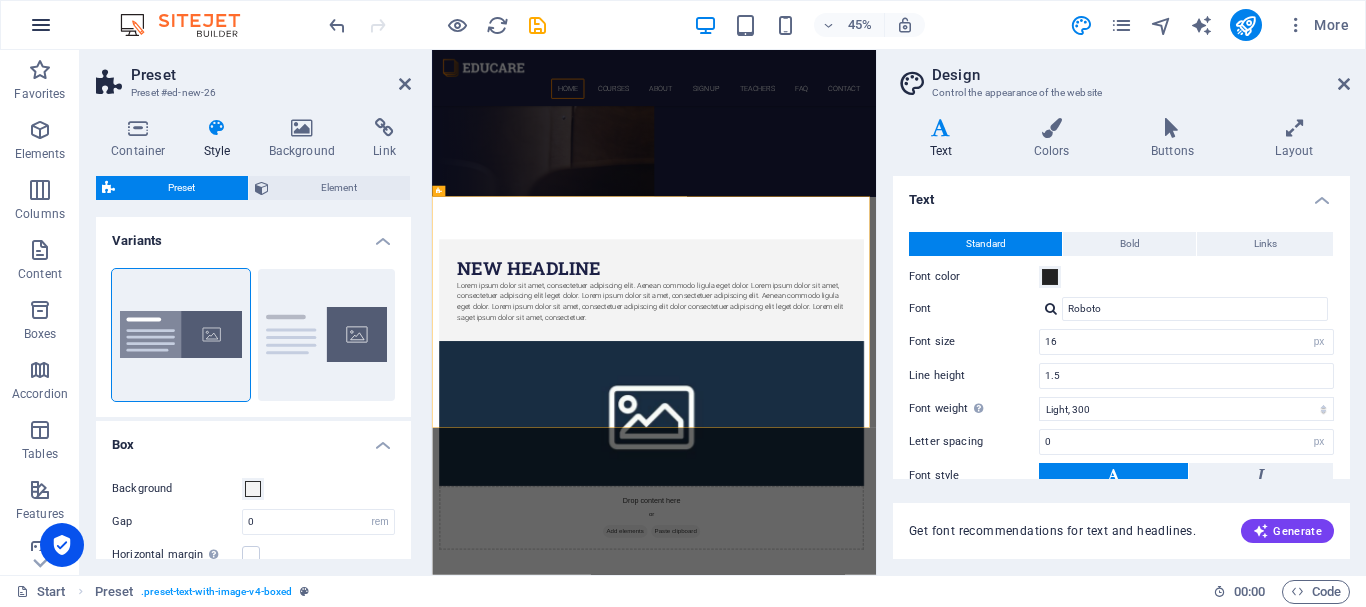 click at bounding box center [41, 25] 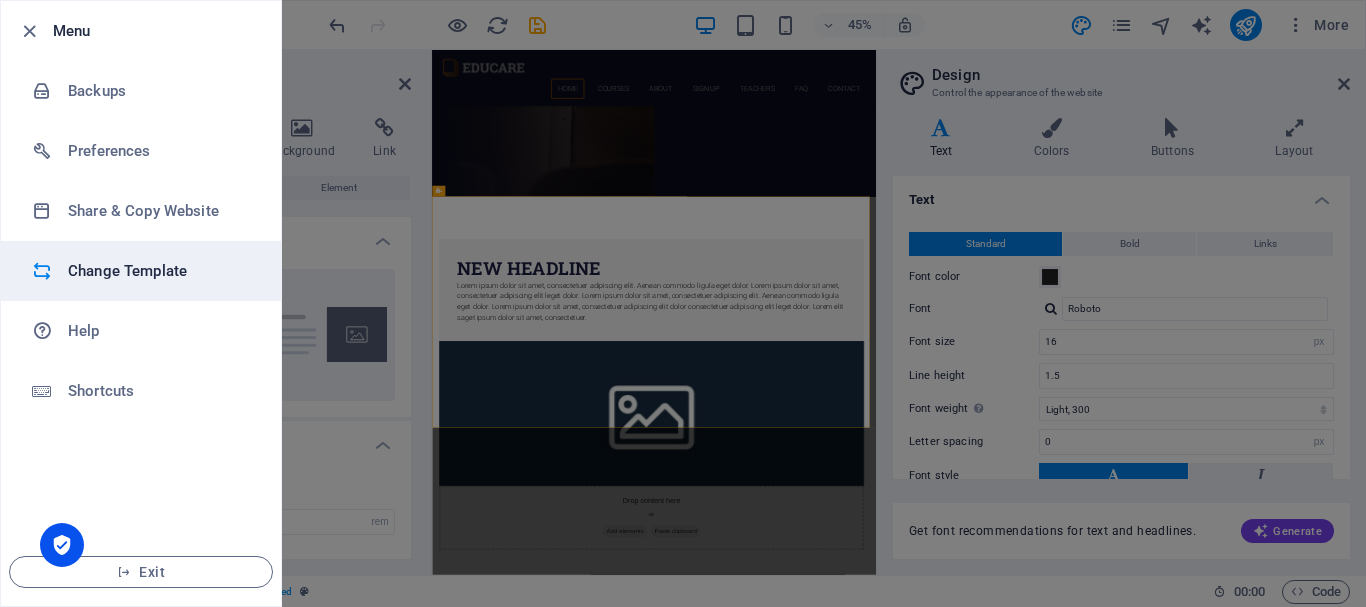 click on "Change Template" at bounding box center (160, 271) 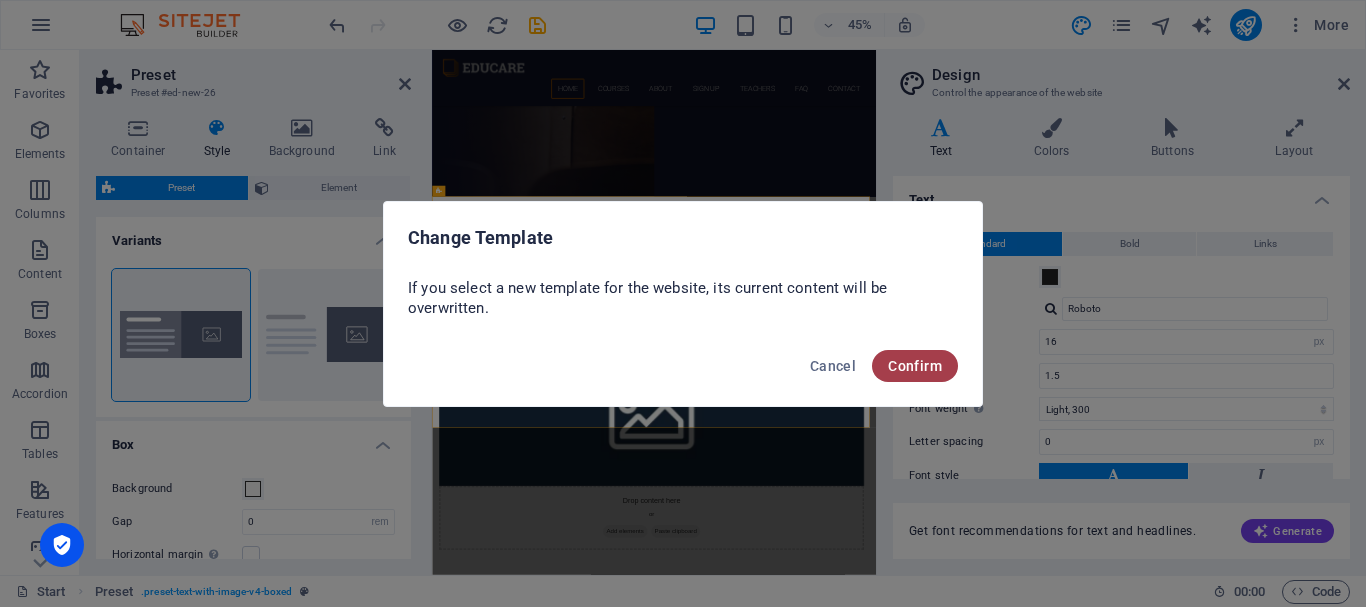 click on "Confirm" at bounding box center (915, 366) 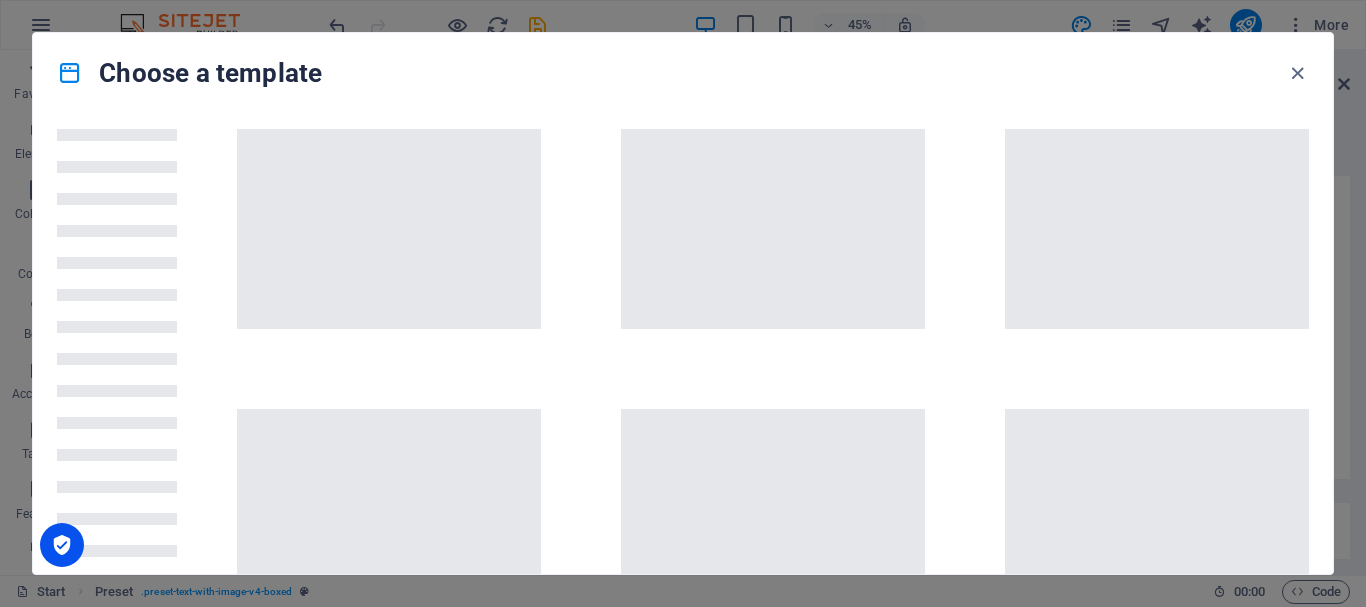 click at bounding box center (773, 2469) 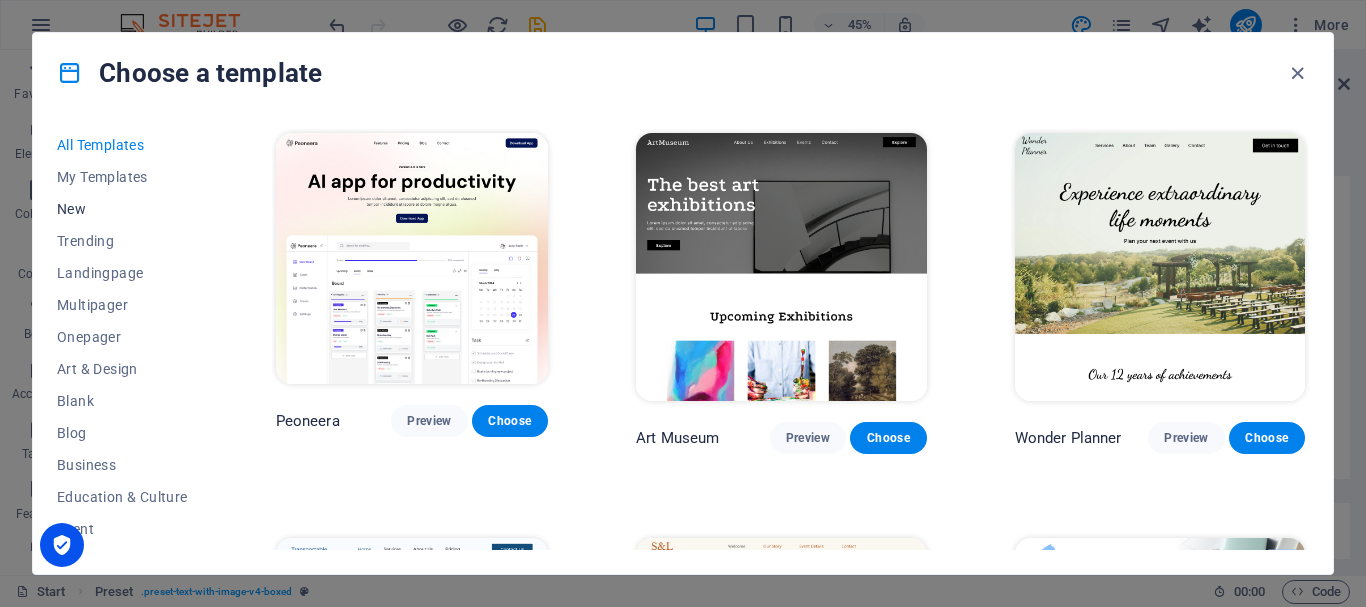 click on "New" at bounding box center (122, 209) 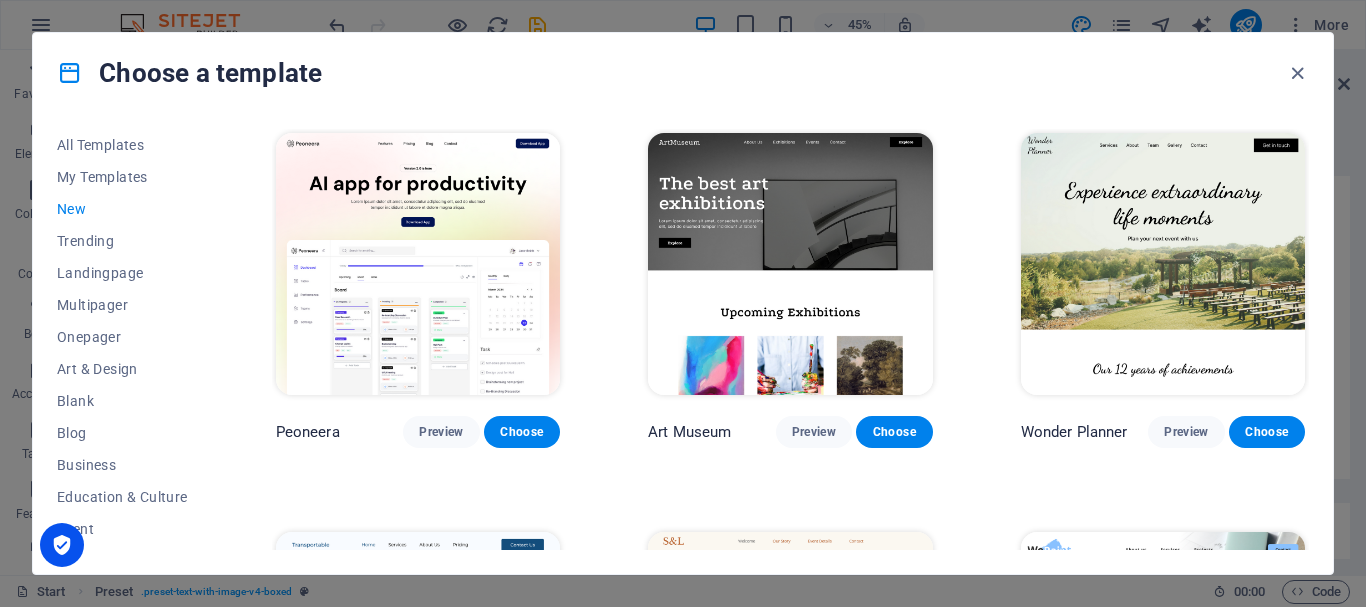 click on "New" at bounding box center (122, 209) 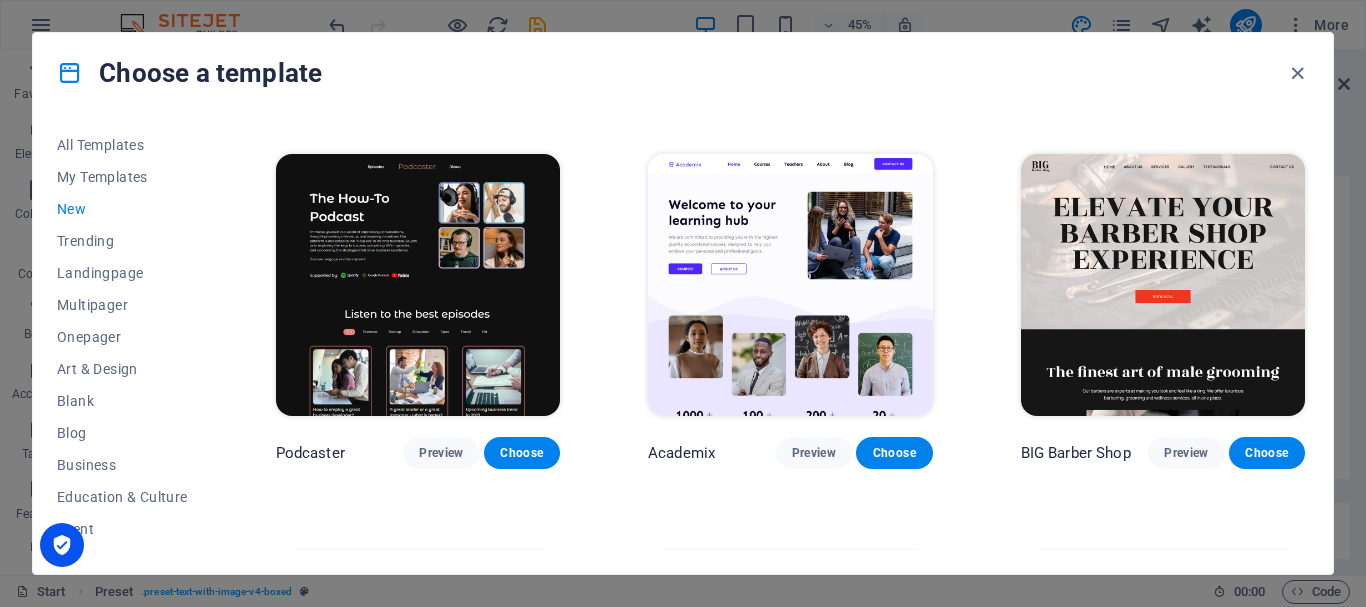 scroll, scrollTop: 1154, scrollLeft: 0, axis: vertical 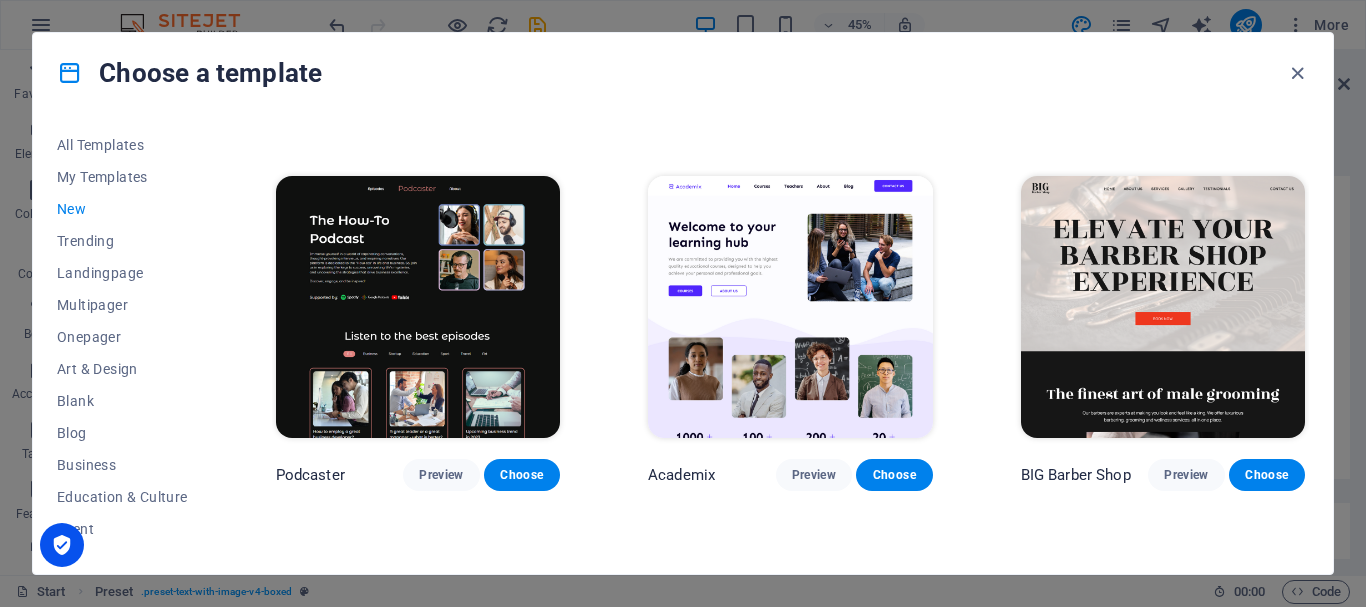drag, startPoint x: 1307, startPoint y: 164, endPoint x: 1354, endPoint y: 373, distance: 214.21951 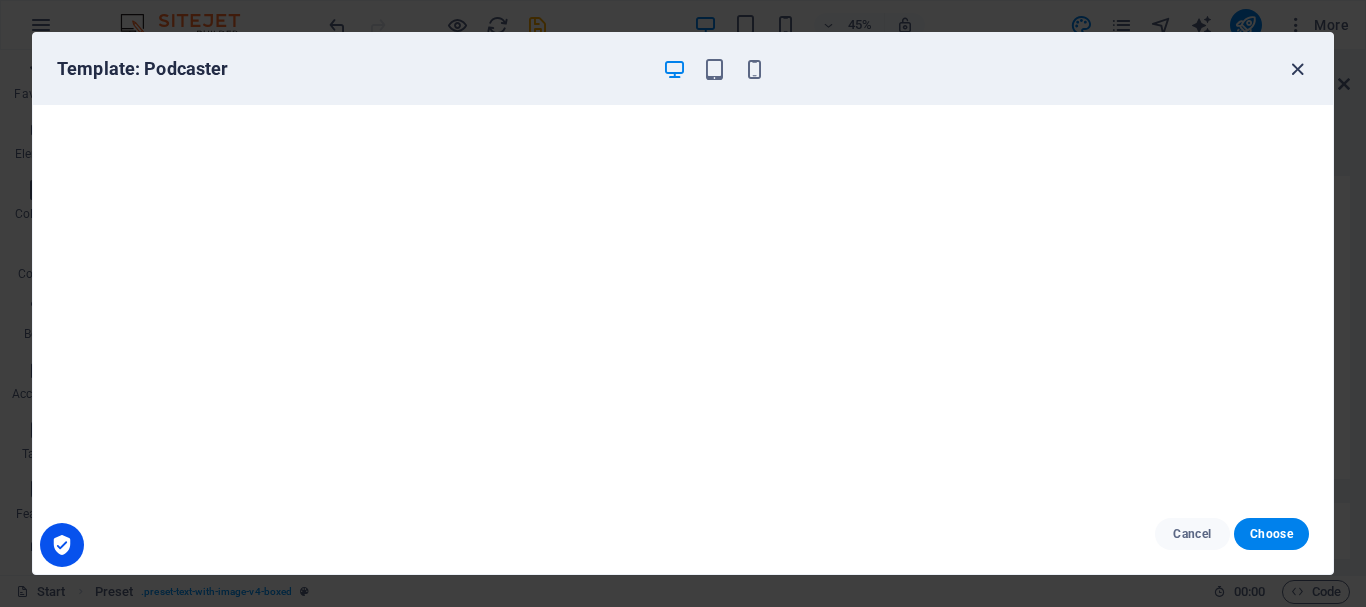 click at bounding box center (1297, 69) 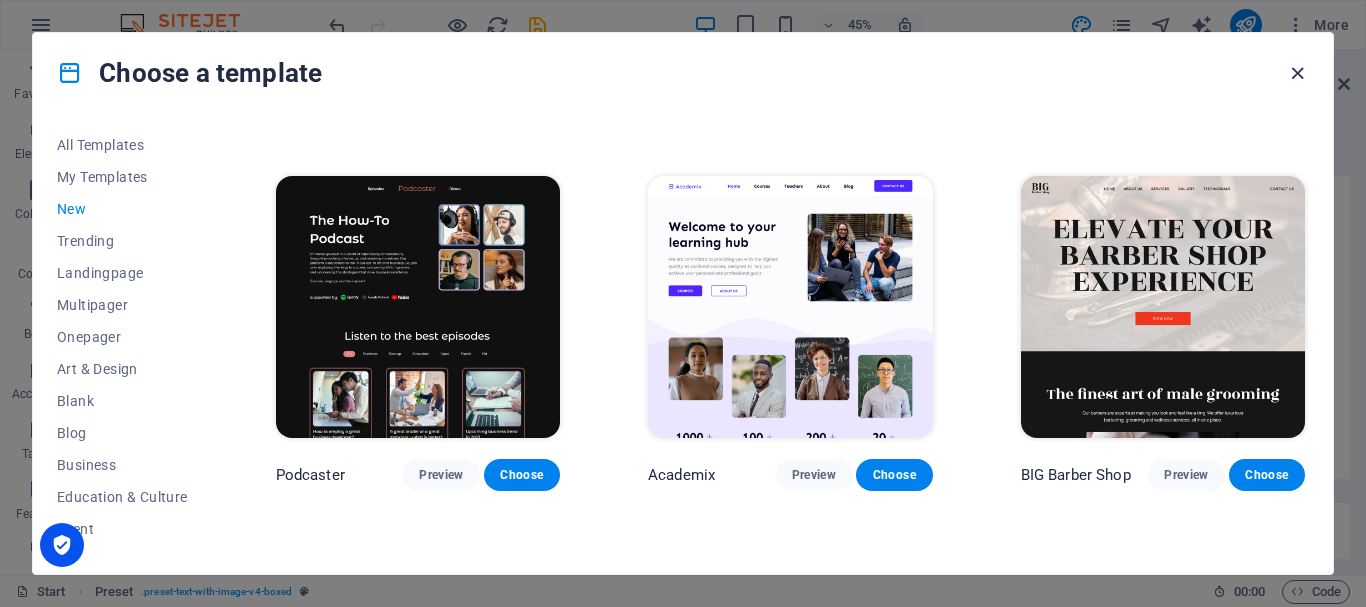 click at bounding box center (1297, 73) 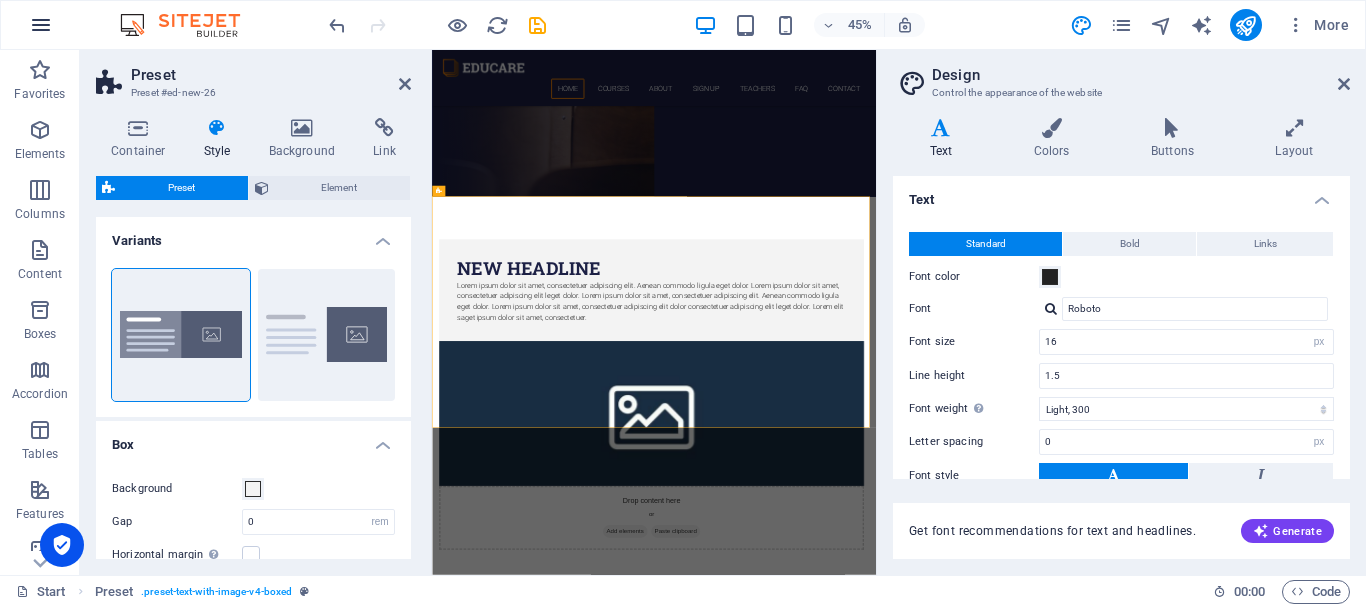 click at bounding box center [41, 25] 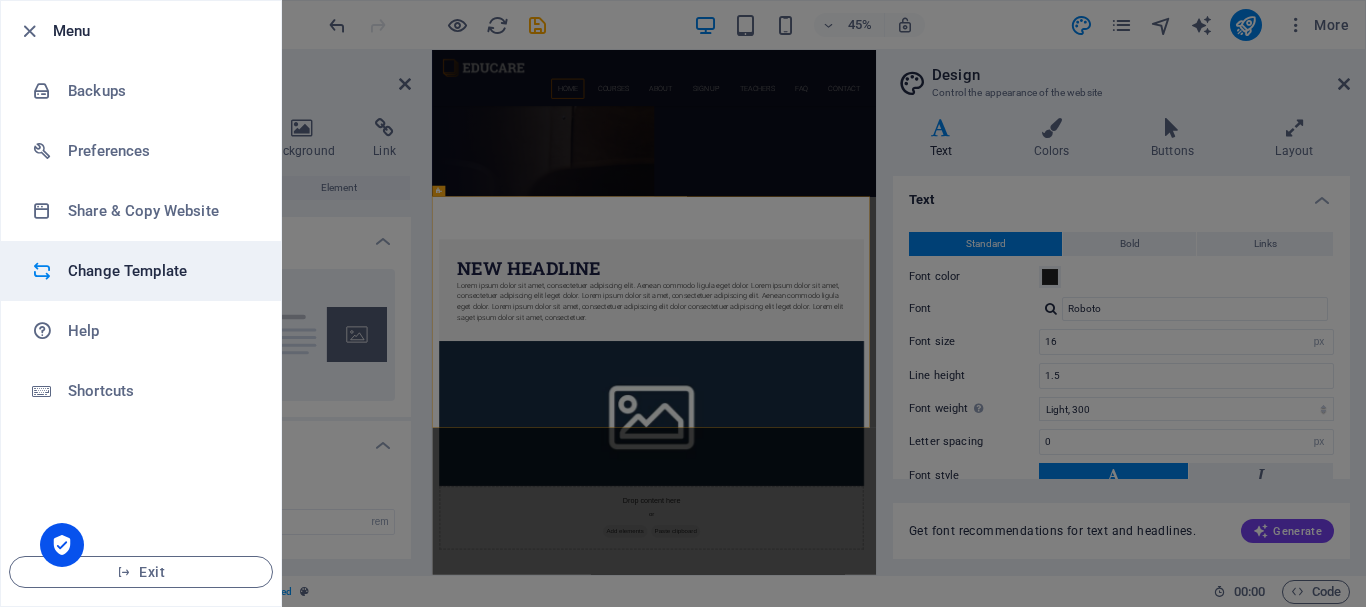 click on "Change Template" at bounding box center [160, 271] 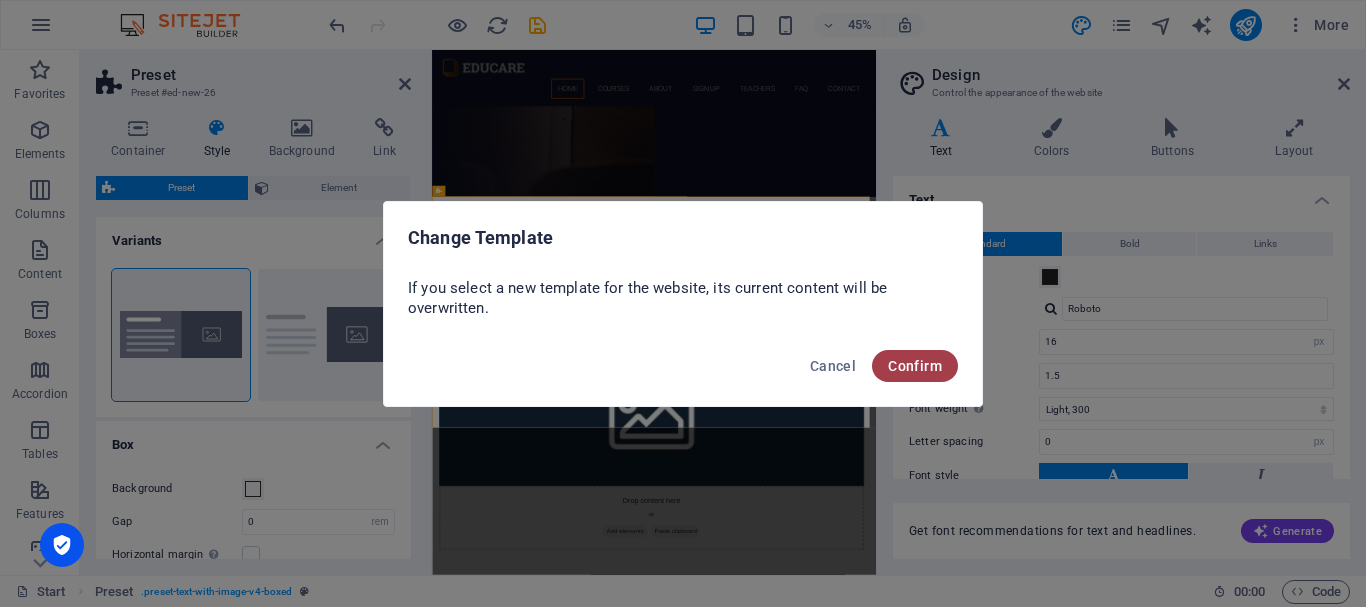 click on "Confirm" at bounding box center [915, 366] 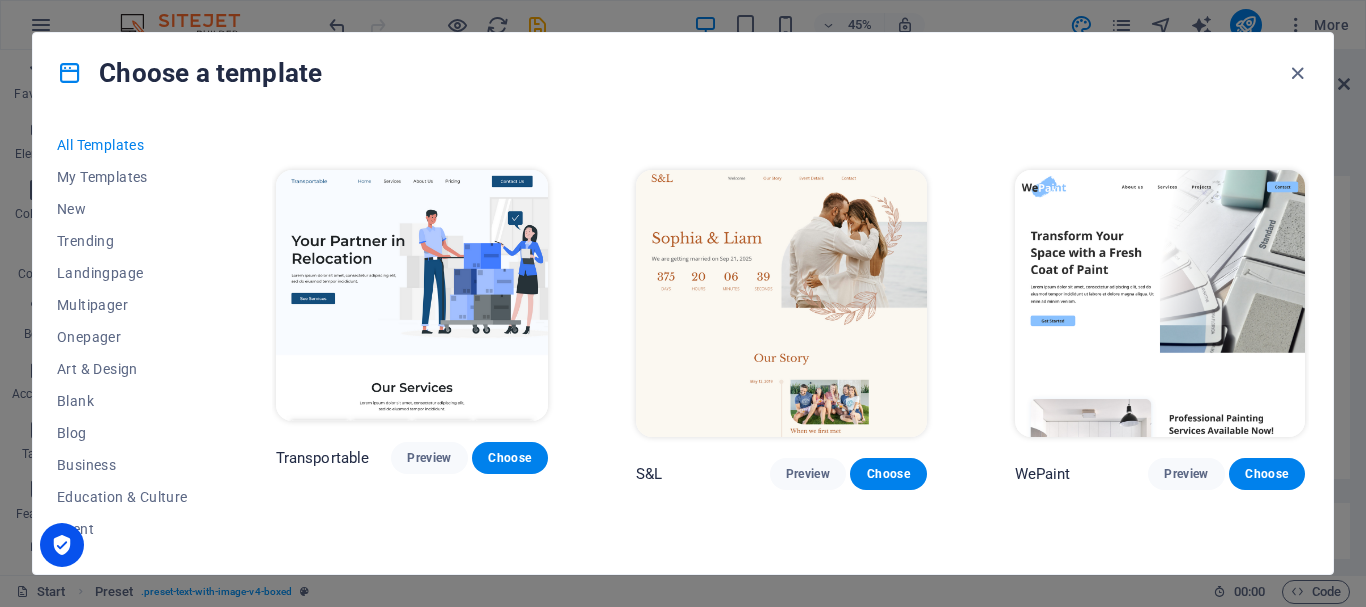 scroll, scrollTop: 1105, scrollLeft: 0, axis: vertical 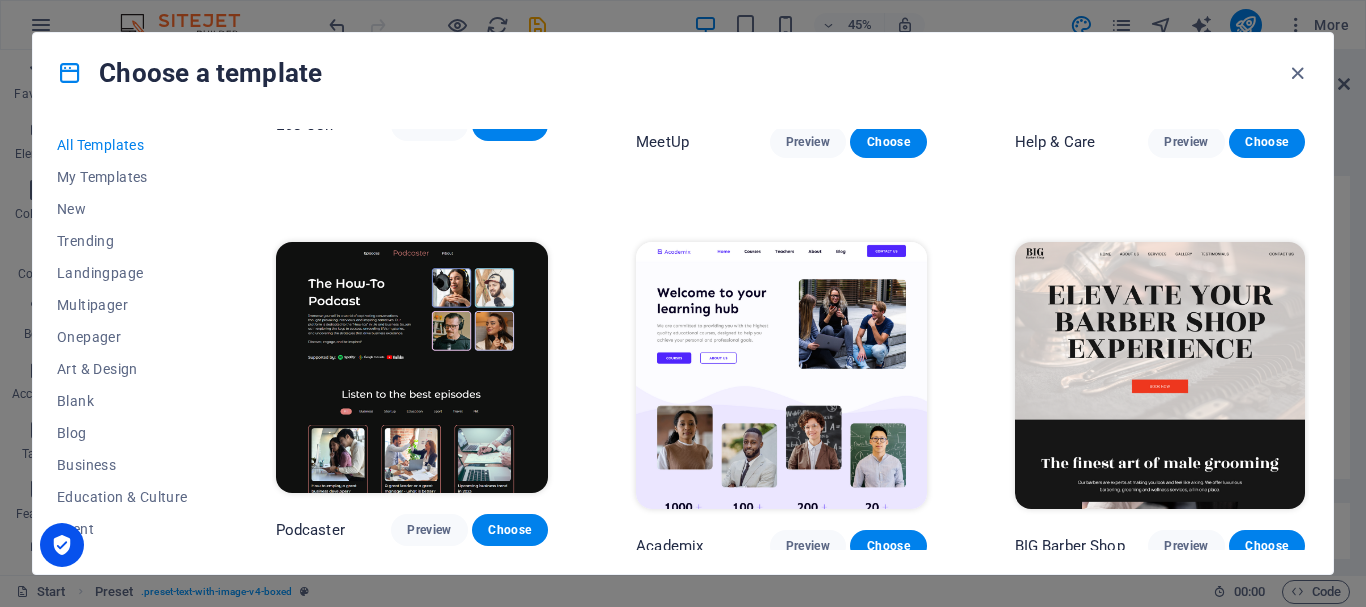 drag, startPoint x: 1305, startPoint y: 173, endPoint x: 1302, endPoint y: 212, distance: 39.115215 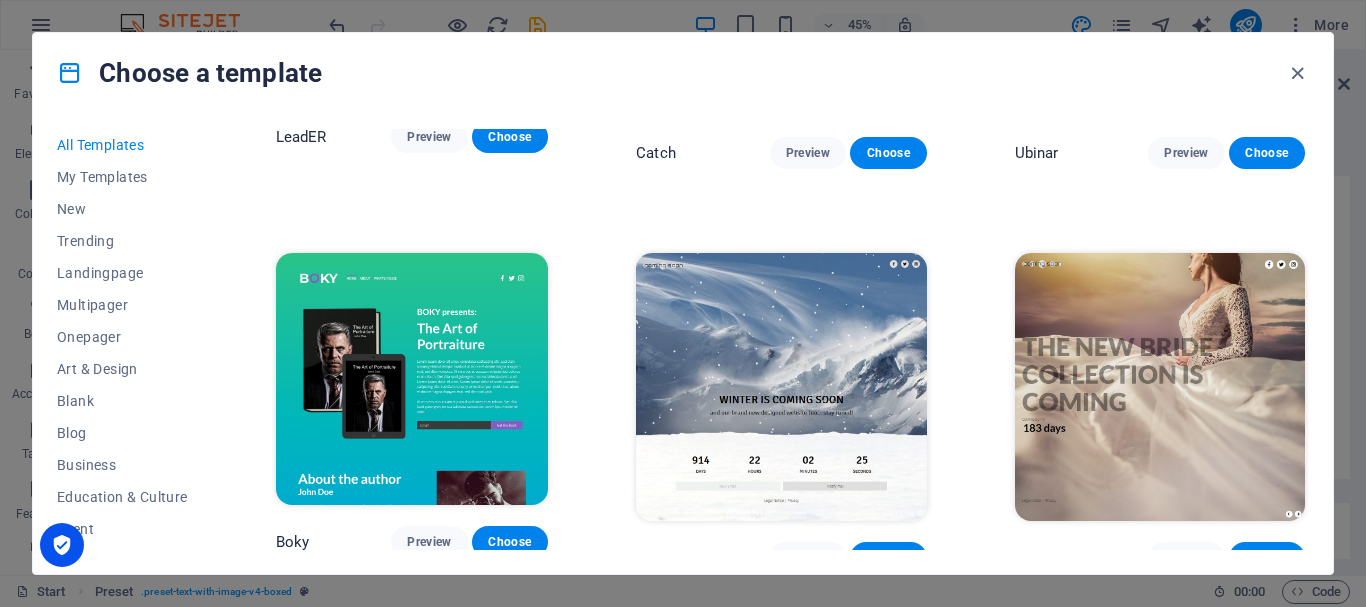 scroll, scrollTop: 20976, scrollLeft: 0, axis: vertical 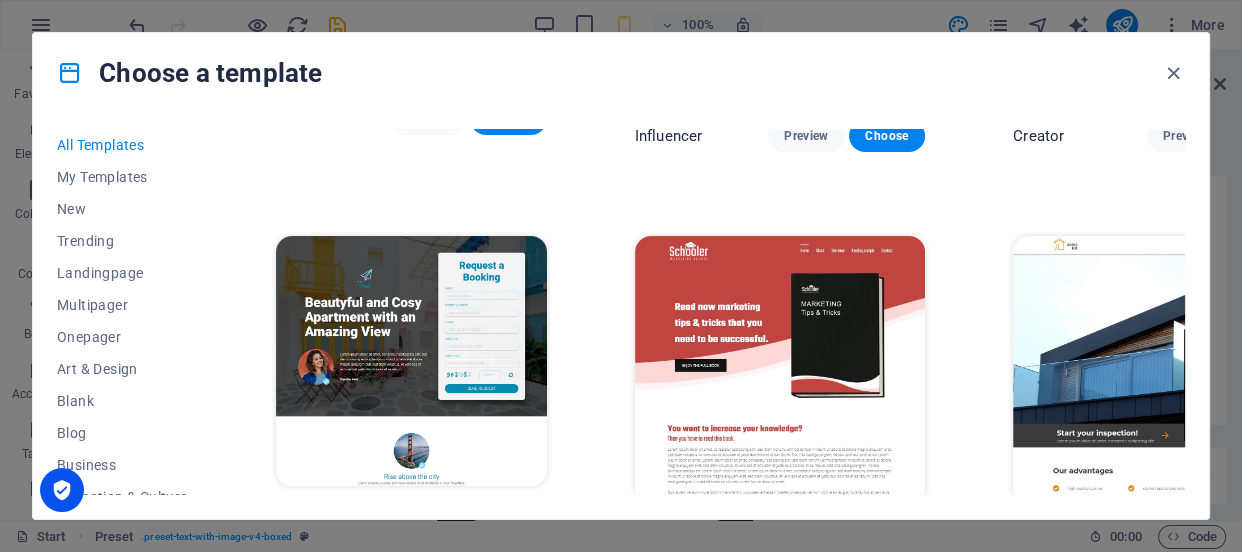 type on "2.5" 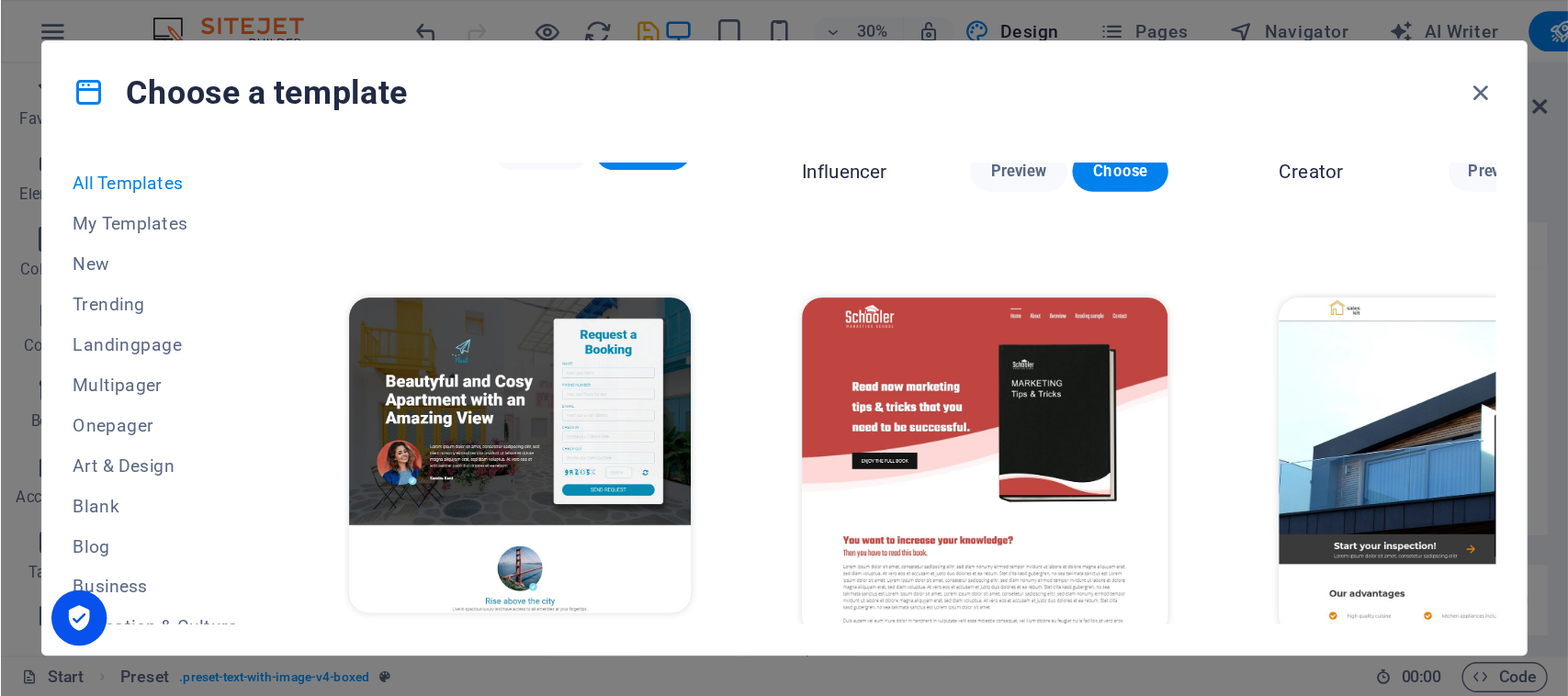 scroll, scrollTop: 18485, scrollLeft: 0, axis: vertical 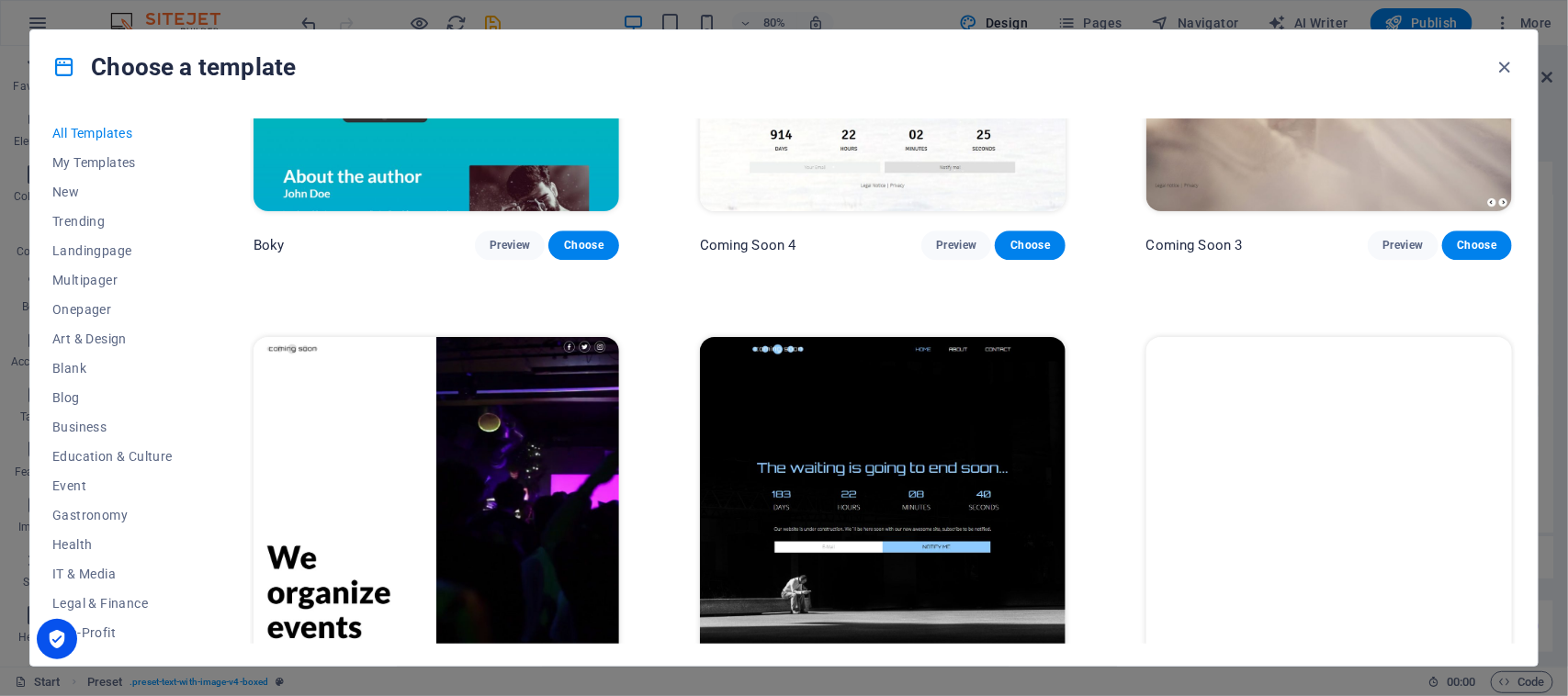 click on "All Templates My Templates New Trending Landingpage Multipager Onepager Art & Design Blank Blog Business Education & Culture Event Gastronomy Health IT & Media Legal & Finance Non-Profit Performance Portfolio Services Sports & Beauty Trades Travel Wireframe Peoneera Preview Choose Art Museum Preview Choose Wonder Planner Preview Choose Transportable Preview Choose S&L Preview Choose WePaint Preview Choose Eco-Con Preview Choose MeetUp Preview Choose Help & Care Preview Choose Podcaster Preview Choose Academix Preview Choose BIG [PERSON_NAME] Shop Preview Choose Health & Food Preview Choose UrbanNest Interiors Preview Choose Green Change Preview Choose The Beauty Temple Preview Choose WeTrain Preview Choose Cleaner Preview Choose [PERSON_NAME] Preview Choose Delicioso Preview Choose Dream Garden Preview Choose LumeDeAqua Preview Choose Pets Care Preview Choose SafeSpace Preview Choose Midnight Rain Bar Preview Choose Drive Preview Choose Estator Preview Choose Health Group Preview Choose MakeIt Agency Preview Choose" at bounding box center [784, 385] 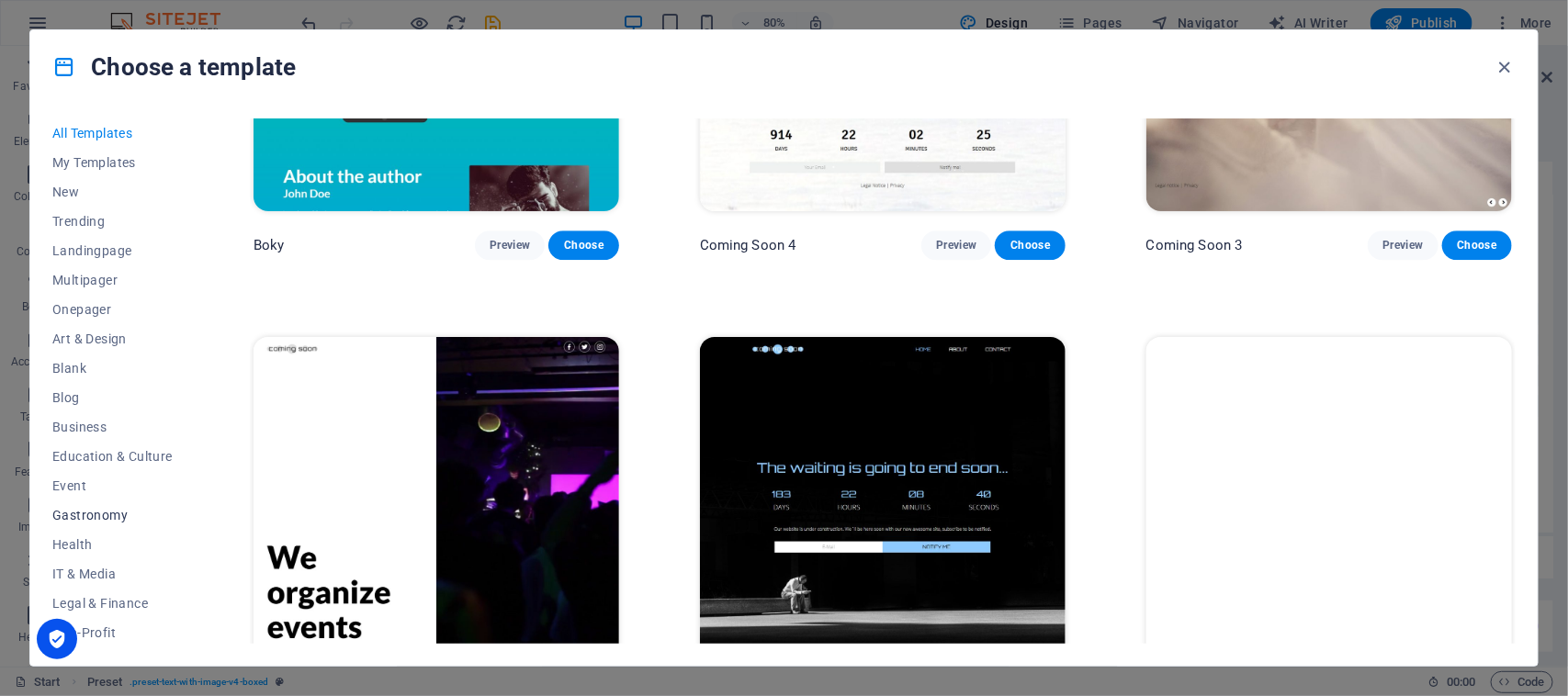click on "Gastronomy" at bounding box center [112, 515] 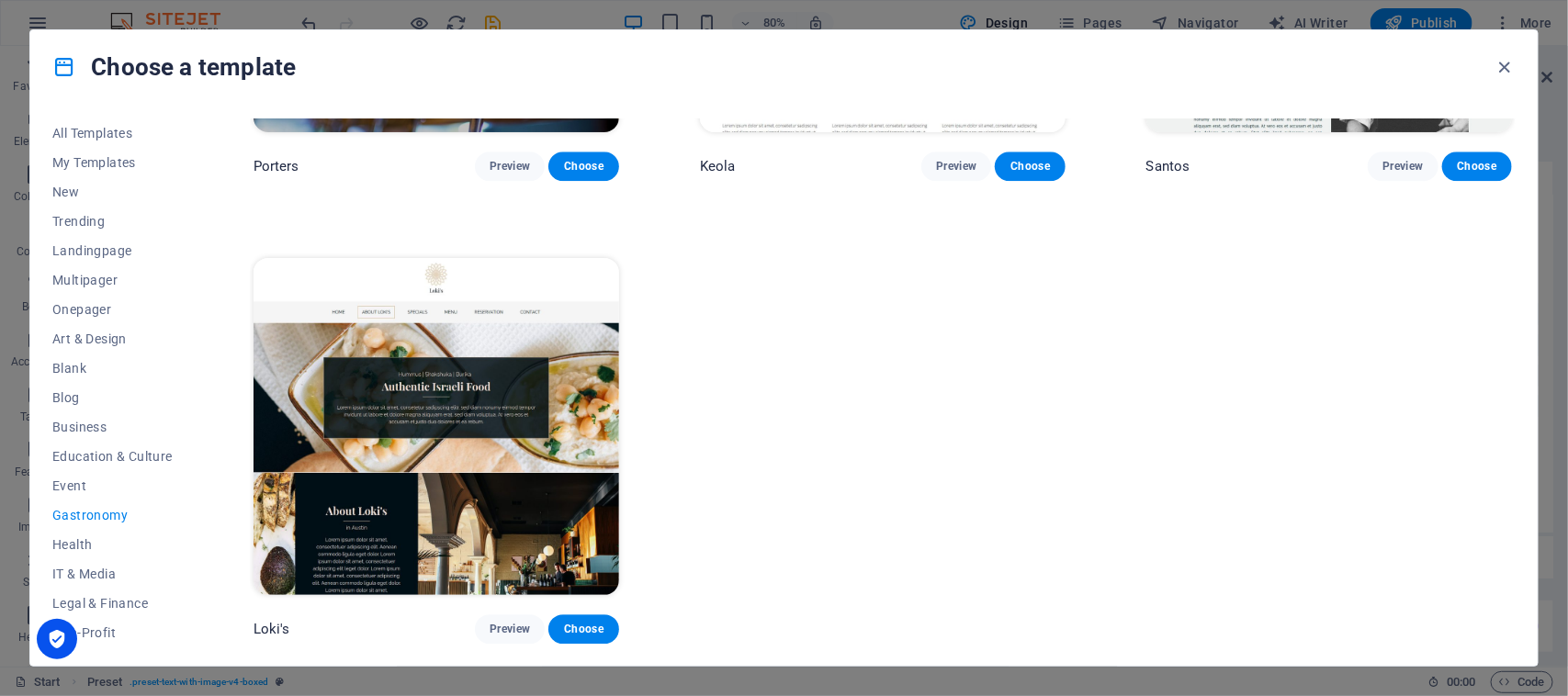 scroll, scrollTop: 2168, scrollLeft: 0, axis: vertical 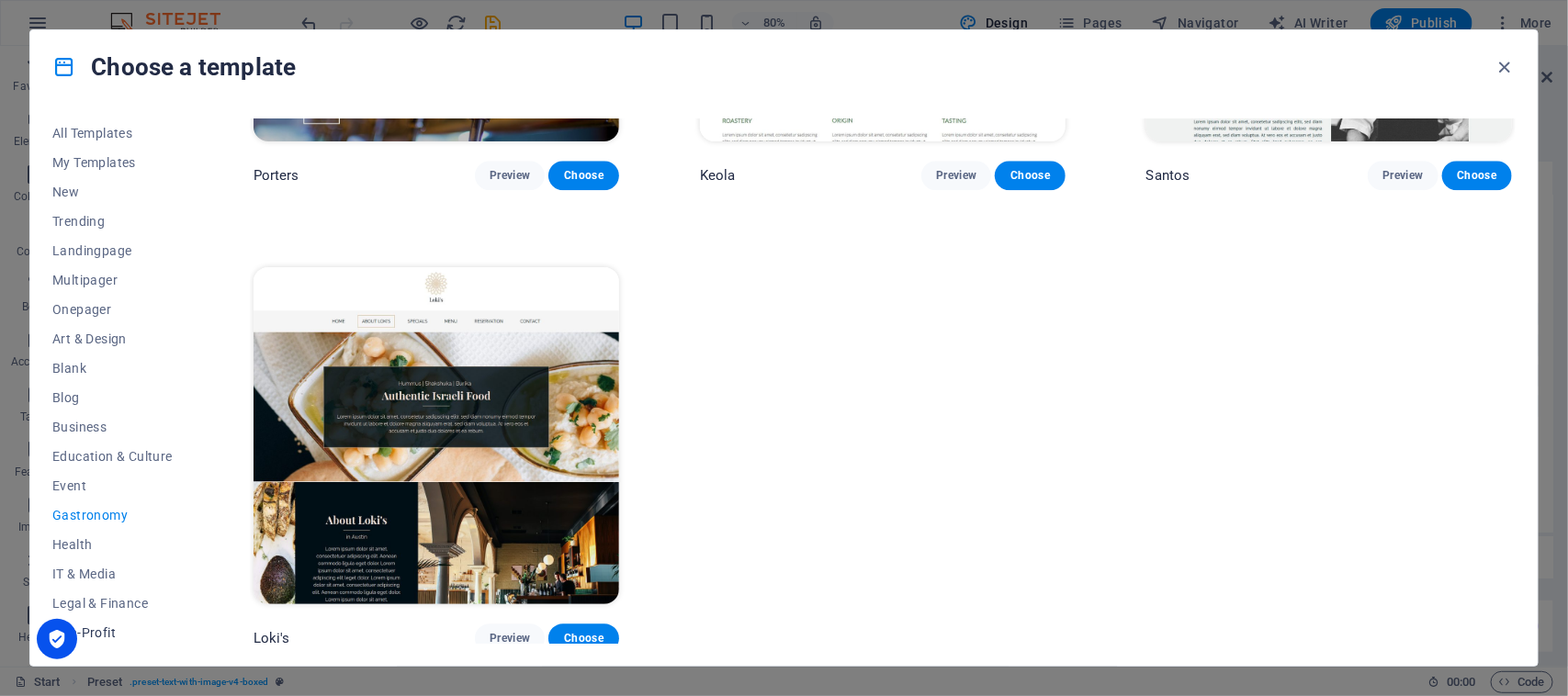 click on "Non-Profit" at bounding box center (112, 633) 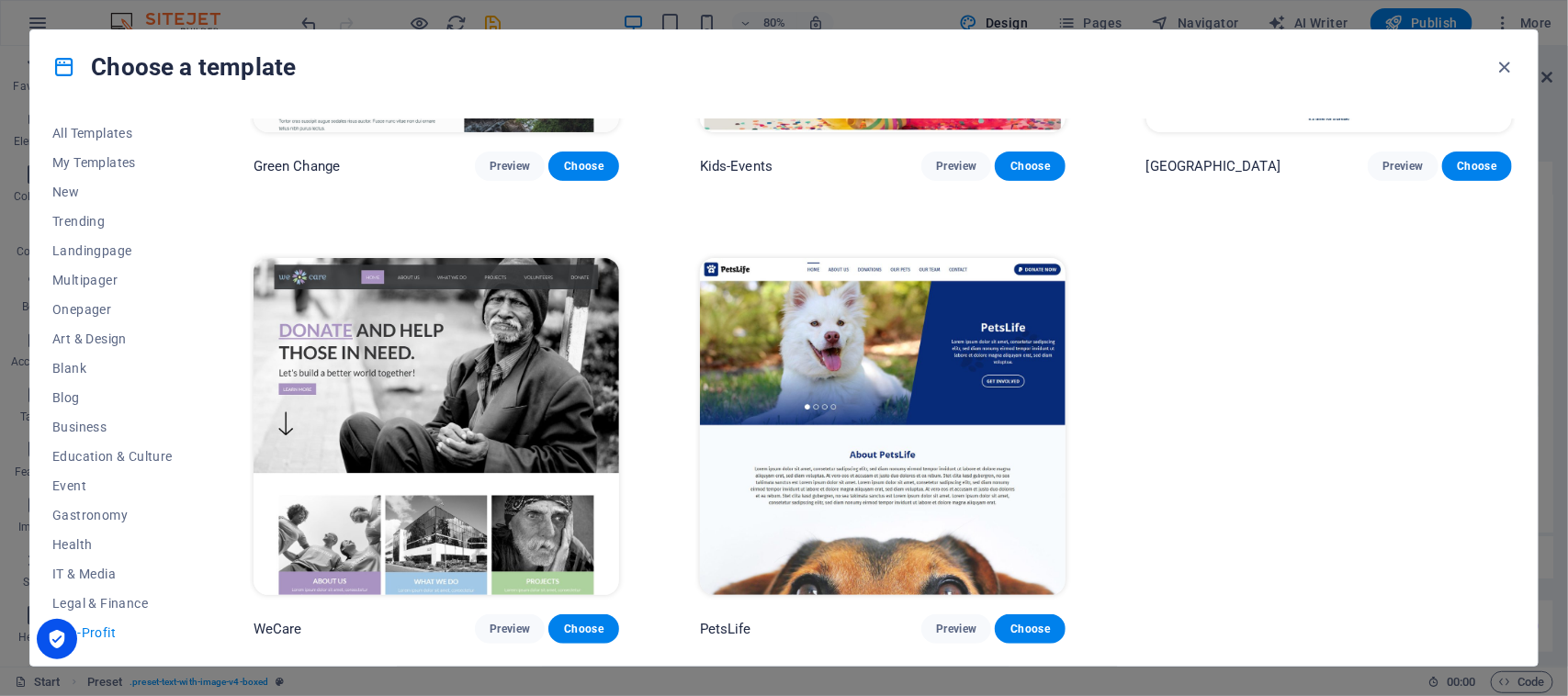 scroll, scrollTop: 323, scrollLeft: 0, axis: vertical 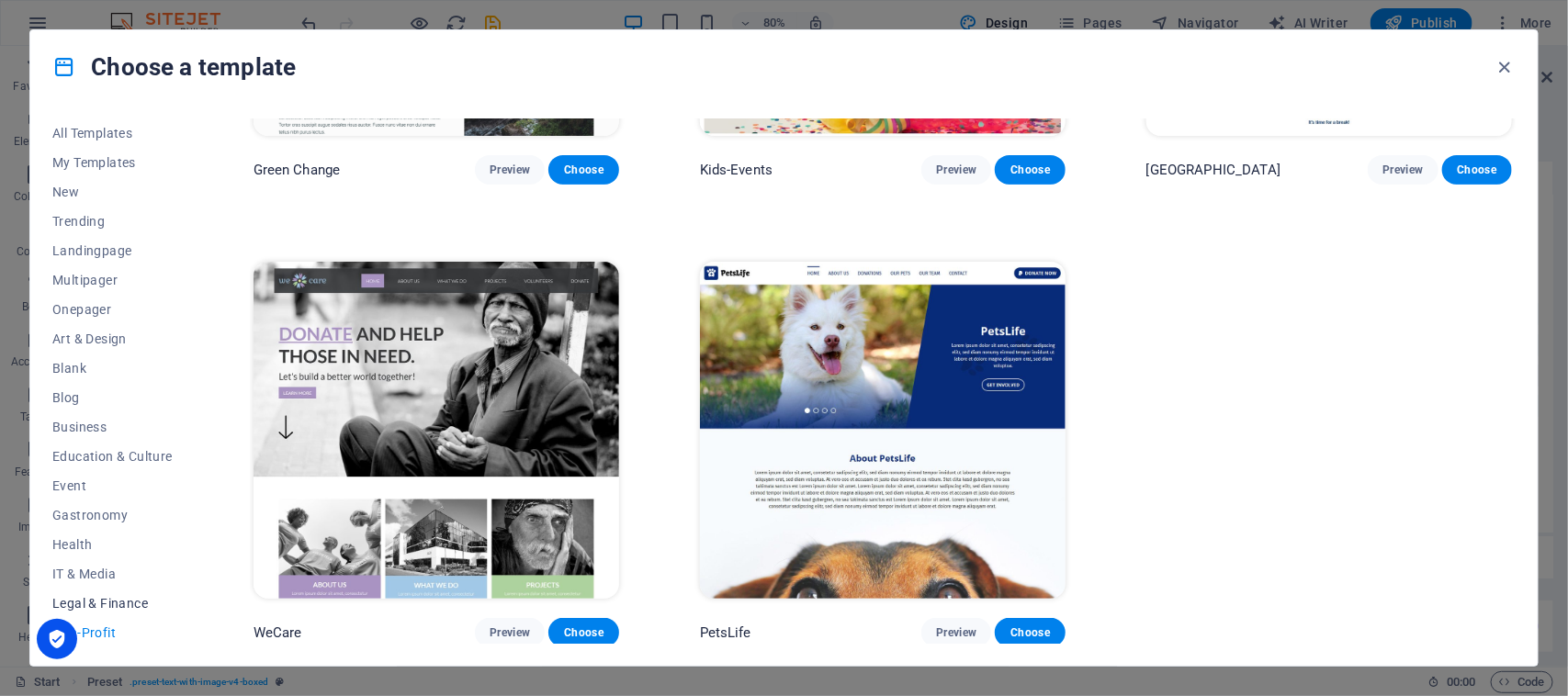 click on "Legal & Finance" at bounding box center [112, 603] 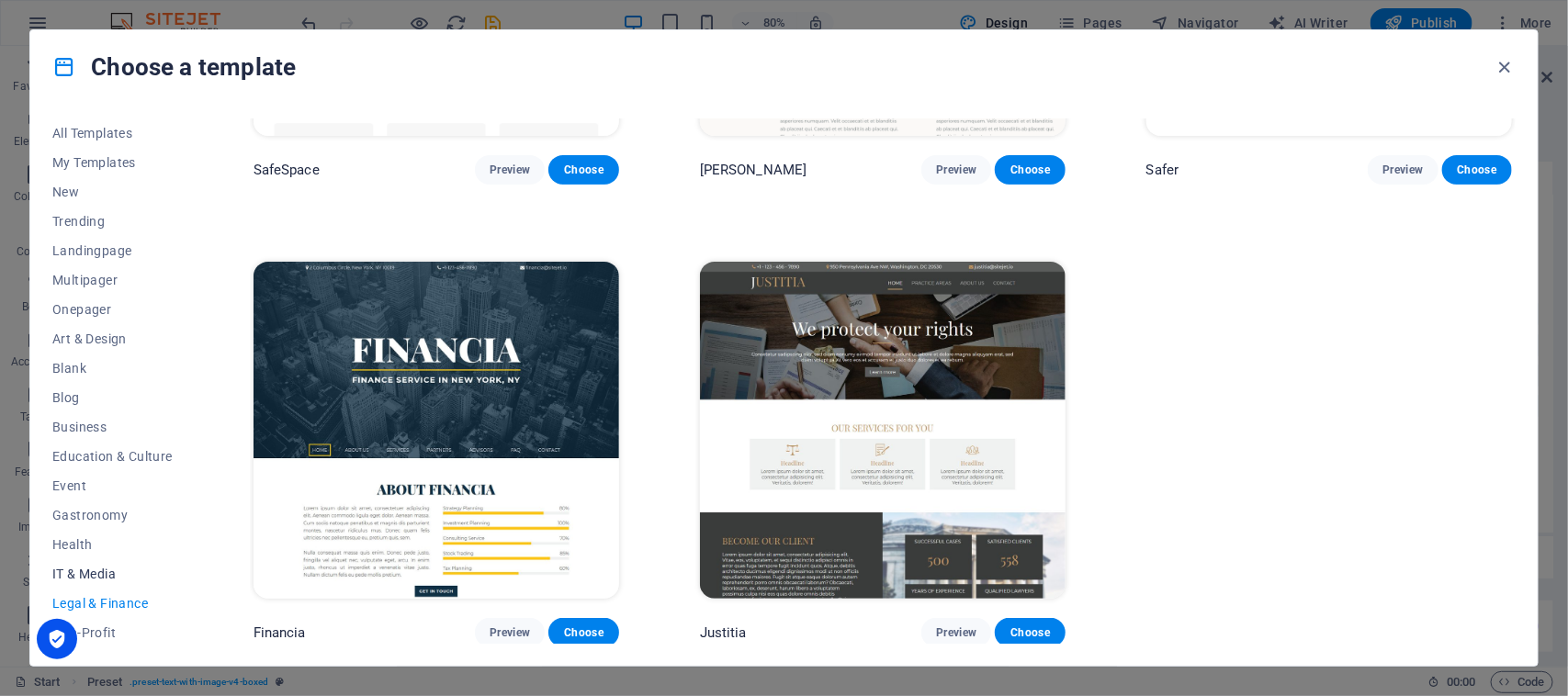 click on "IT & Media" at bounding box center [112, 574] 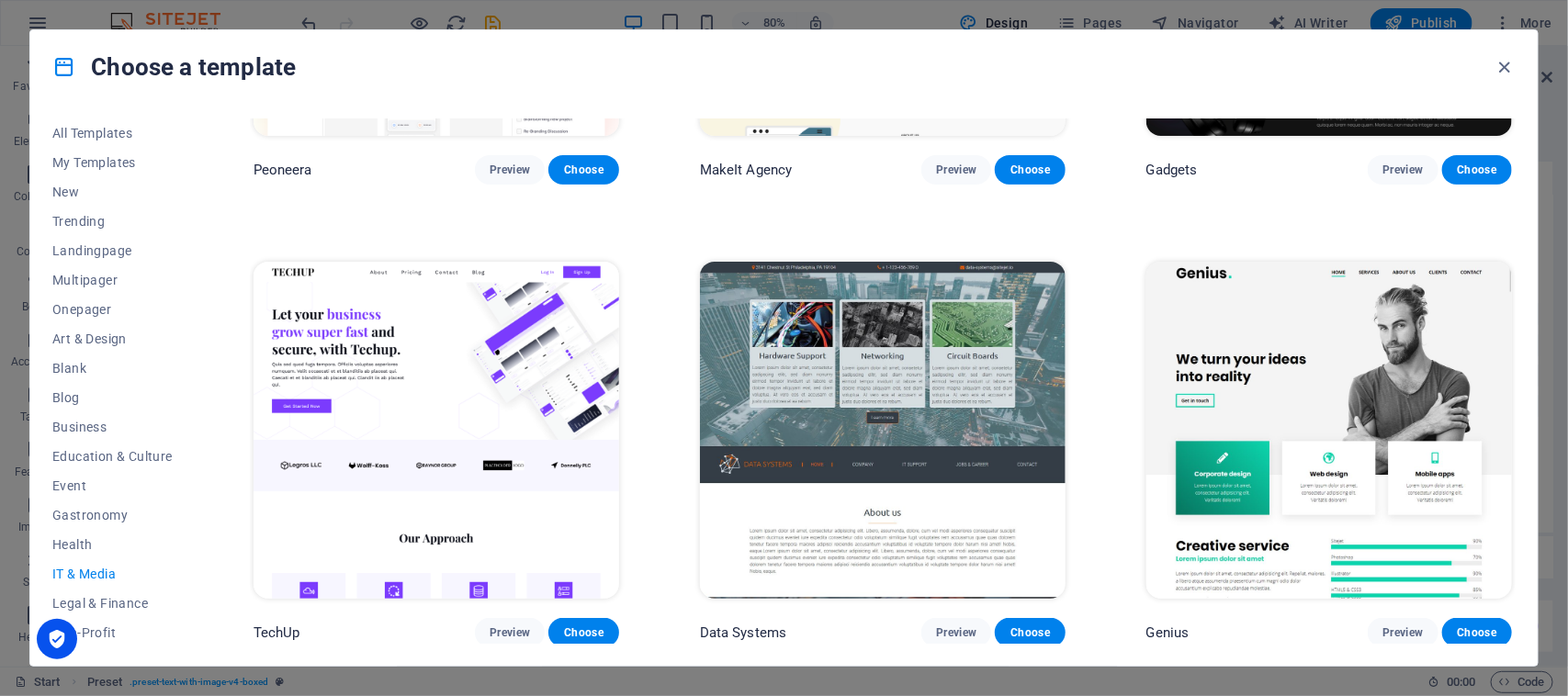 scroll, scrollTop: 1245, scrollLeft: 0, axis: vertical 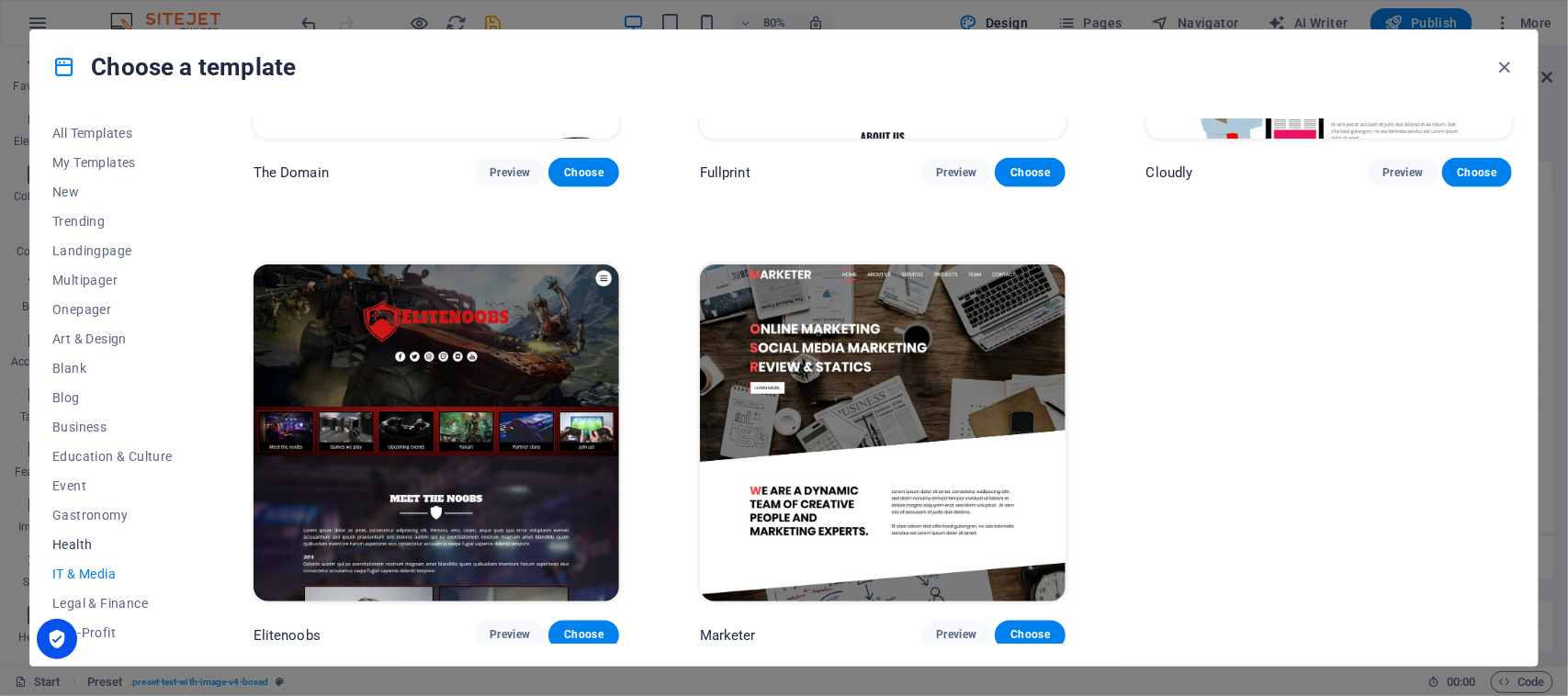 click on "Health" at bounding box center (112, 544) 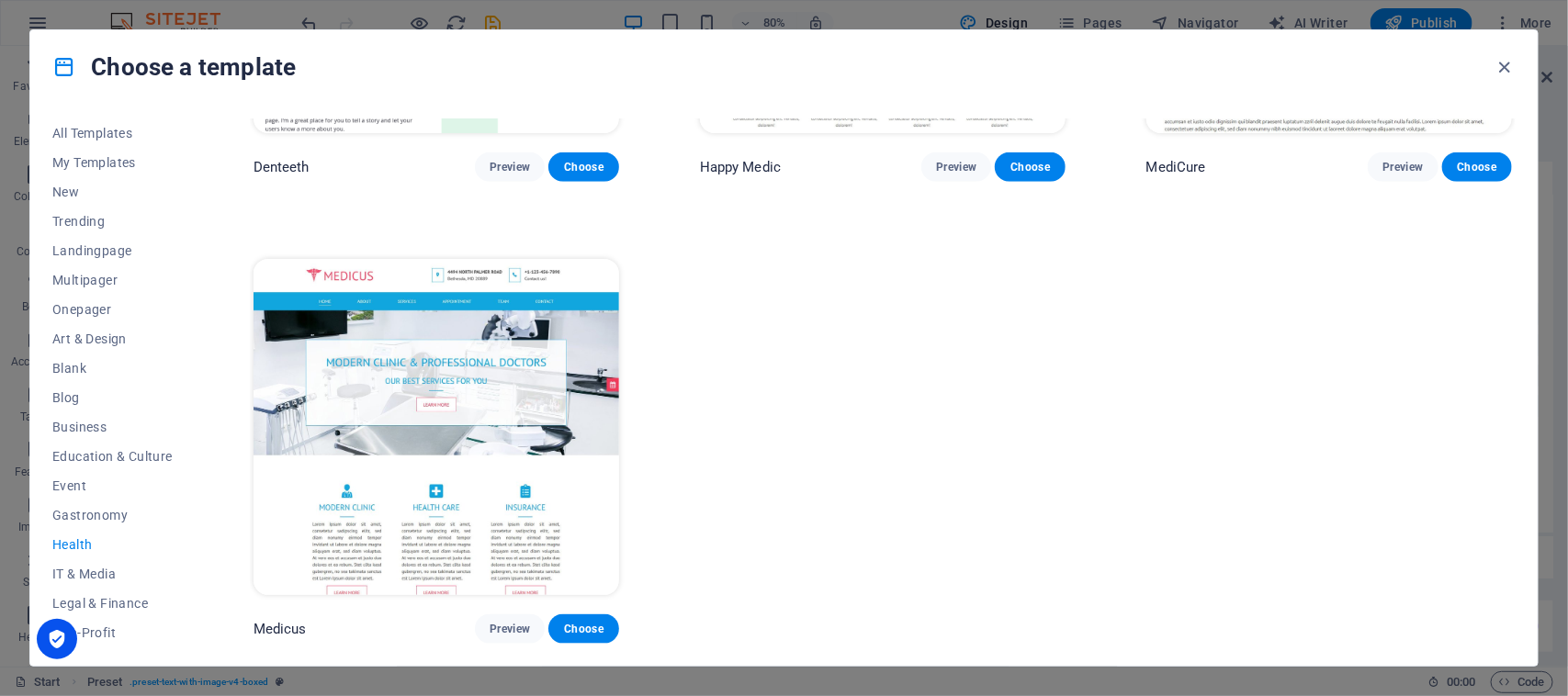 scroll, scrollTop: 783, scrollLeft: 0, axis: vertical 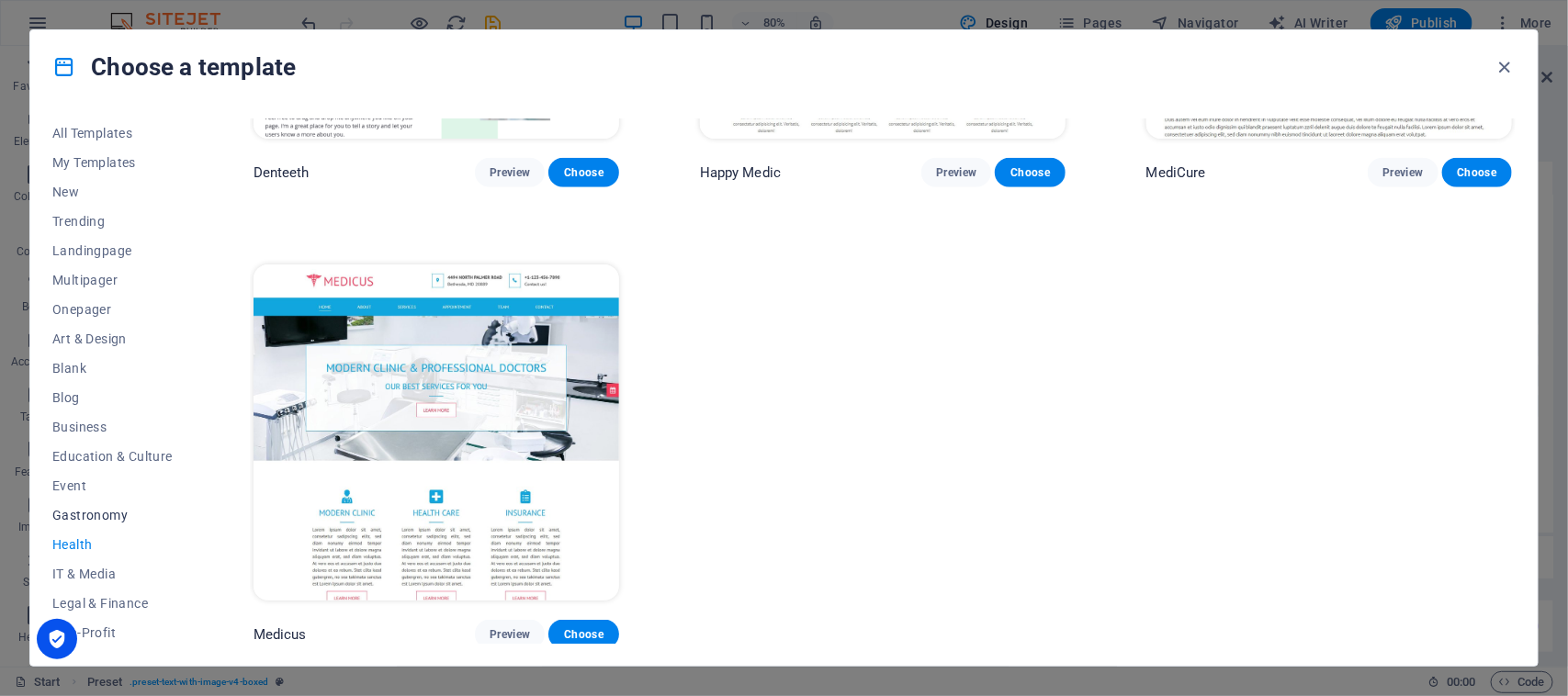 click on "Gastronomy" at bounding box center [112, 515] 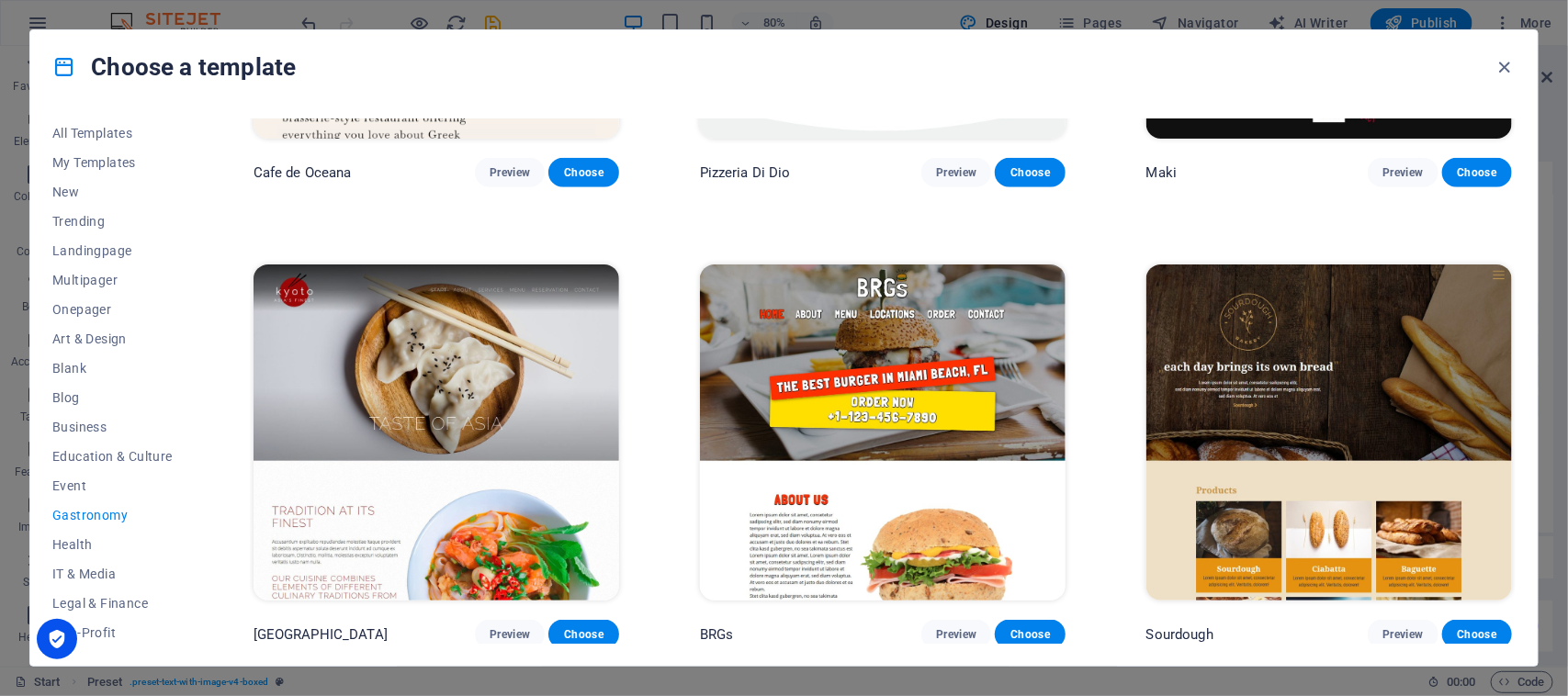 scroll, scrollTop: 2168, scrollLeft: 0, axis: vertical 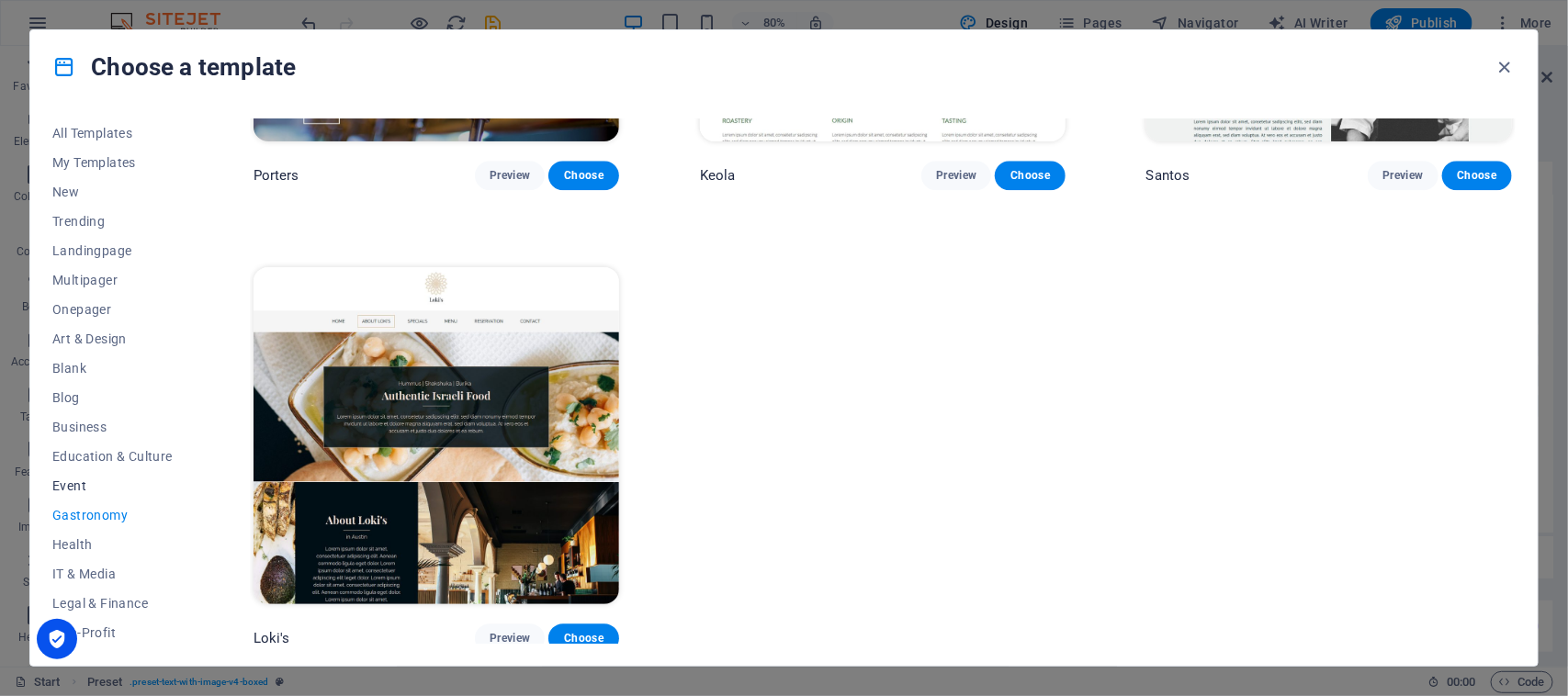 click on "Event" at bounding box center [112, 486] 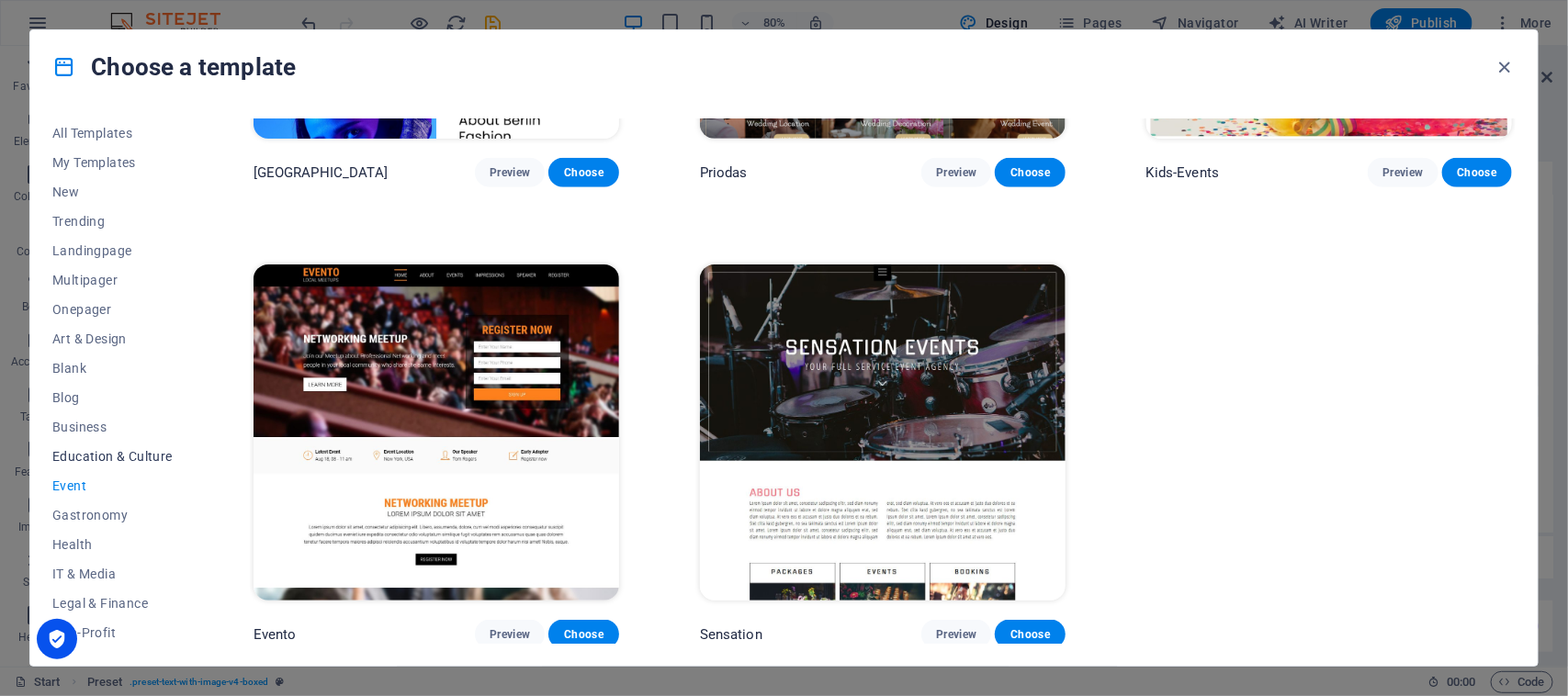 click on "Education & Culture" at bounding box center [112, 456] 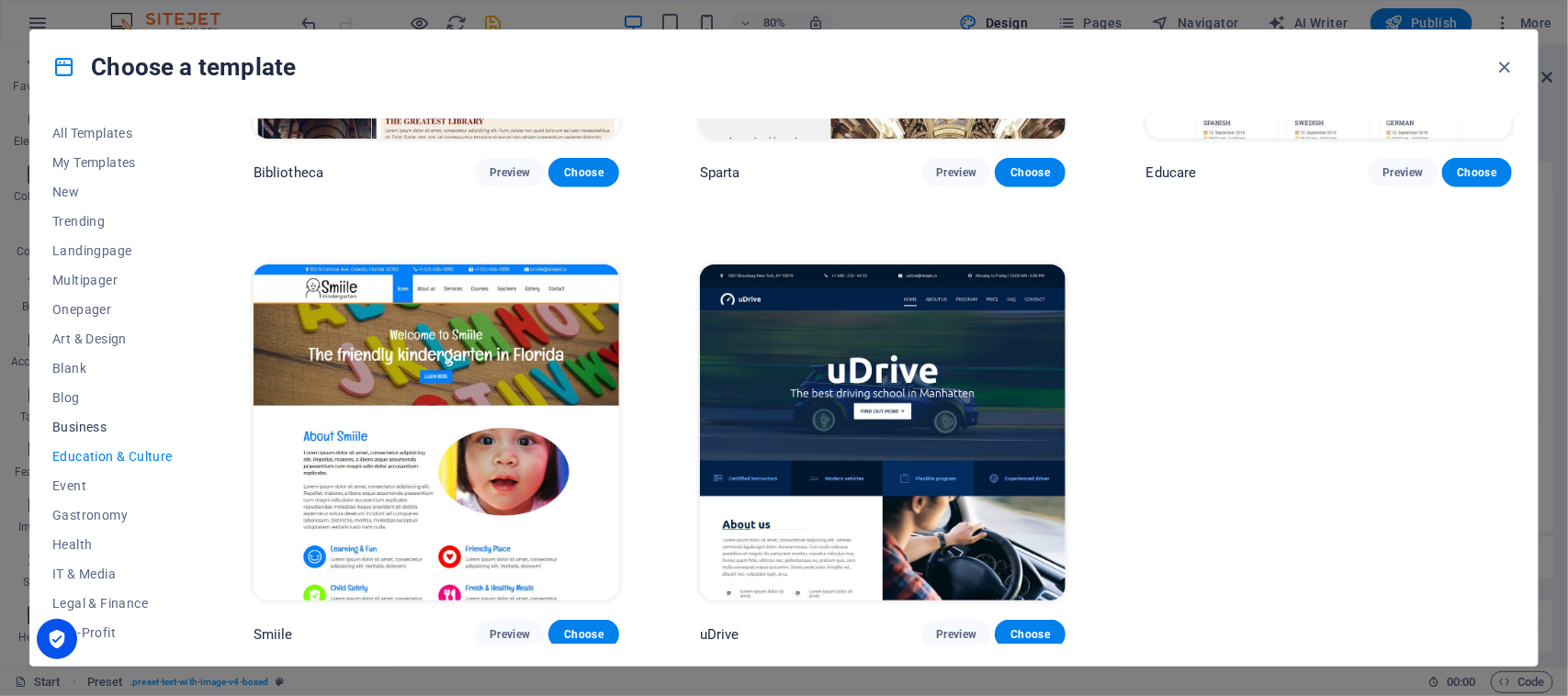 click on "Business" at bounding box center [112, 427] 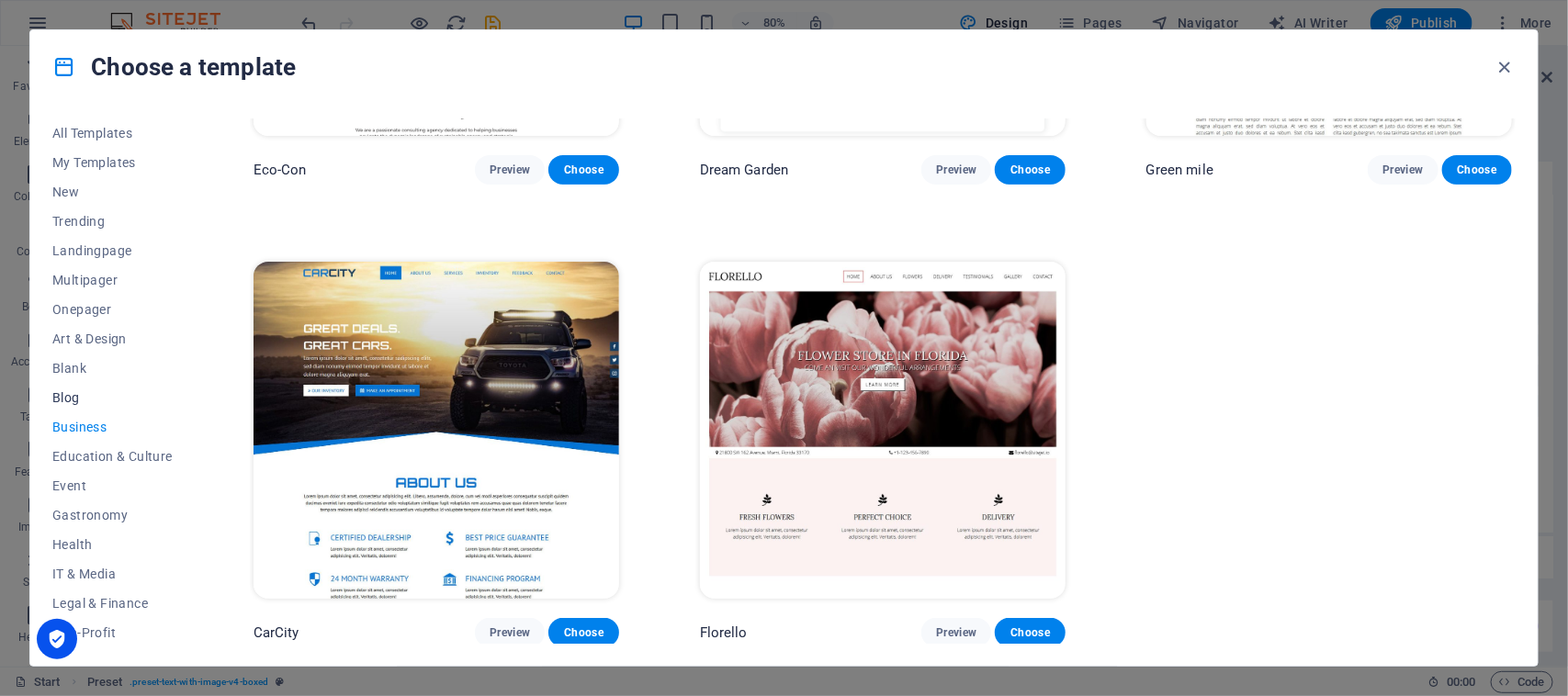 click on "Blog" at bounding box center (112, 398) 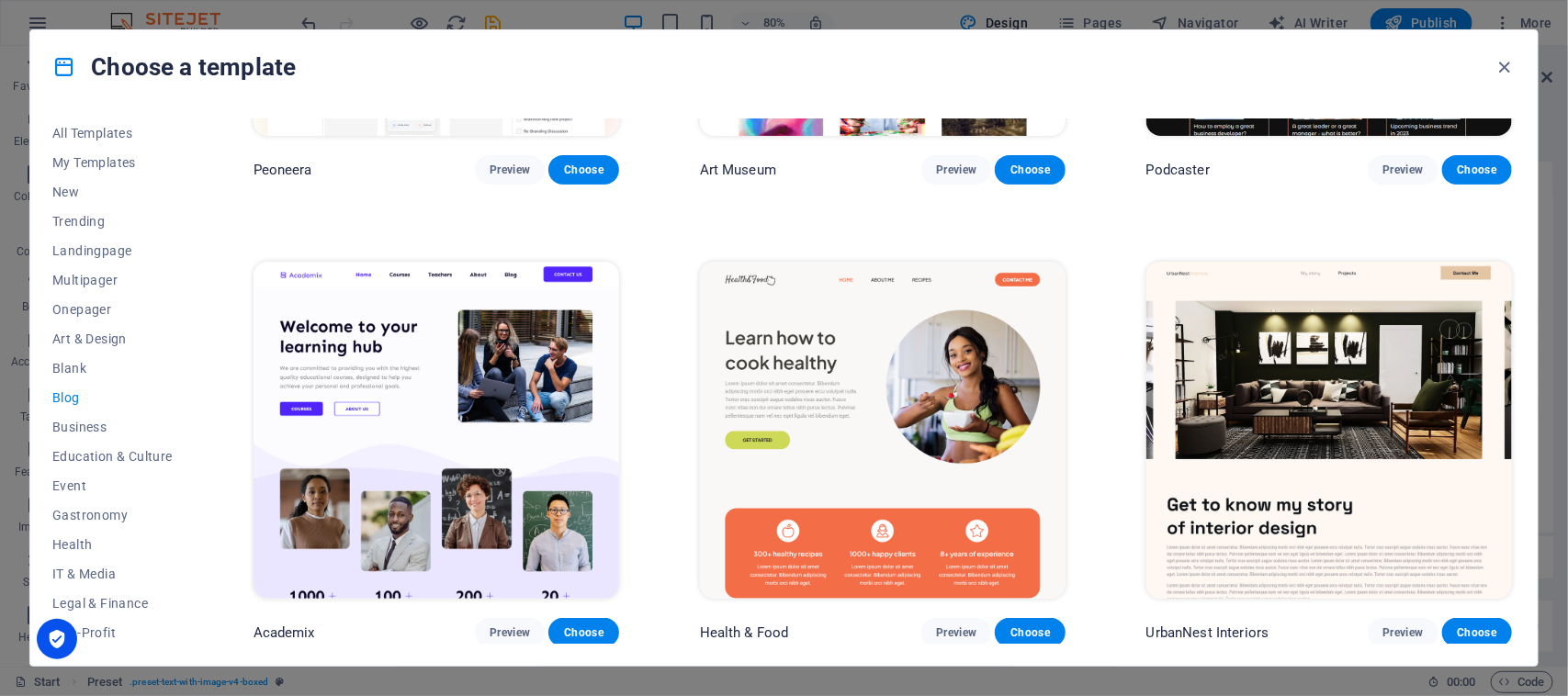 scroll, scrollTop: 3090, scrollLeft: 0, axis: vertical 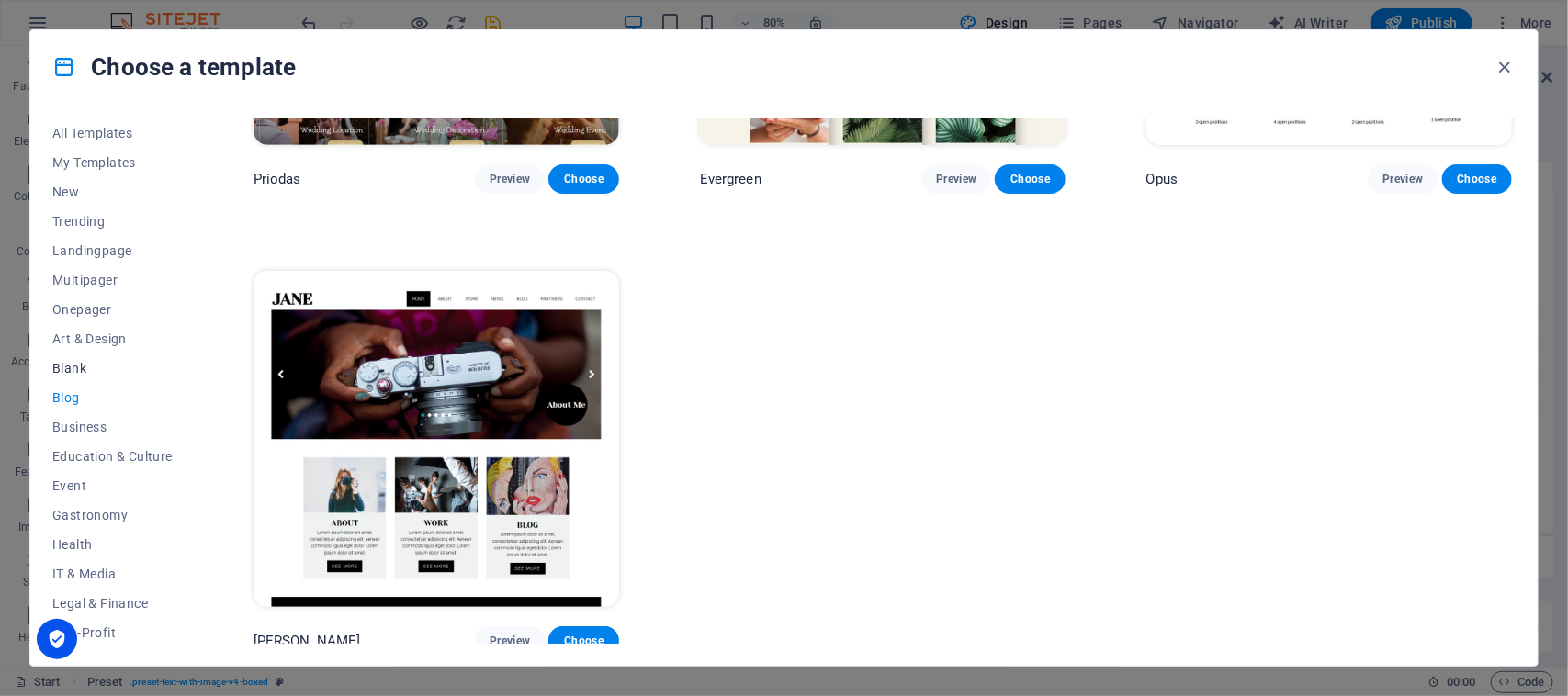 click on "Blank" at bounding box center (112, 368) 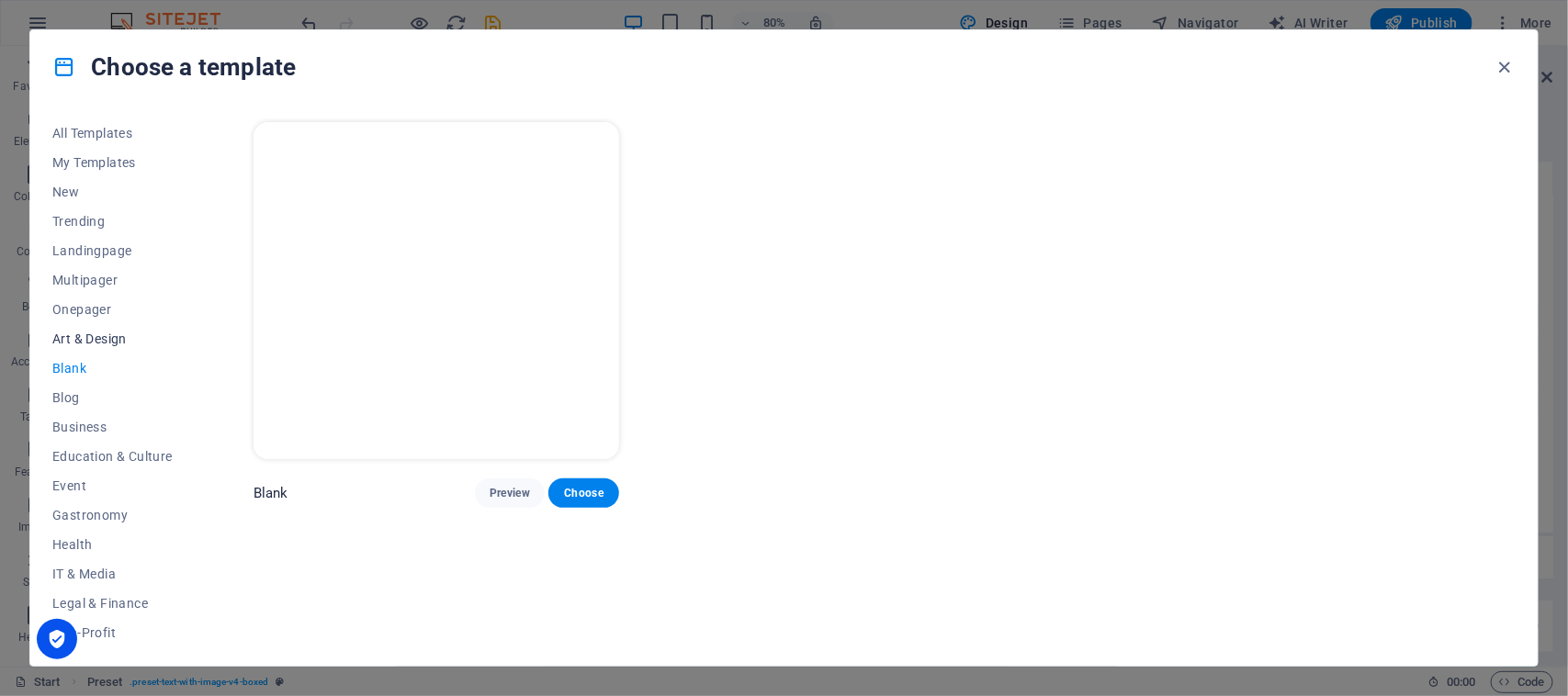 click on "Art & Design" at bounding box center [112, 339] 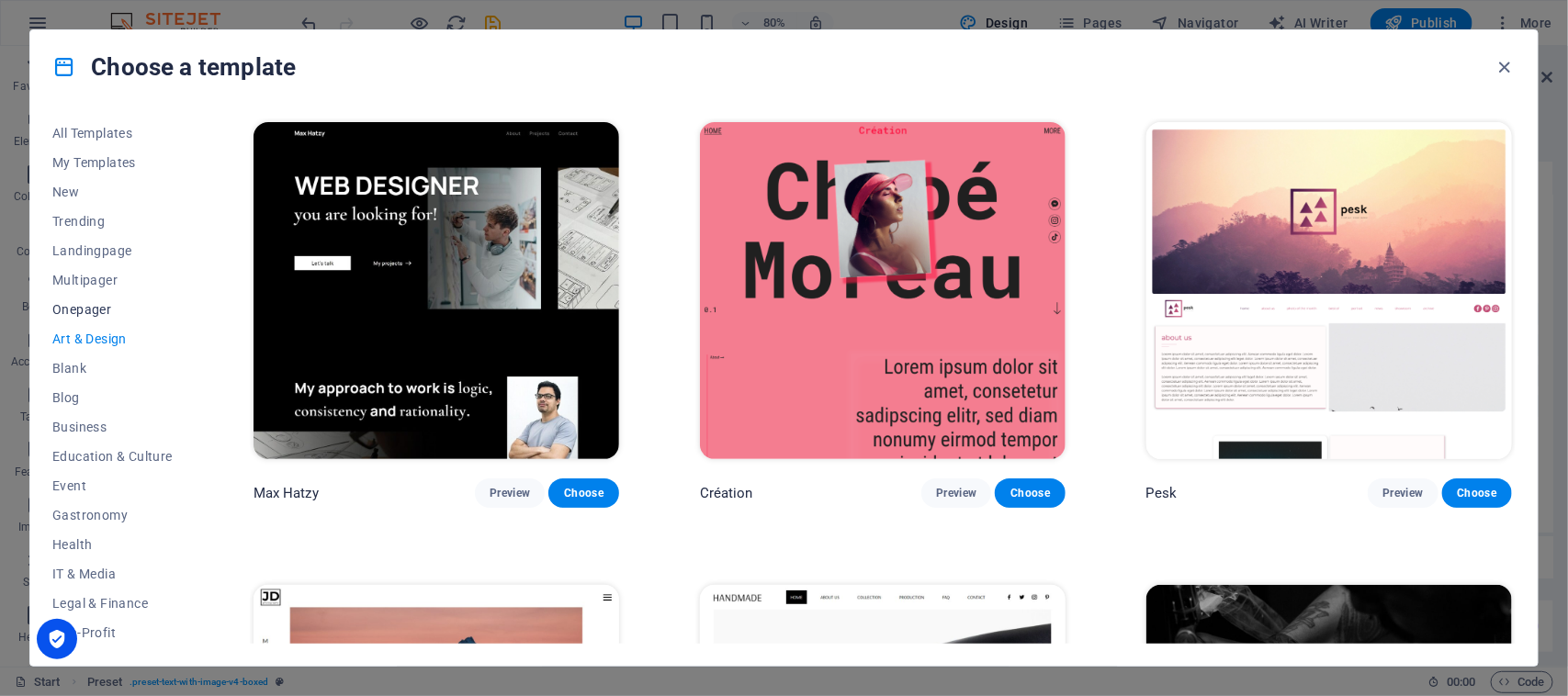 click on "Onepager" at bounding box center [112, 309] 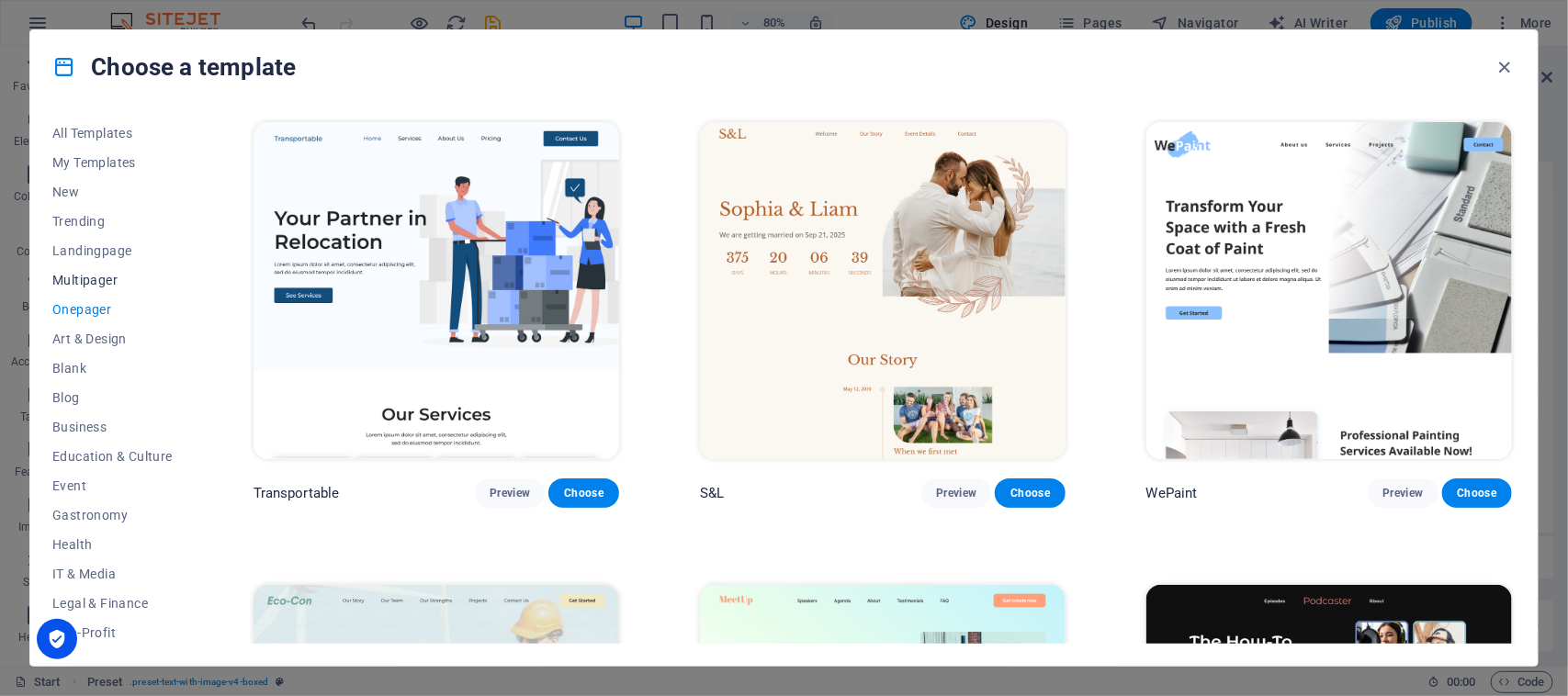 click on "Multipager" at bounding box center (112, 280) 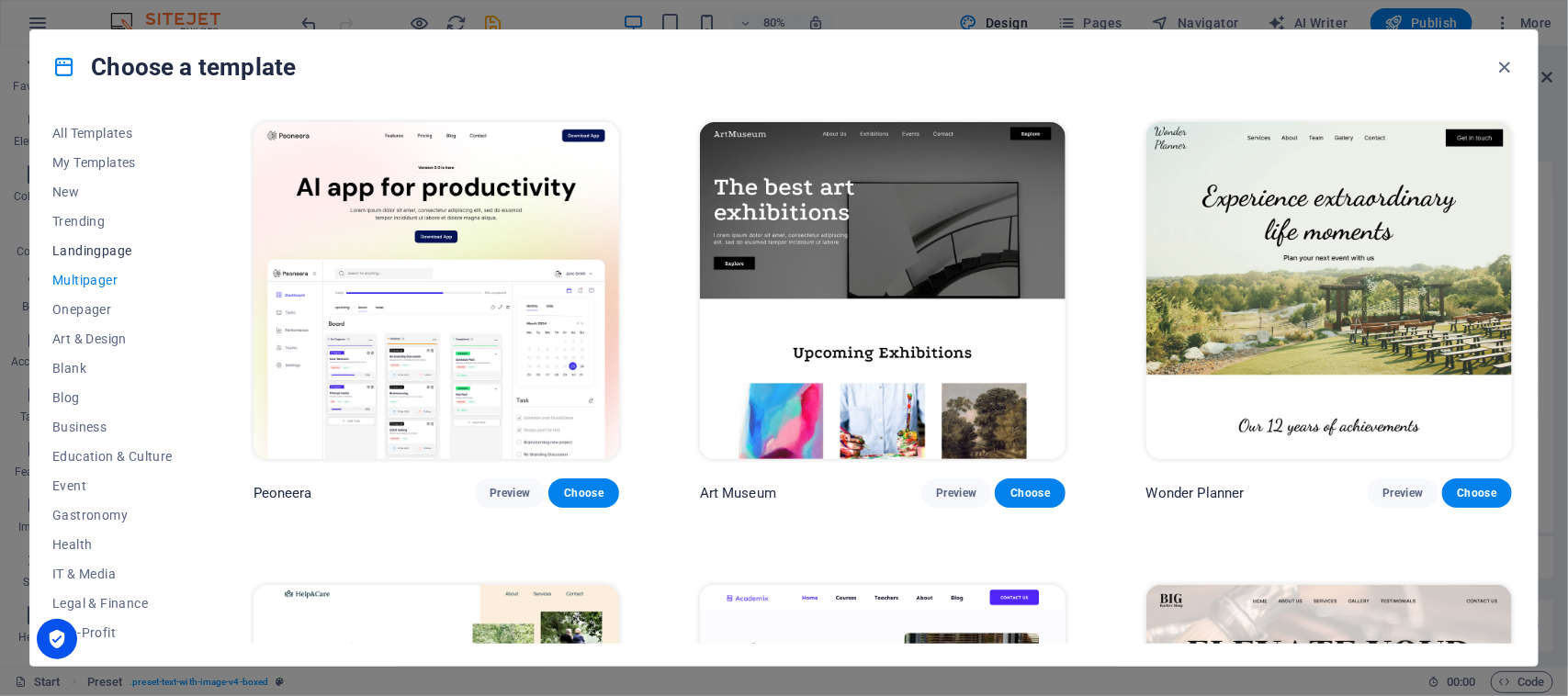 click on "Landingpage" at bounding box center (112, 251) 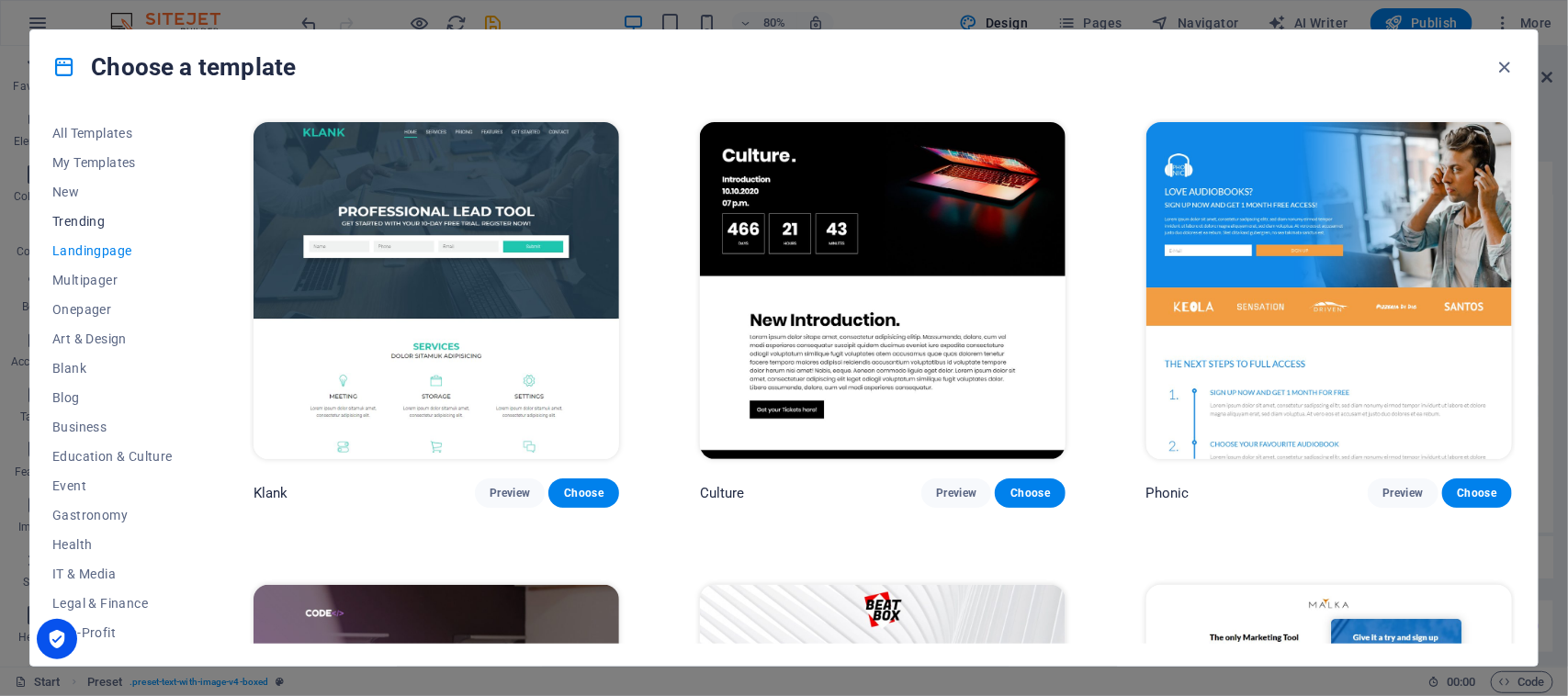 click on "Trending" at bounding box center (112, 221) 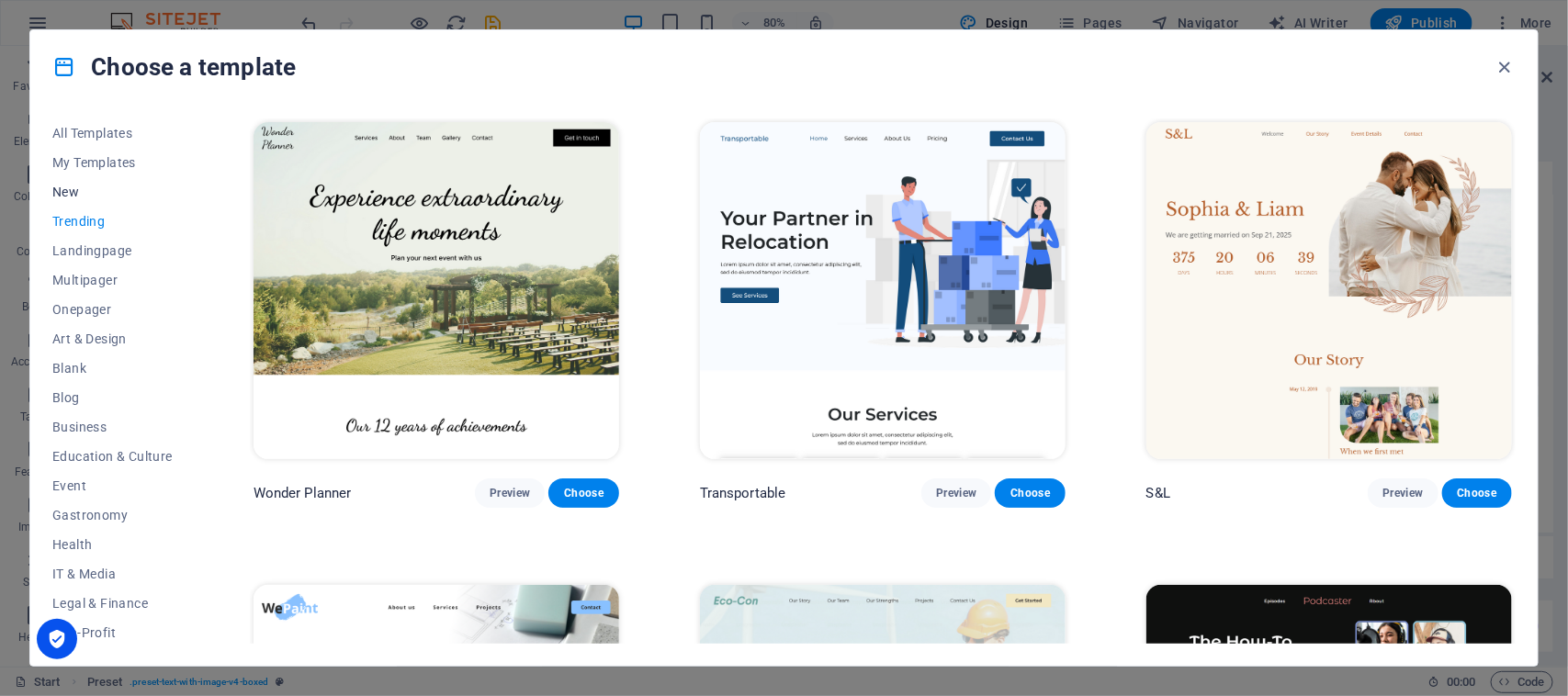 click on "New" at bounding box center (112, 192) 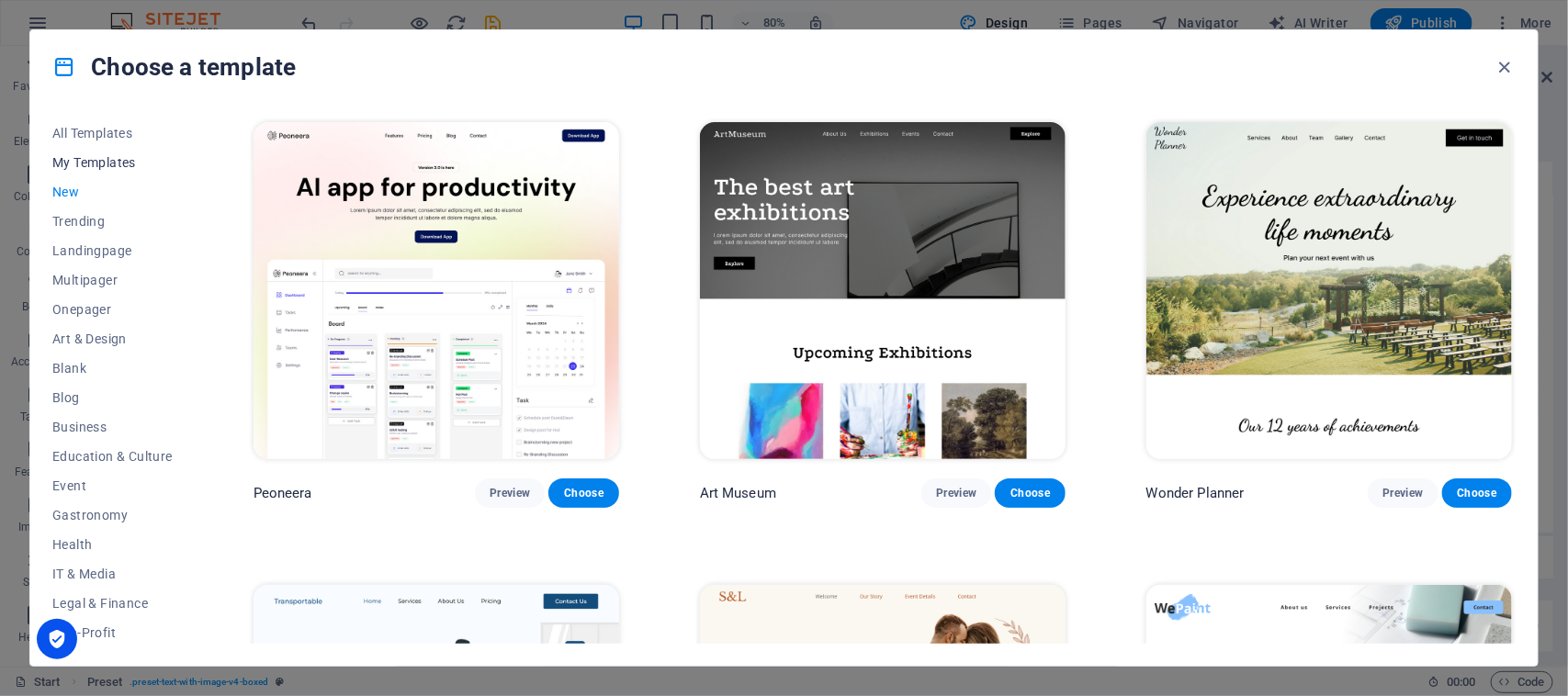 click on "My Templates" at bounding box center (112, 163) 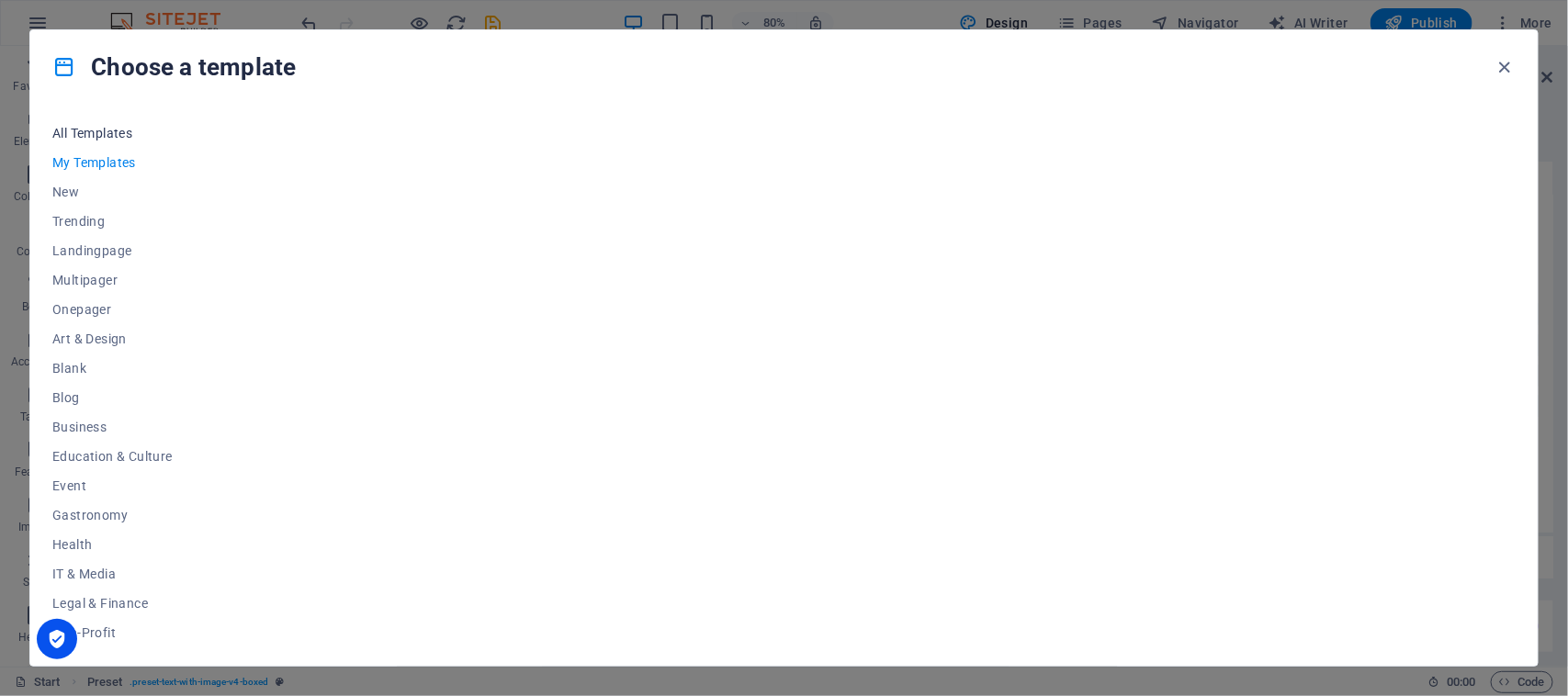 click on "All Templates" at bounding box center (112, 133) 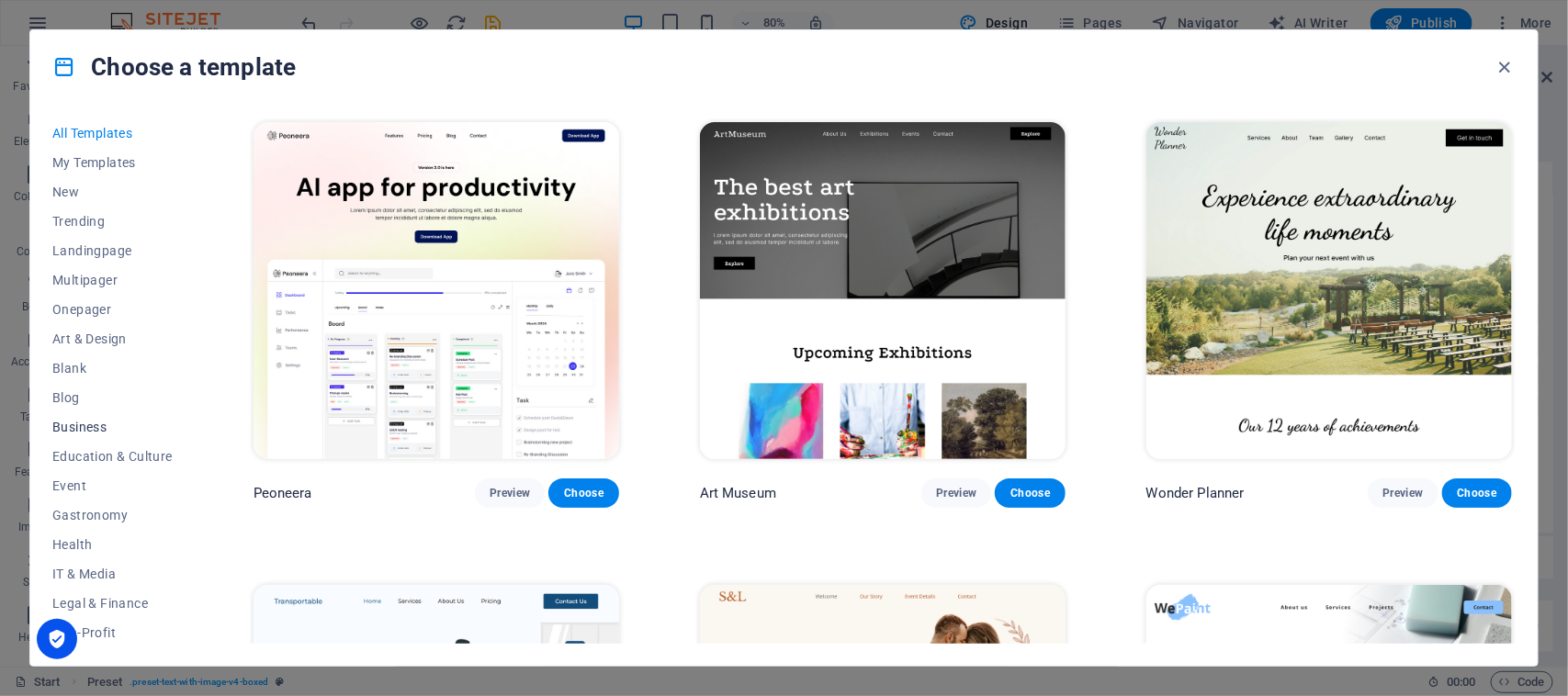 click on "Business" at bounding box center (112, 427) 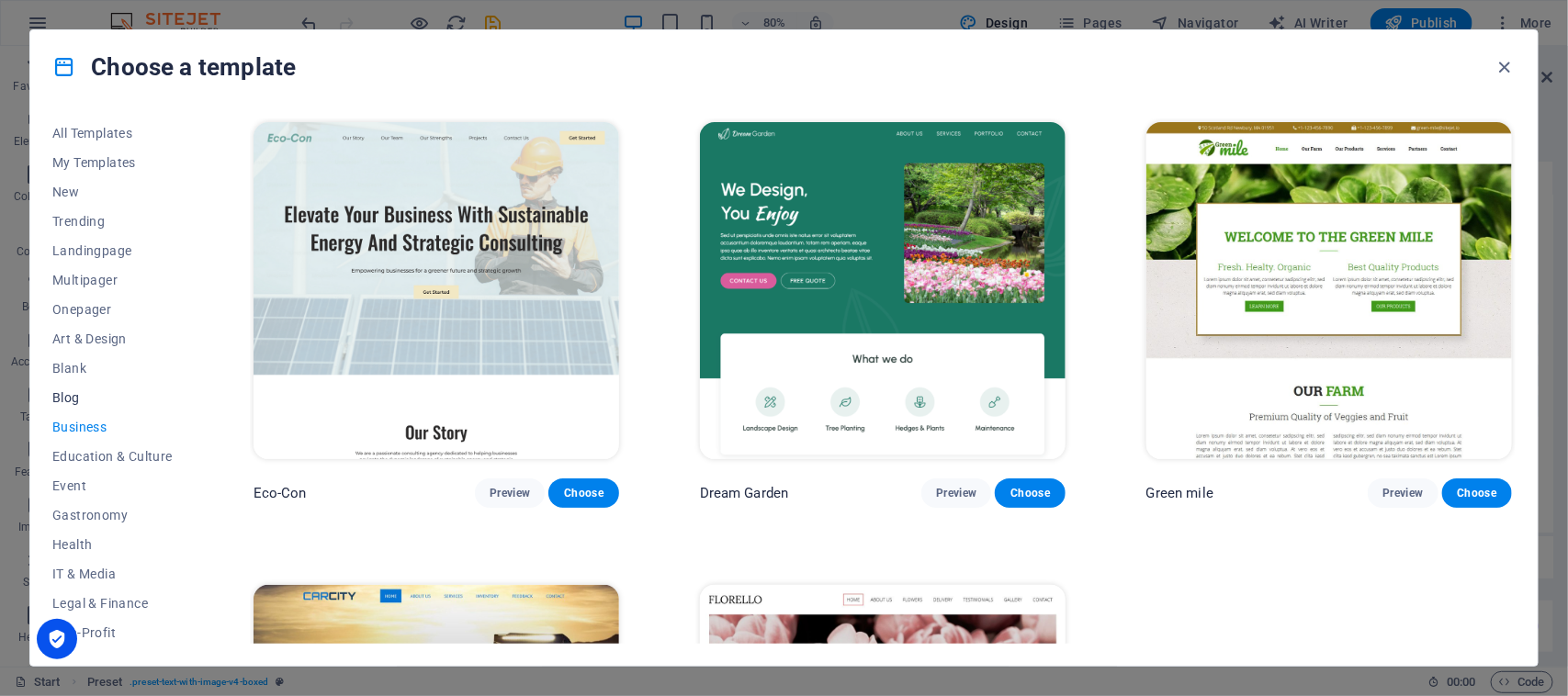 click on "Blog" at bounding box center (112, 398) 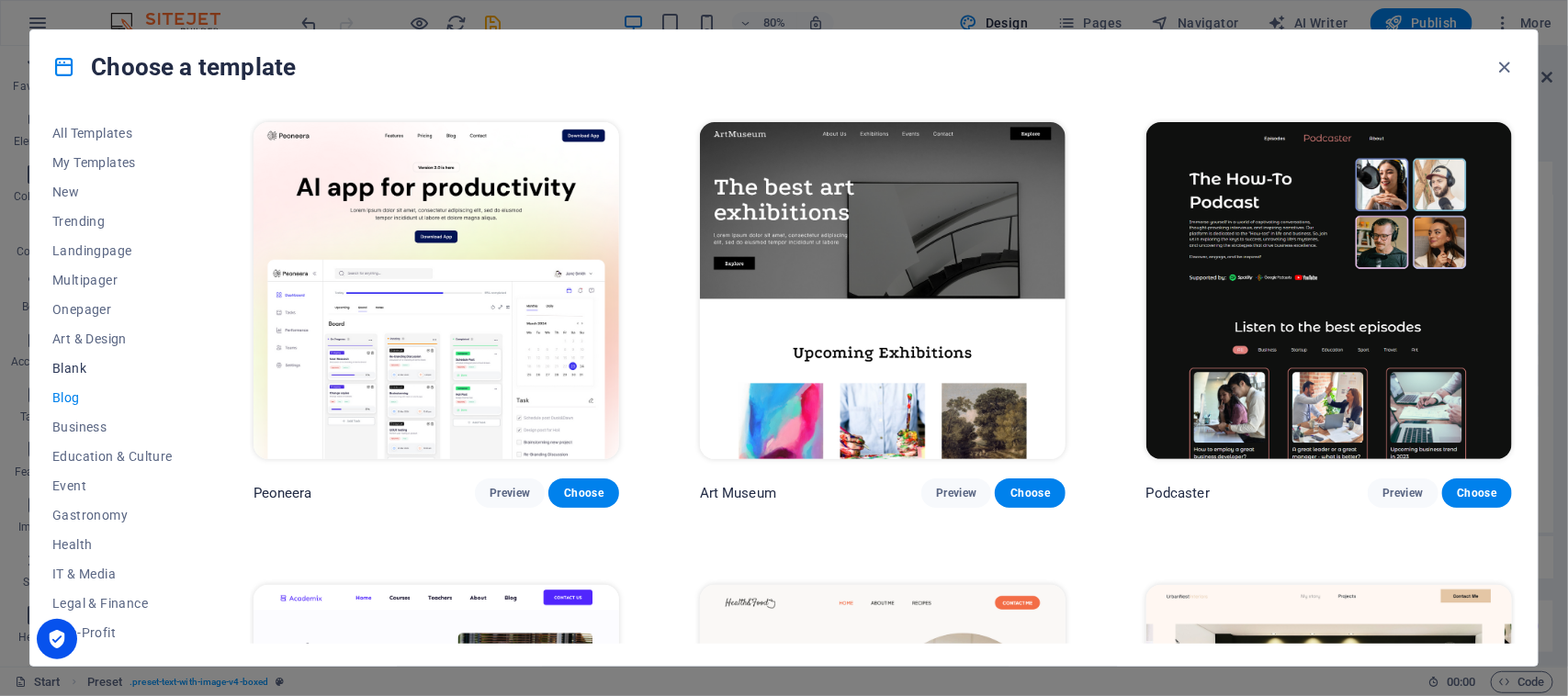 click on "Blank" at bounding box center (112, 368) 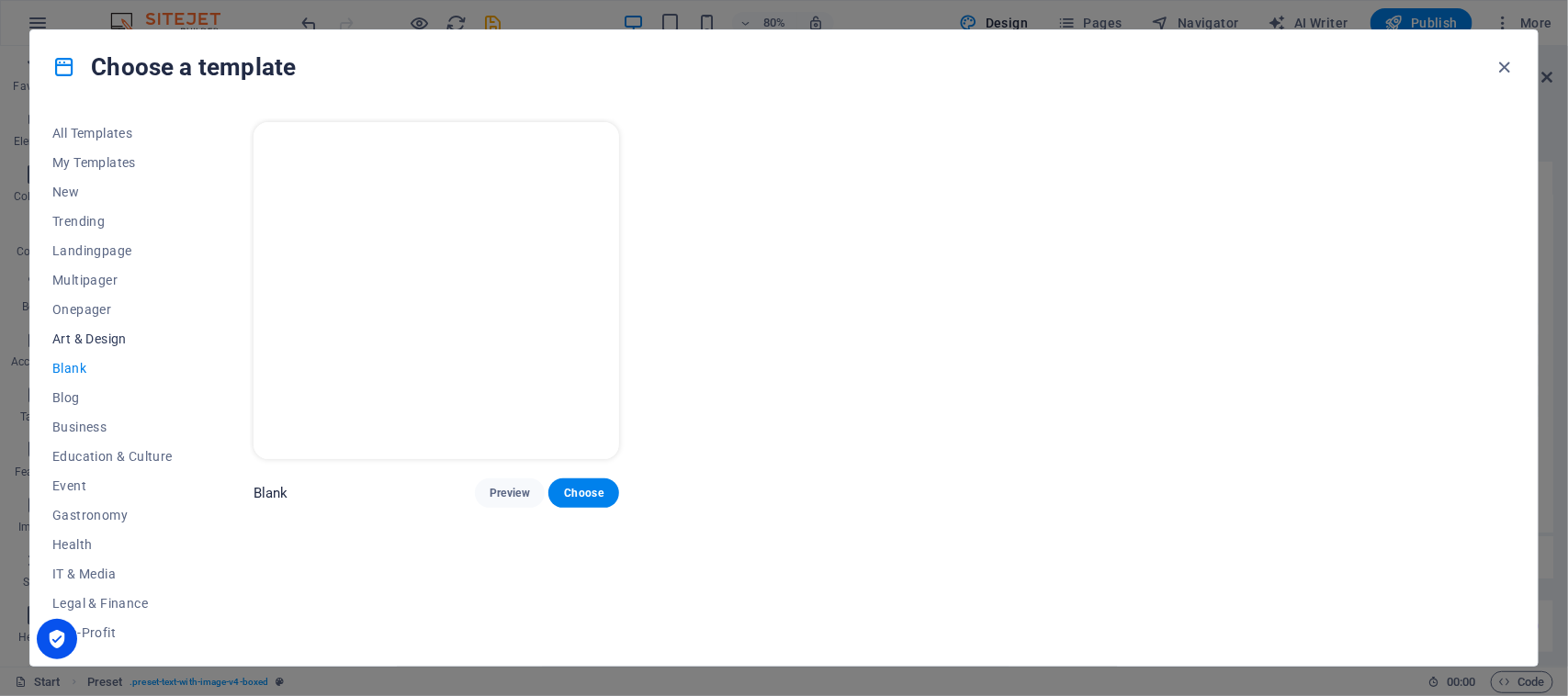 click on "Art & Design" at bounding box center (112, 339) 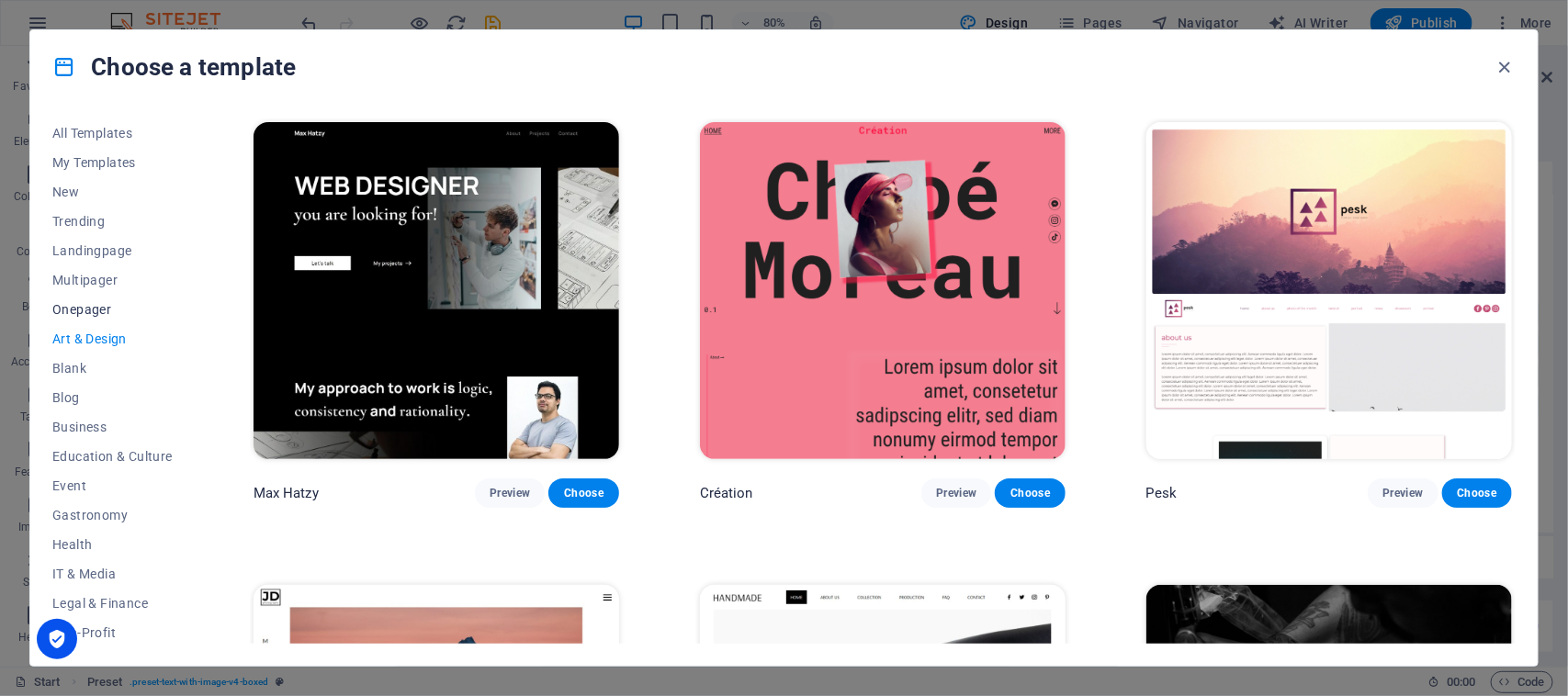 click on "Onepager" at bounding box center [112, 309] 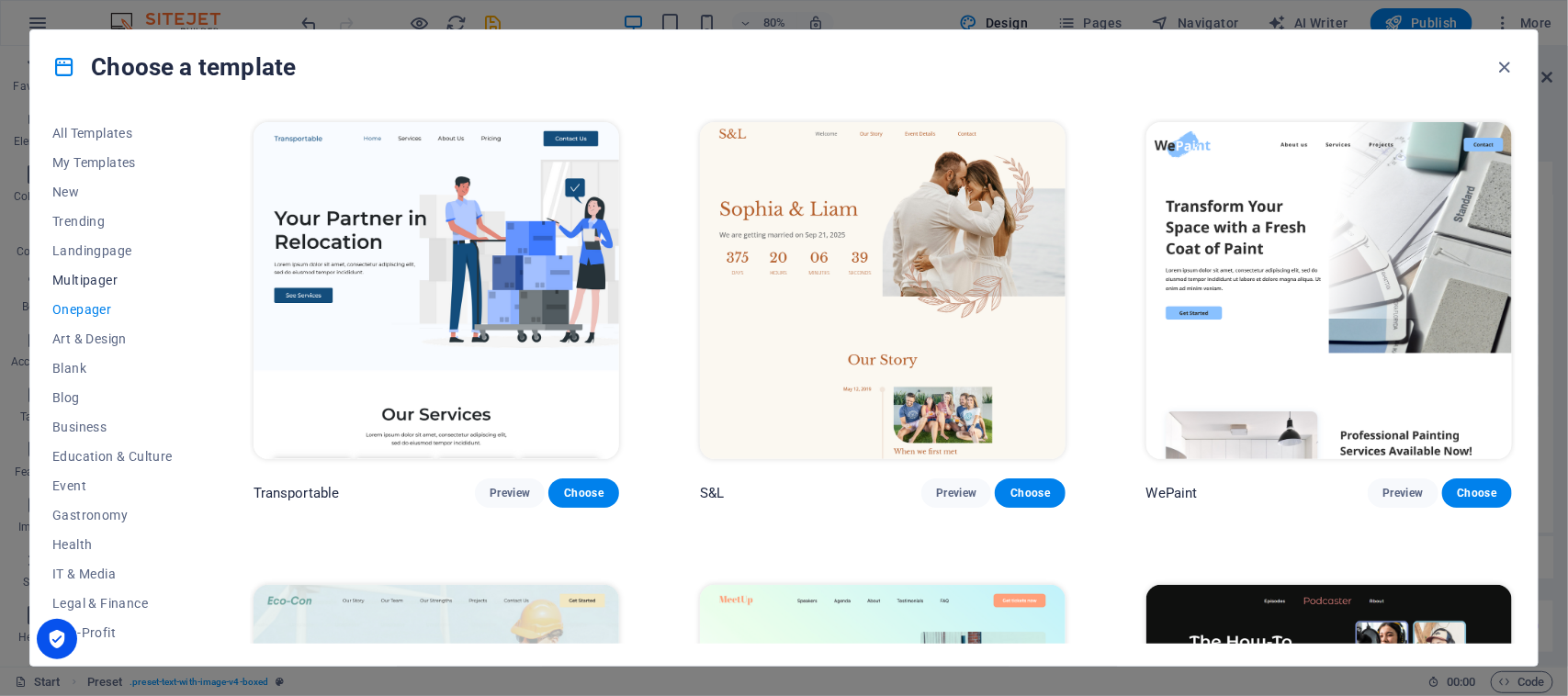 click on "Multipager" at bounding box center [112, 280] 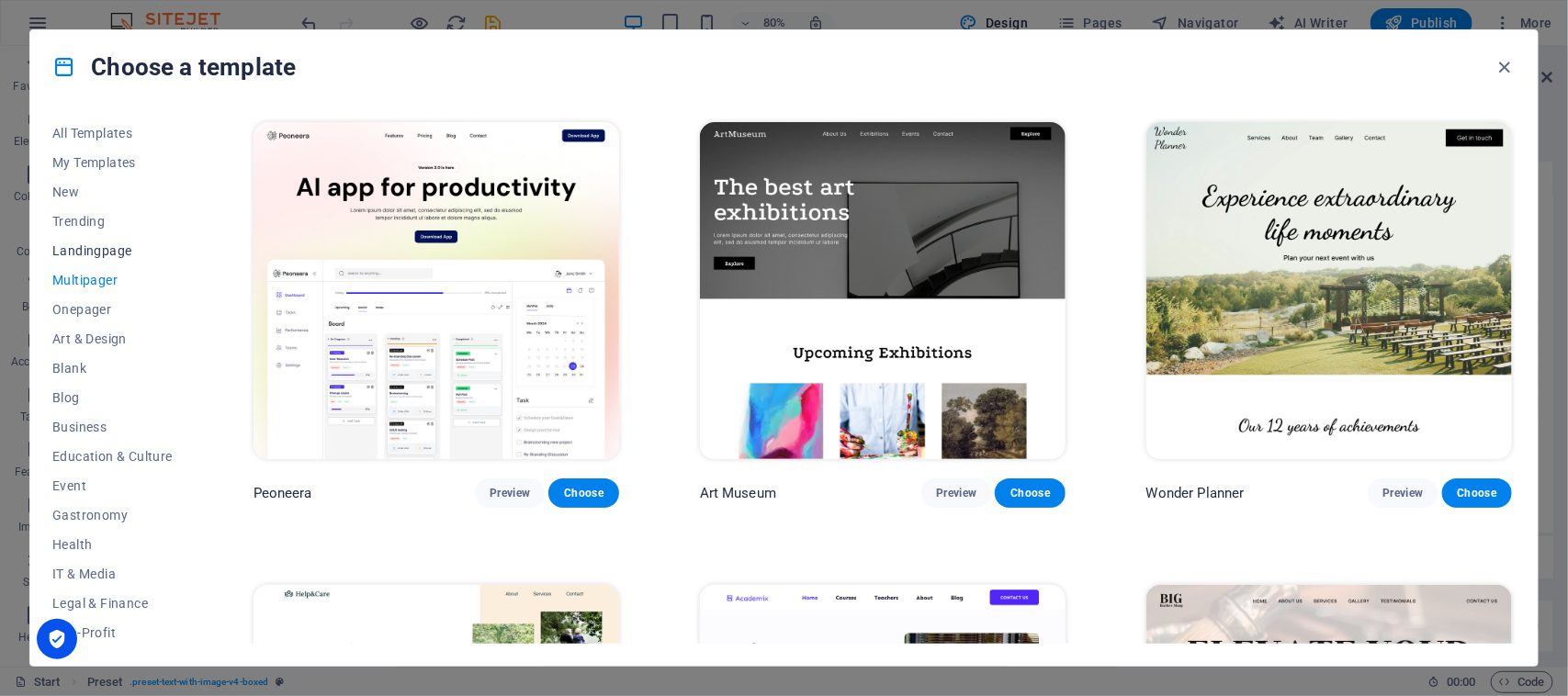 click on "Landingpage" at bounding box center (112, 251) 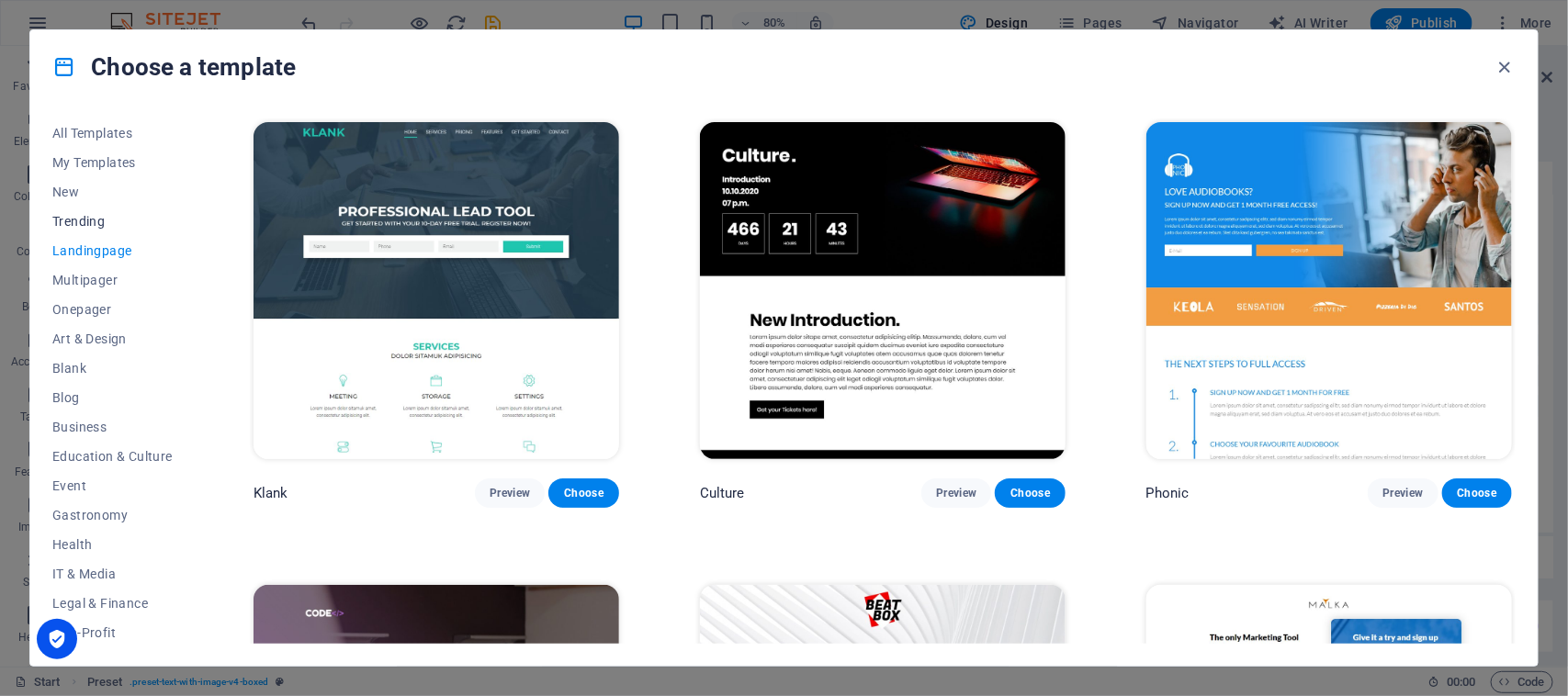 click on "Trending" at bounding box center (112, 221) 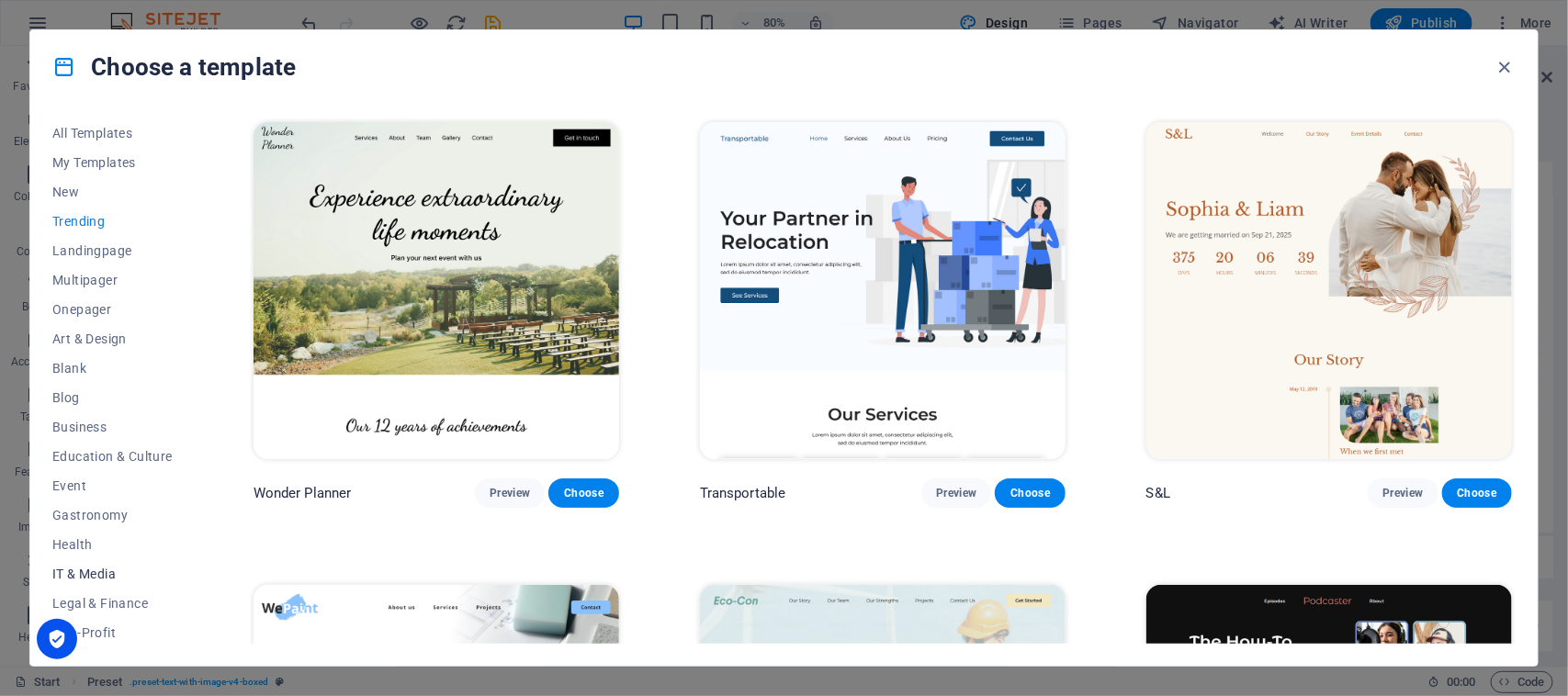 click on "IT & Media" at bounding box center [112, 574] 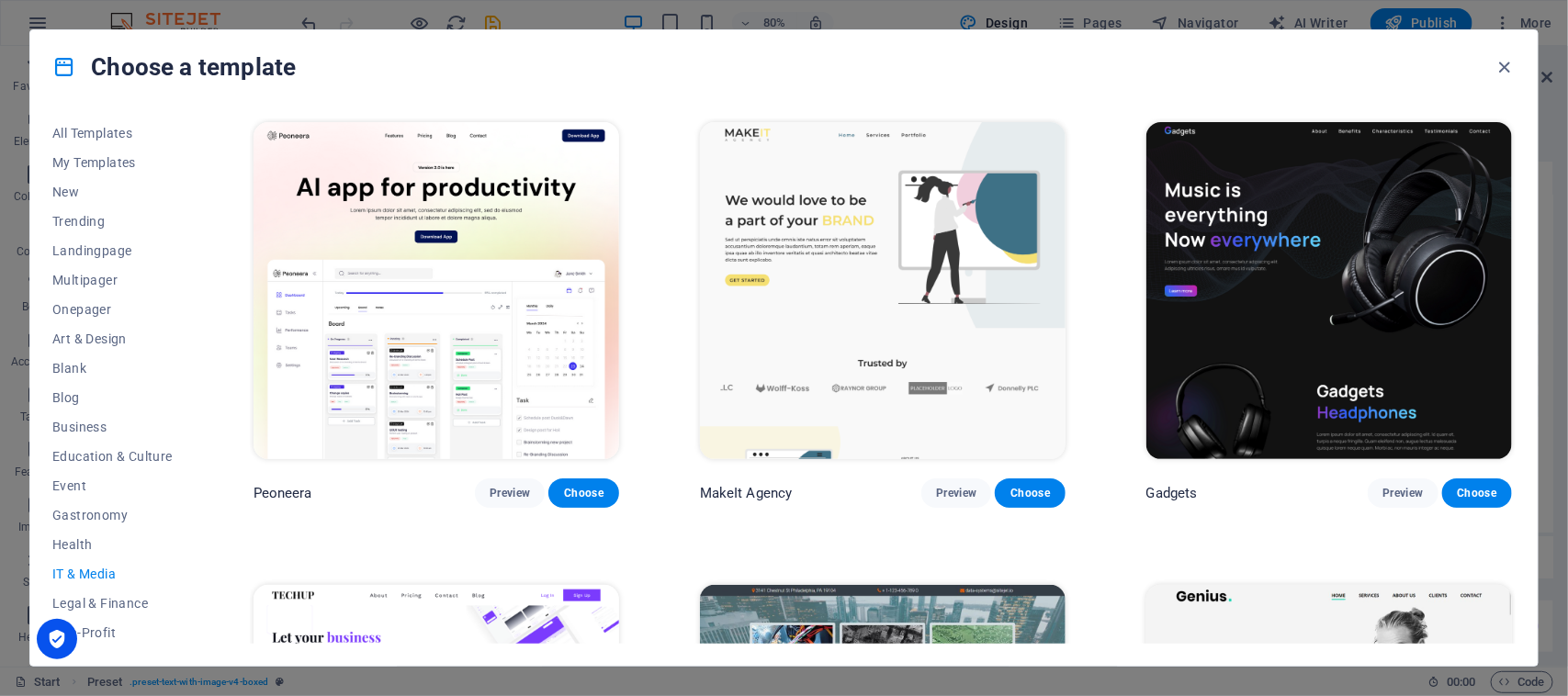 click at bounding box center [1329, 290] 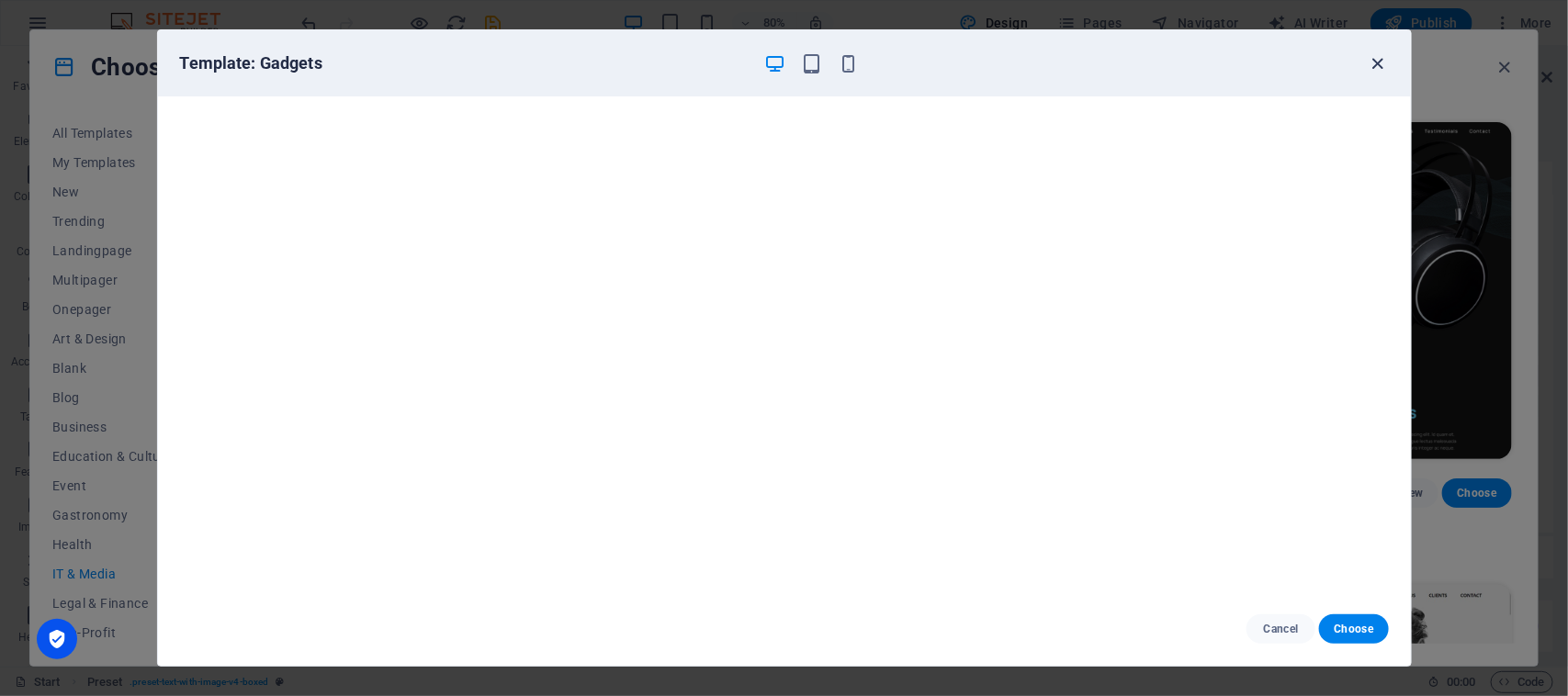 click at bounding box center (1377, 63) 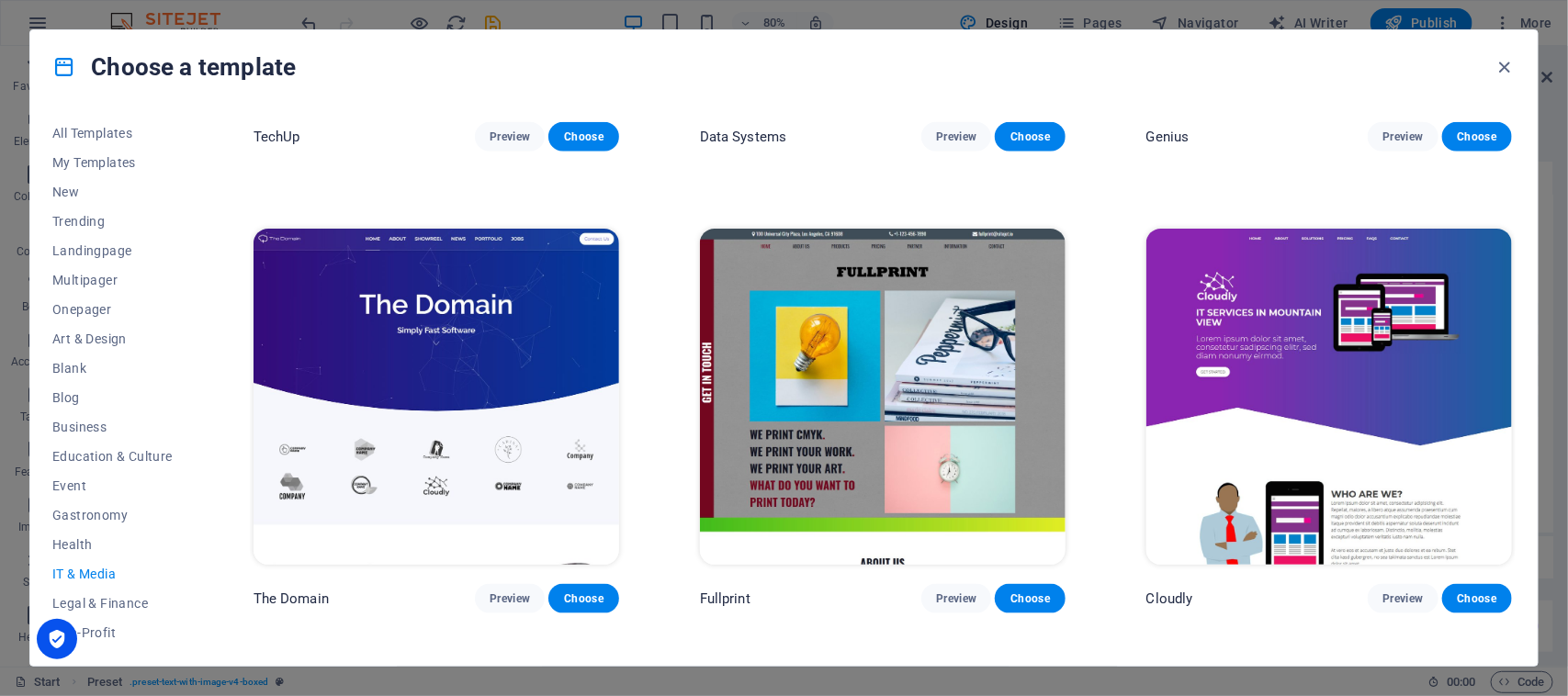 scroll, scrollTop: 834, scrollLeft: 0, axis: vertical 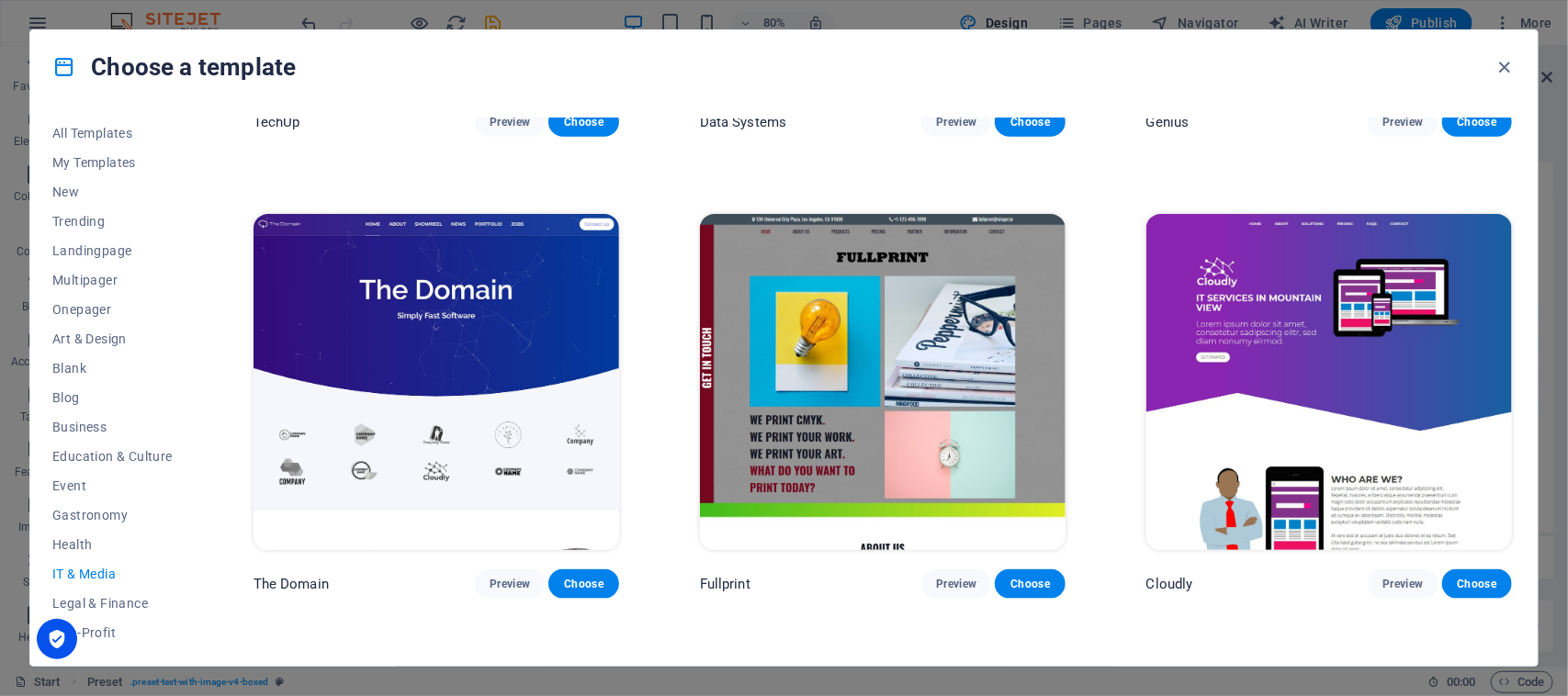 drag, startPoint x: 1513, startPoint y: 133, endPoint x: 1562, endPoint y: 381, distance: 252.79438 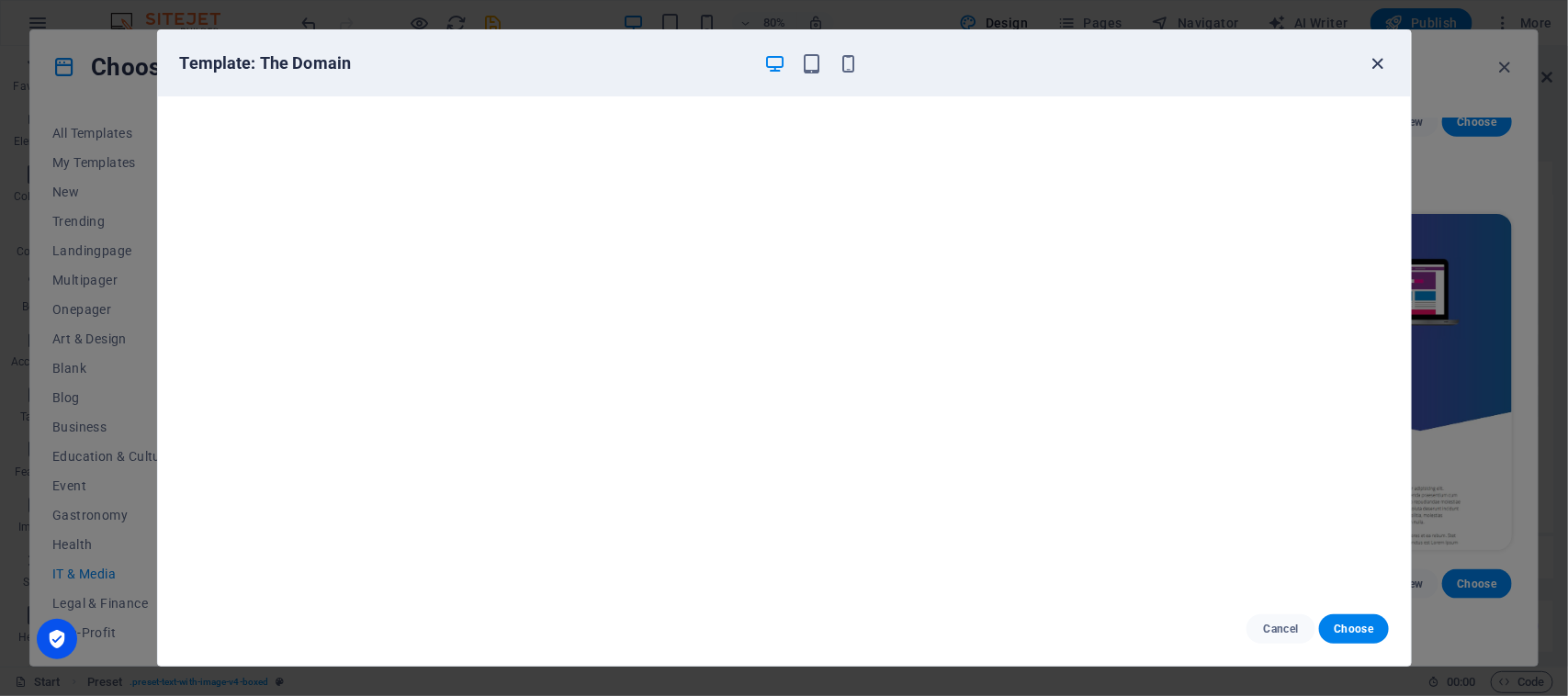 click at bounding box center [1377, 63] 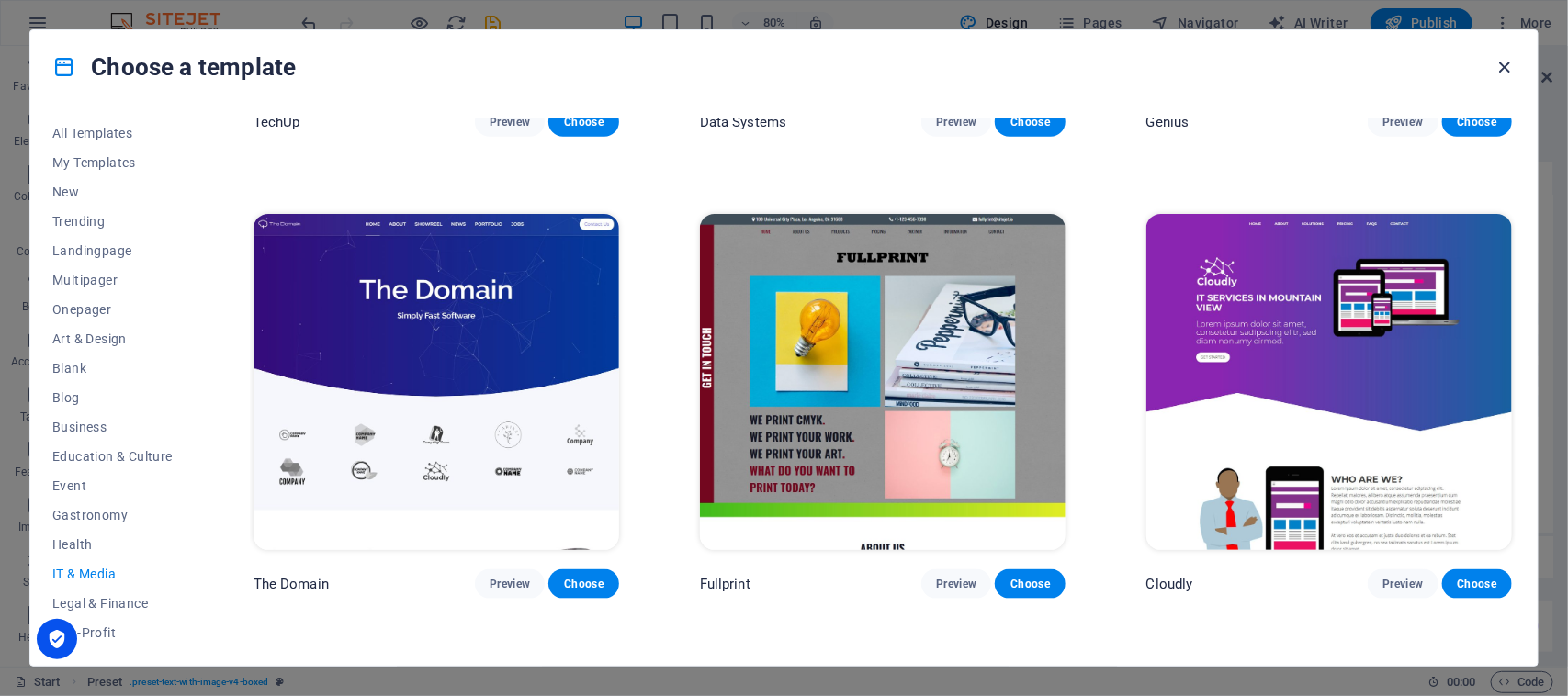 click at bounding box center (1505, 67) 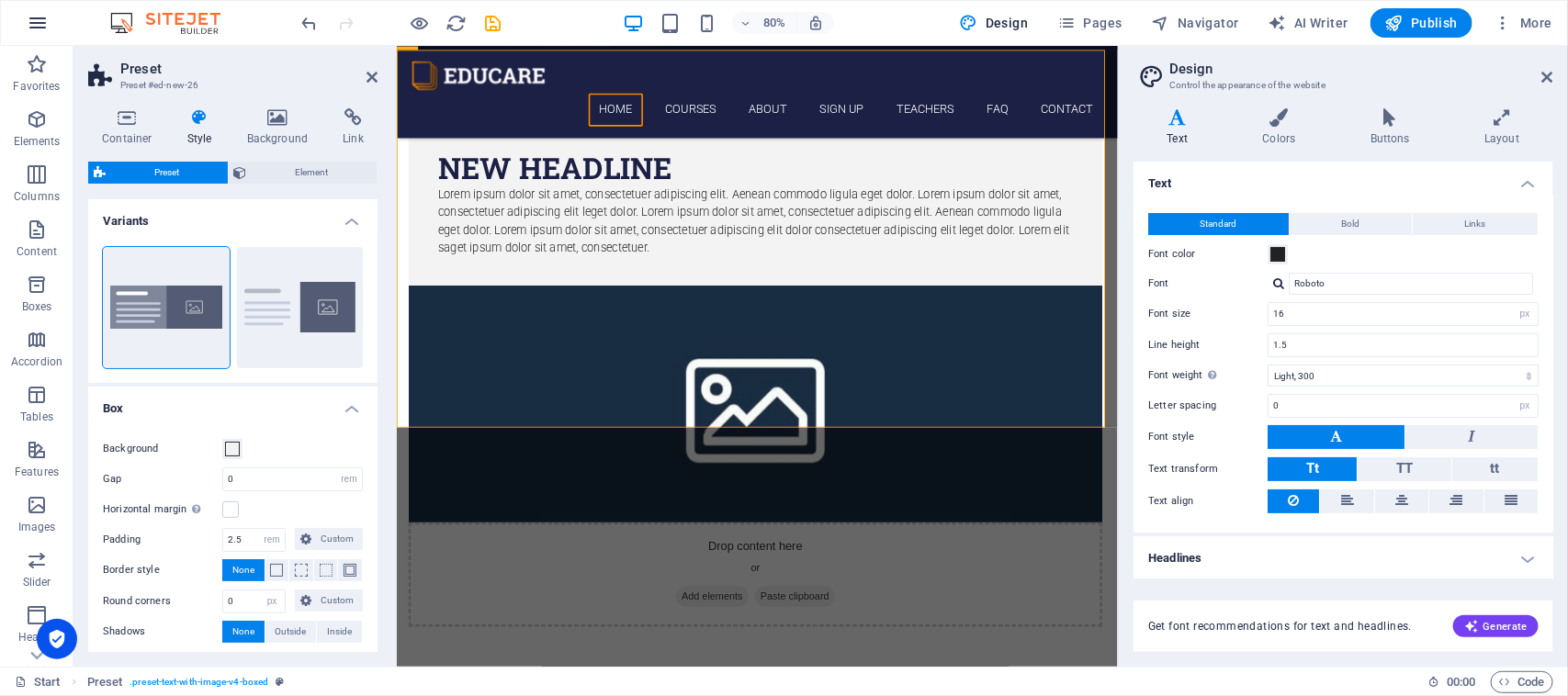 click at bounding box center (38, 23) 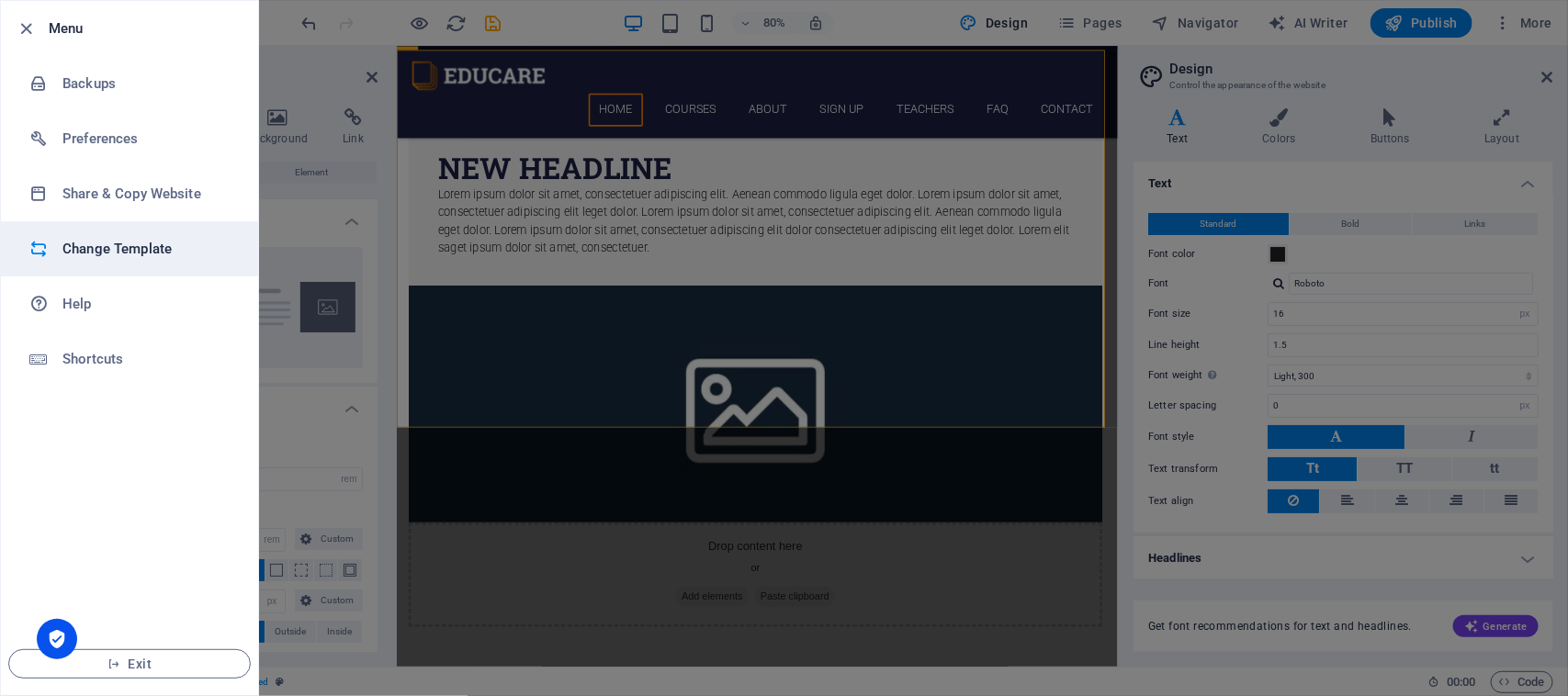 click on "Change Template" at bounding box center (147, 249) 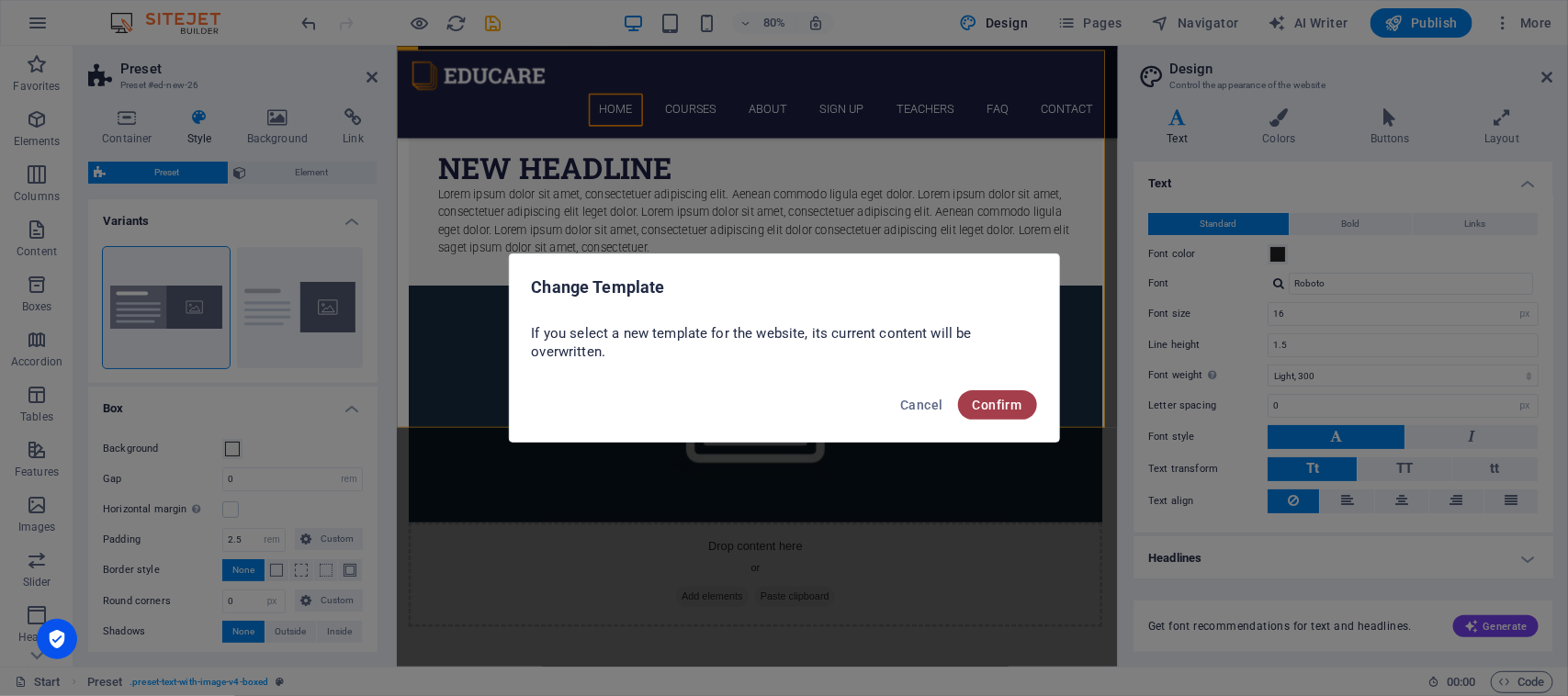 click on "Confirm" at bounding box center (998, 405) 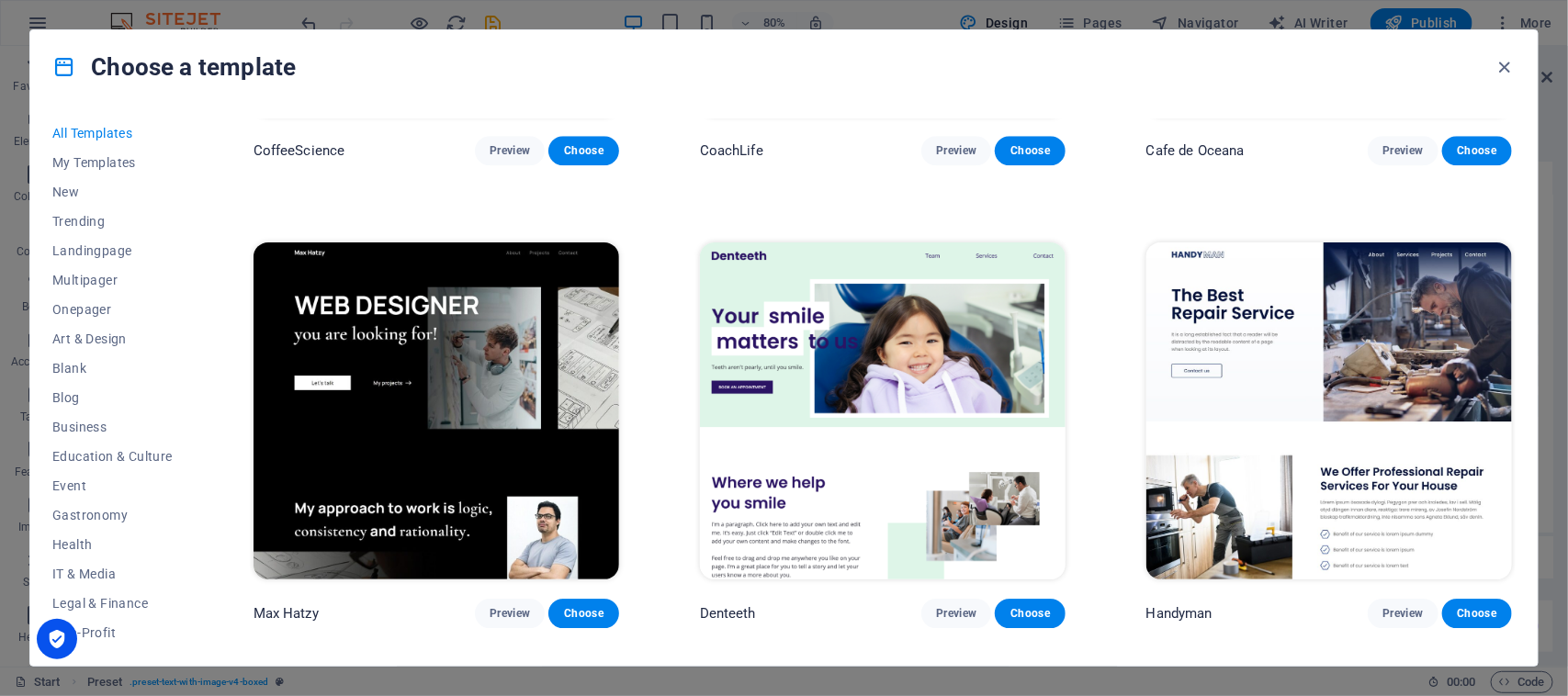 scroll, scrollTop: 5486, scrollLeft: 0, axis: vertical 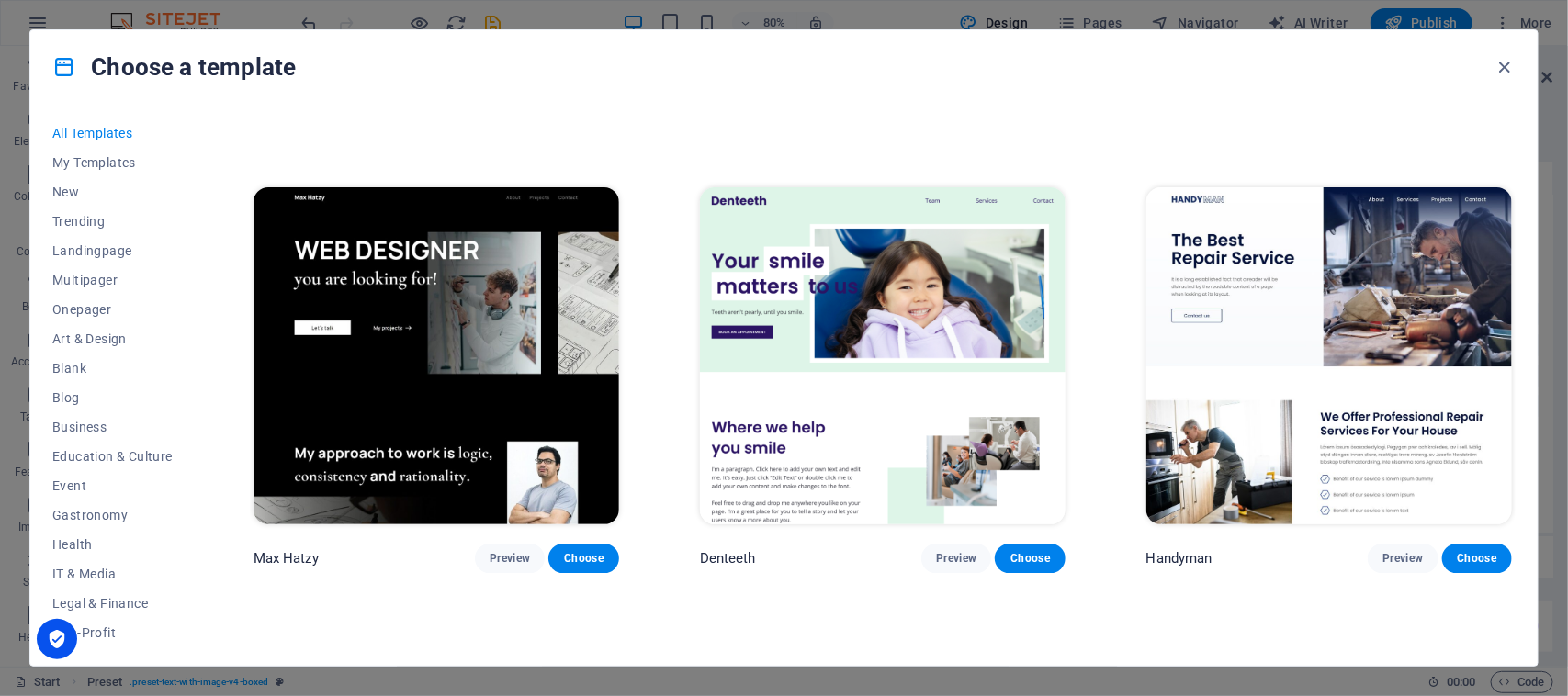 click on "Peoneera Preview Choose Art Museum Preview Choose Wonder Planner Preview Choose Transportable Preview Choose S&L Preview Choose WePaint Preview Choose Eco-Con Preview Choose MeetUp Preview Choose Help & Care Preview Choose Podcaster Preview Choose Academix Preview Choose BIG [PERSON_NAME] Shop Preview Choose Health & Food Preview Choose UrbanNest Interiors Preview Choose Green Change Preview Choose The Beauty Temple Preview Choose WeTrain Preview Choose Cleaner Preview Choose [PERSON_NAME] Preview Choose Delicioso Preview Choose Dream Garden Preview Choose LumeDeAqua Preview Choose Pets Care Preview Choose SafeSpace Preview Choose Midnight Rain Bar Preview Choose Drive Preview Choose Estator Preview Choose Health Group Preview Choose MakeIt Agency Preview Choose Wanderlust Preview Choose WeSpa Preview Choose [GEOGRAPHIC_DATA] Preview Choose Gadgets Preview Choose CoffeeScience Preview Choose CoachLife Preview Choose Cafe de Oceana Preview Choose Max Hatzy Preview Choose Denteeth Preview Choose Handyman Preview Choose Blogger" at bounding box center (883, 381) 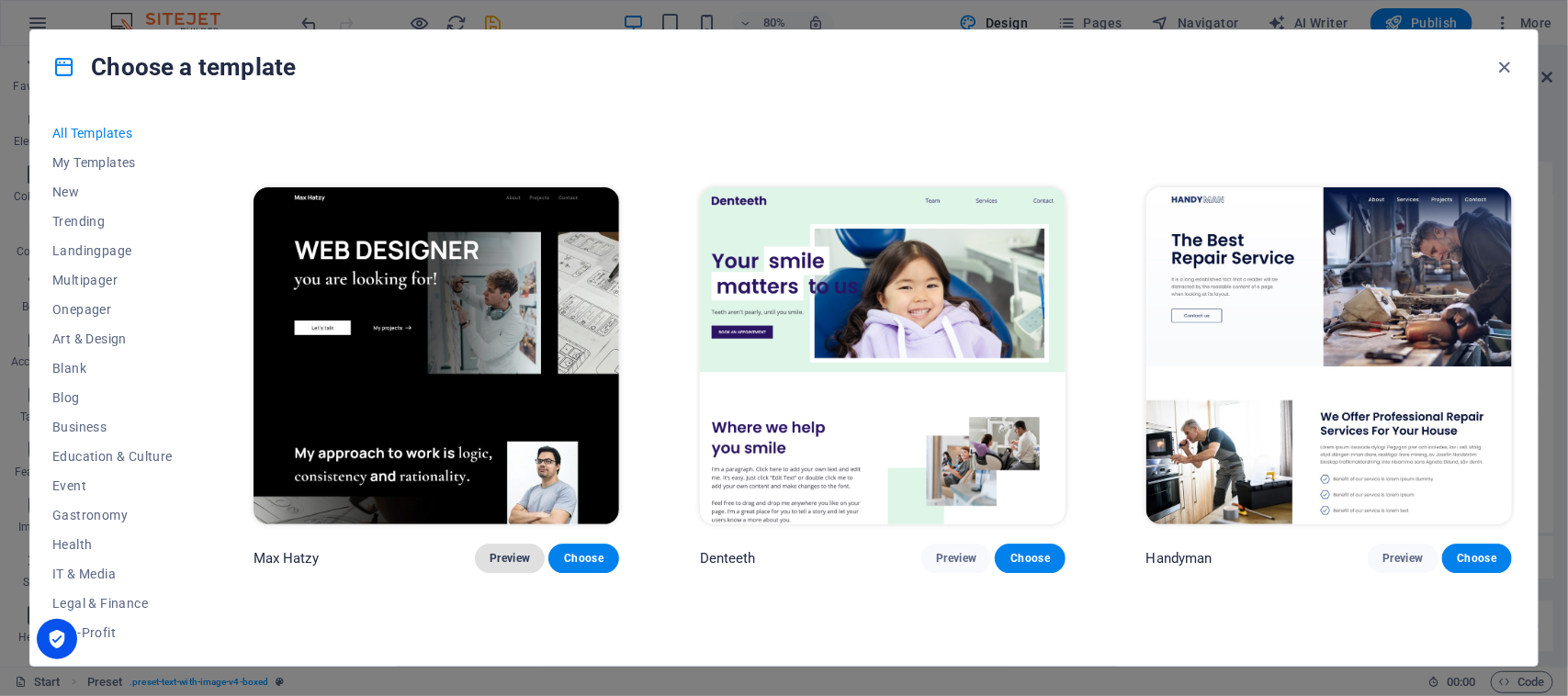 click on "Preview" at bounding box center [510, 558] 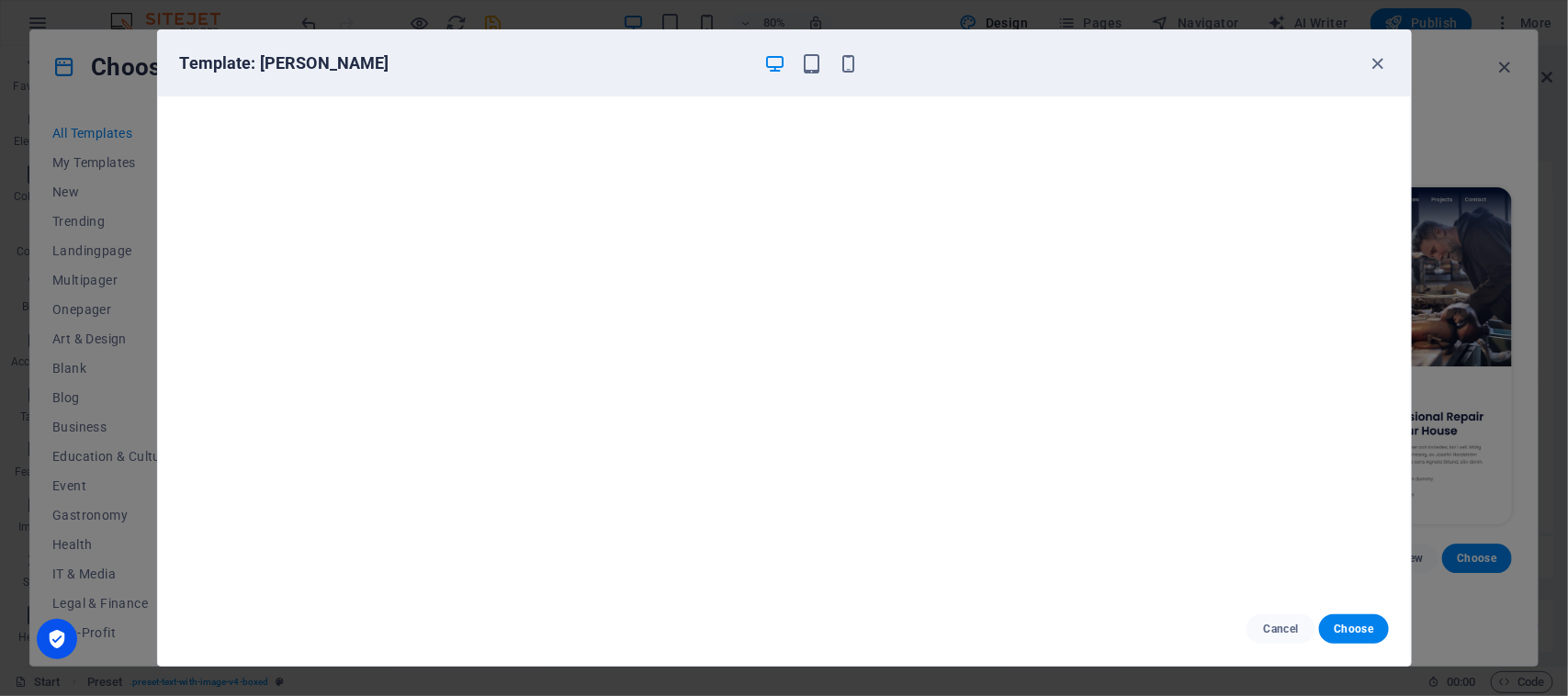 click at bounding box center [774, 63] 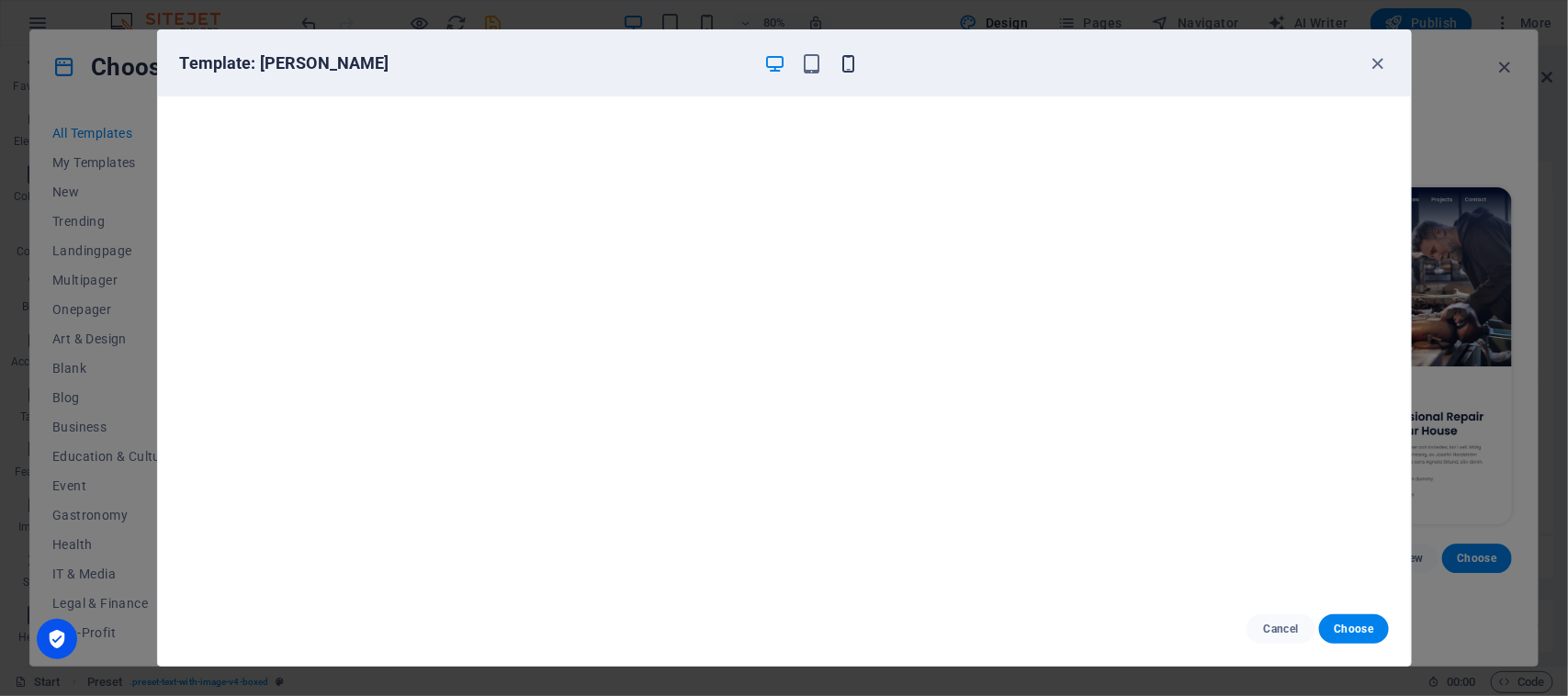 click at bounding box center [848, 63] 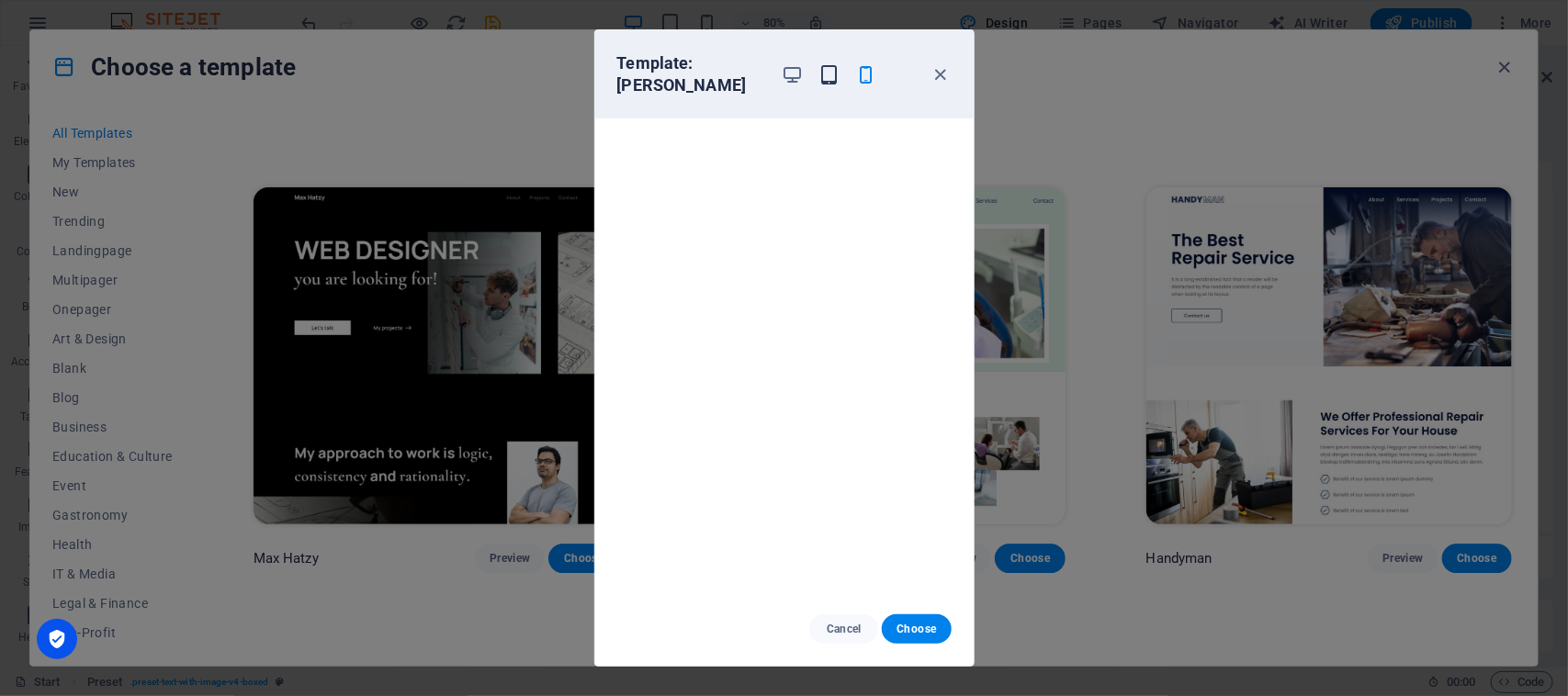 click at bounding box center [829, 74] 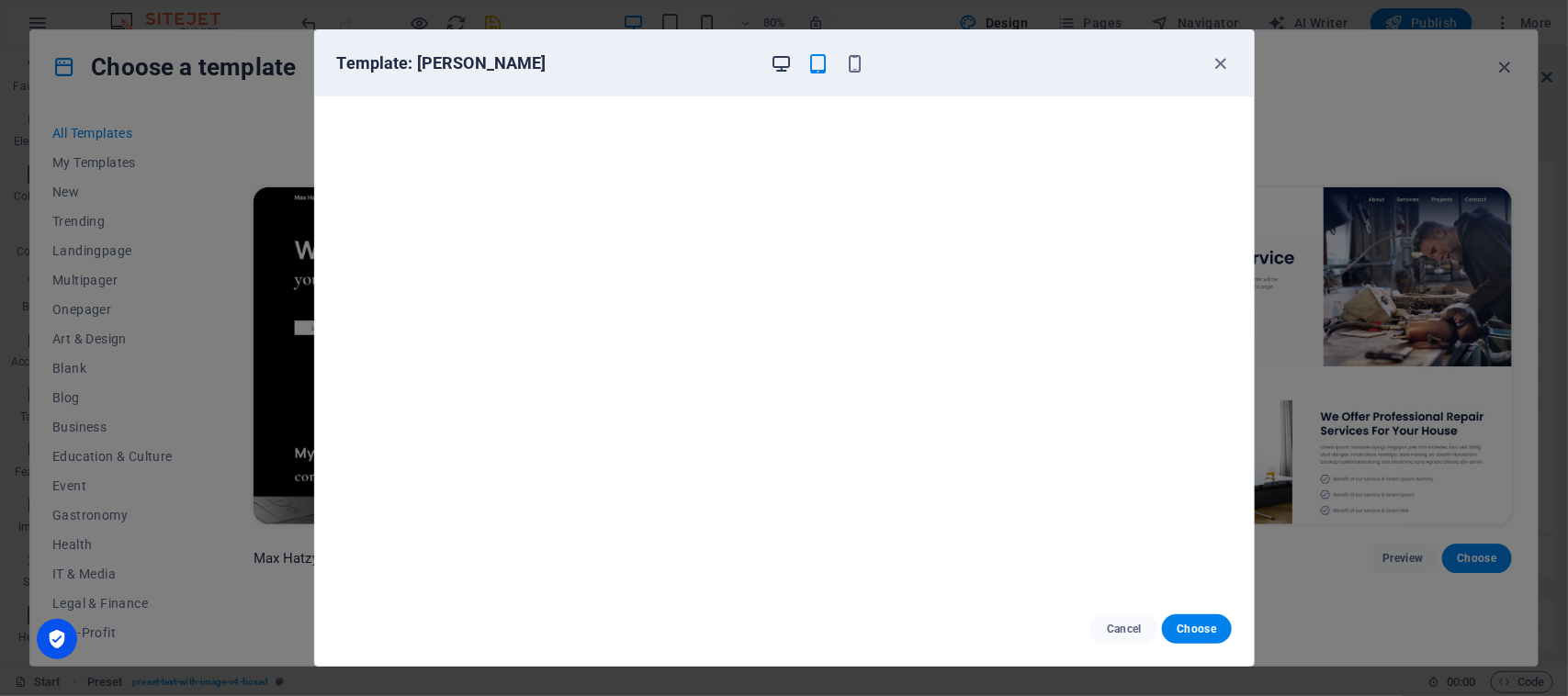 click at bounding box center (781, 63) 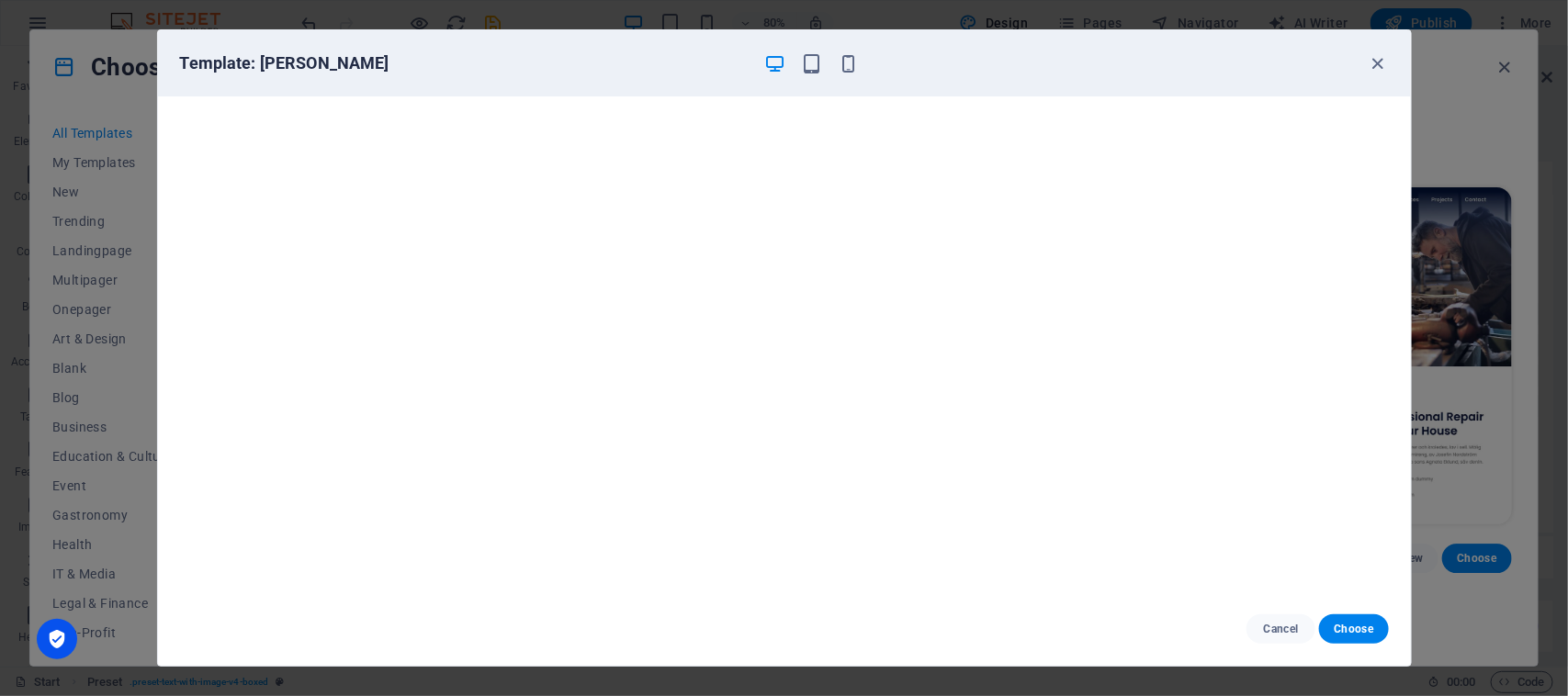 click on "Template: Max Hatzy" at bounding box center (784, 63) 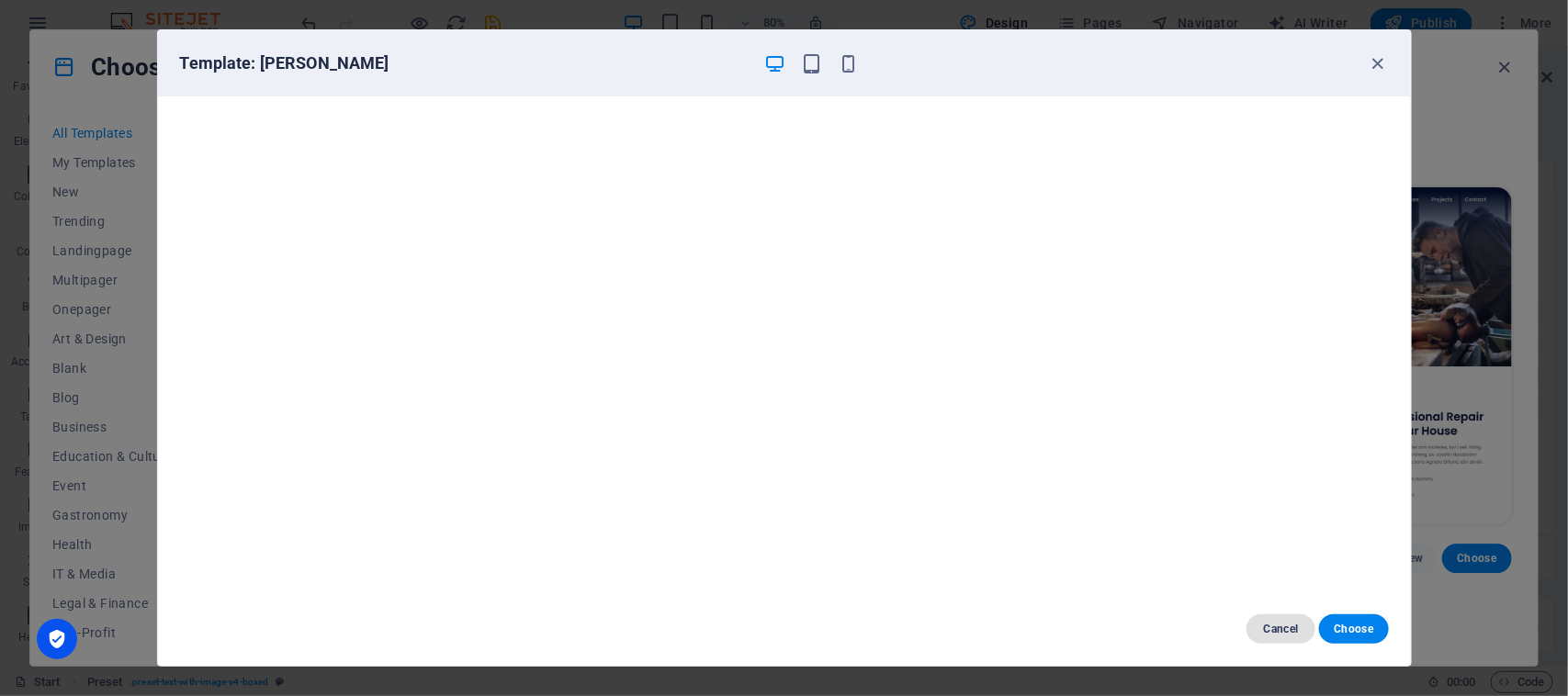 click on "Cancel" at bounding box center [1280, 629] 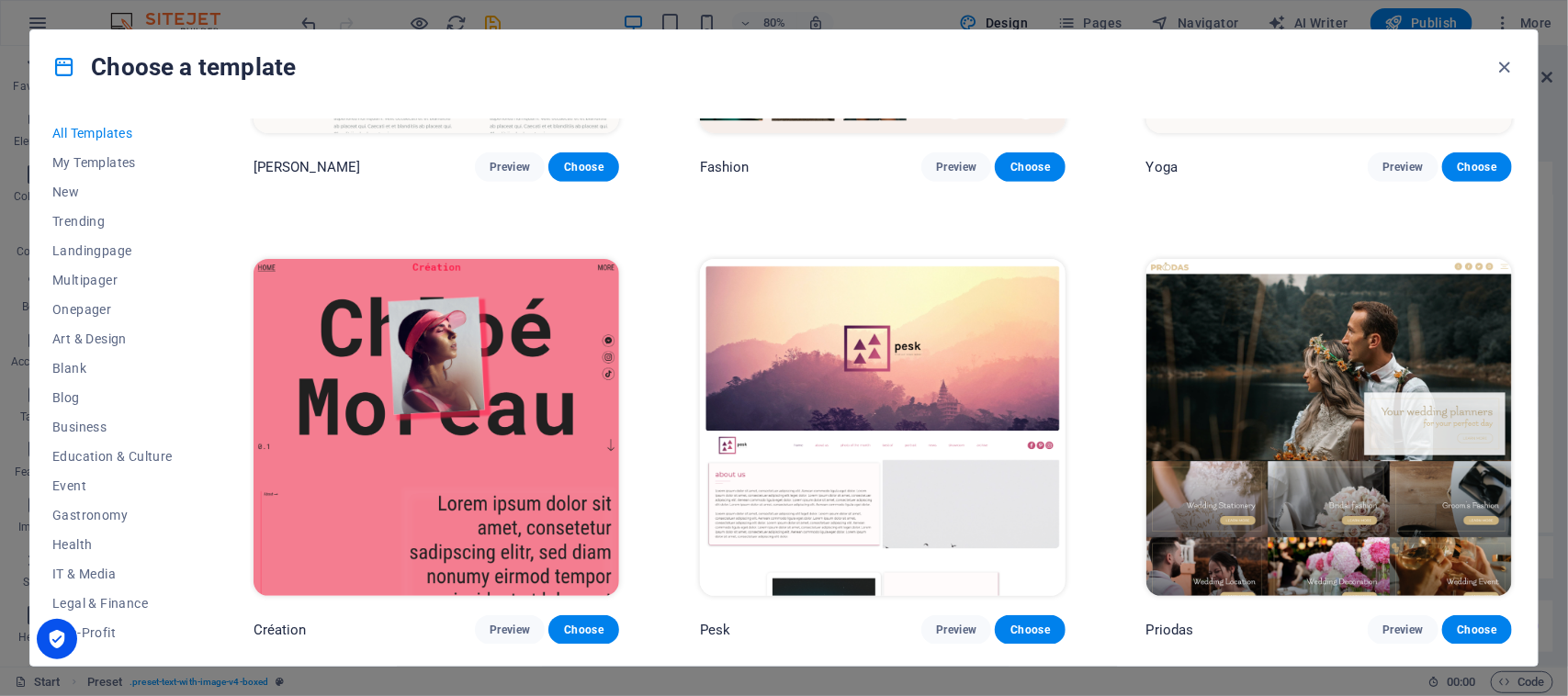 scroll, scrollTop: 6857, scrollLeft: 0, axis: vertical 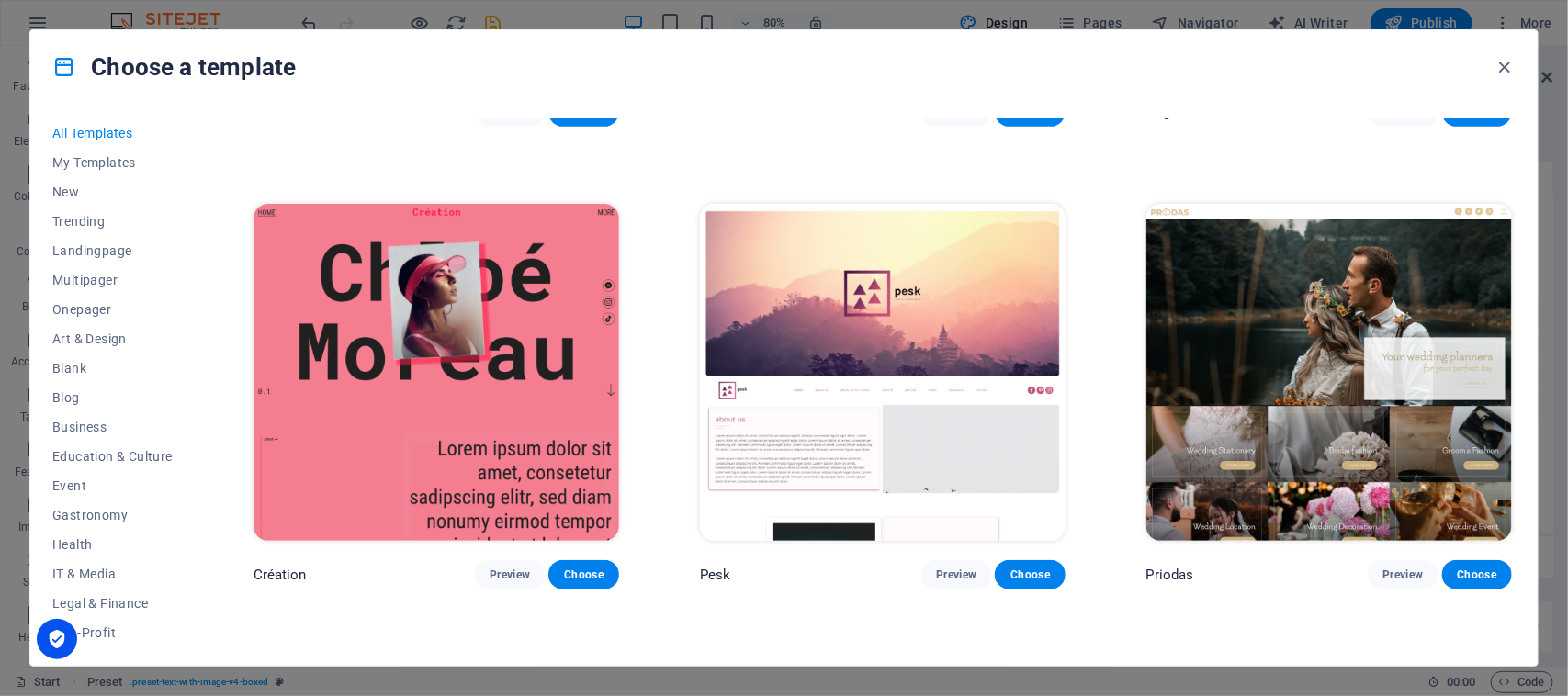 click at bounding box center (883, 372) 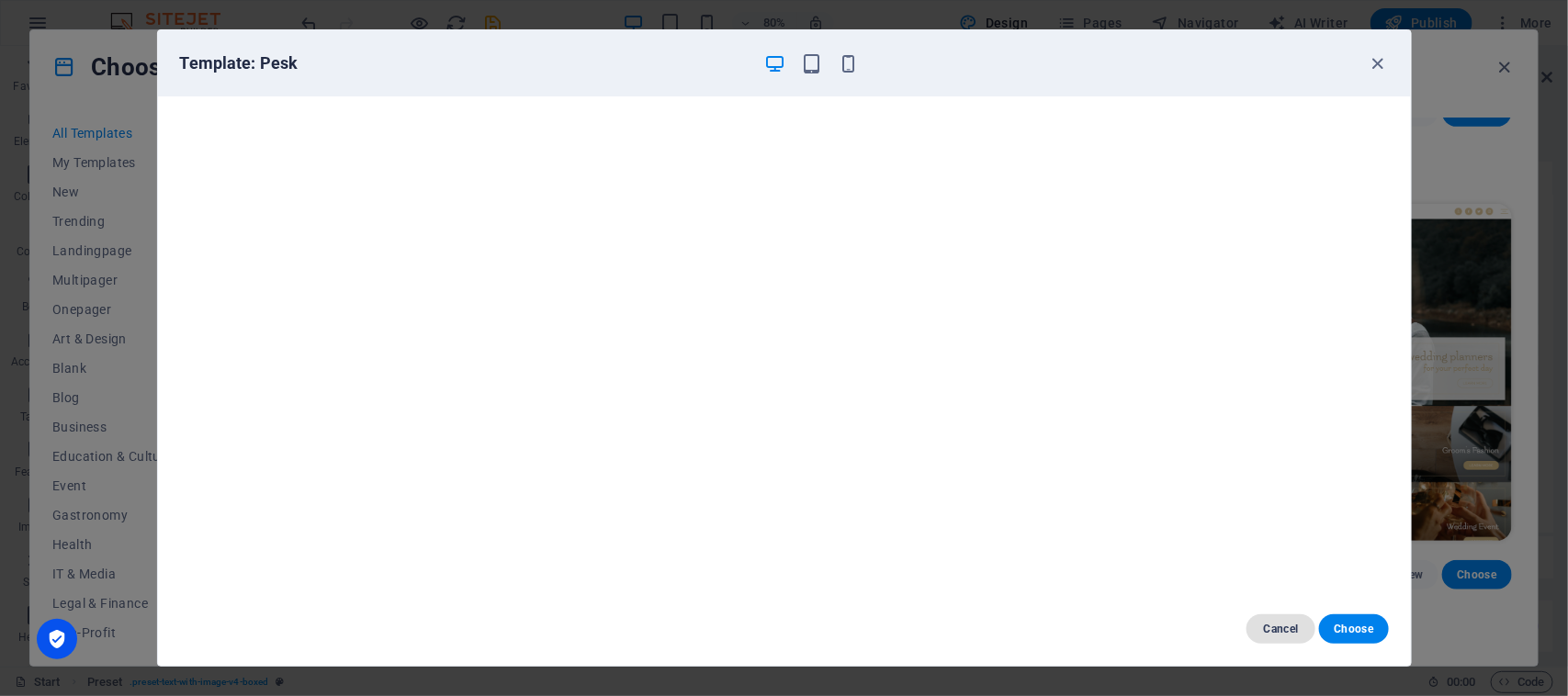 click on "Cancel" at bounding box center (1280, 629) 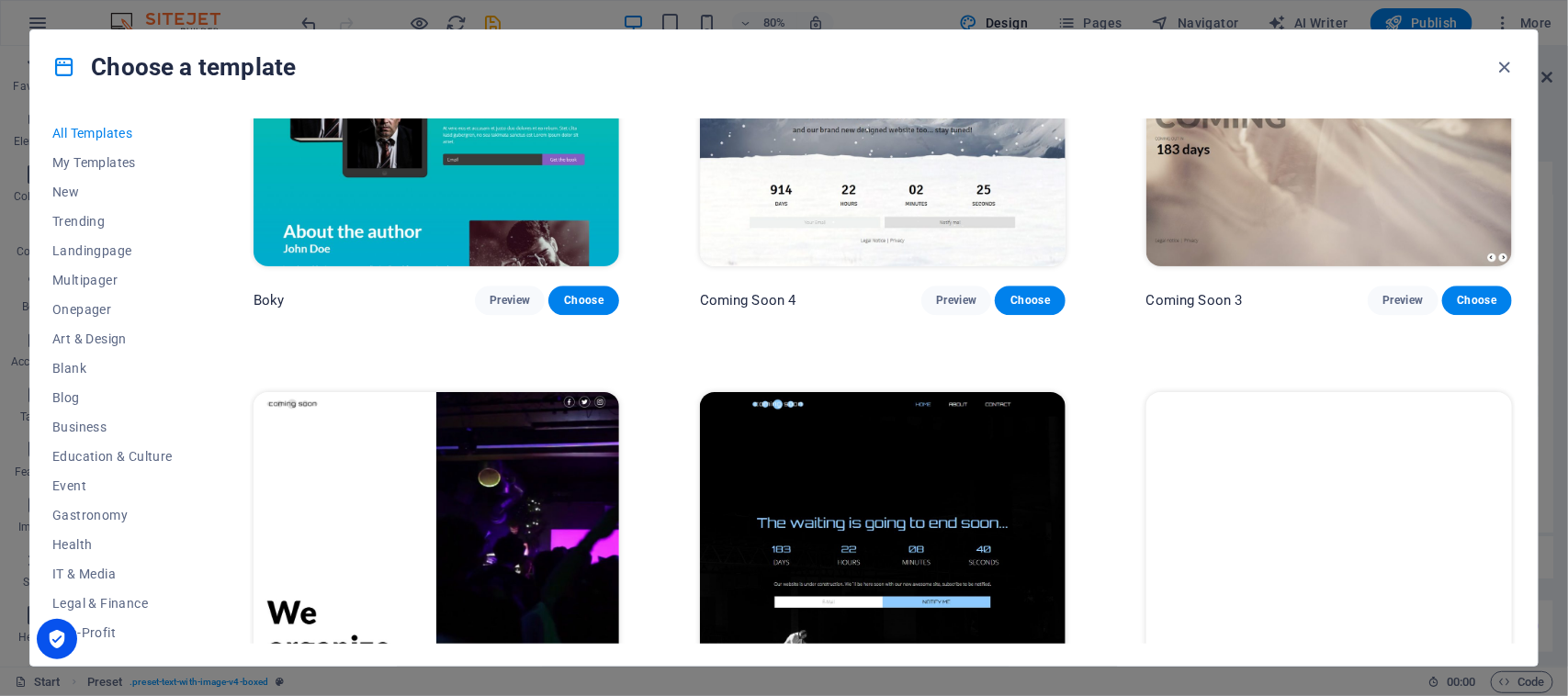 scroll, scrollTop: 24303, scrollLeft: 0, axis: vertical 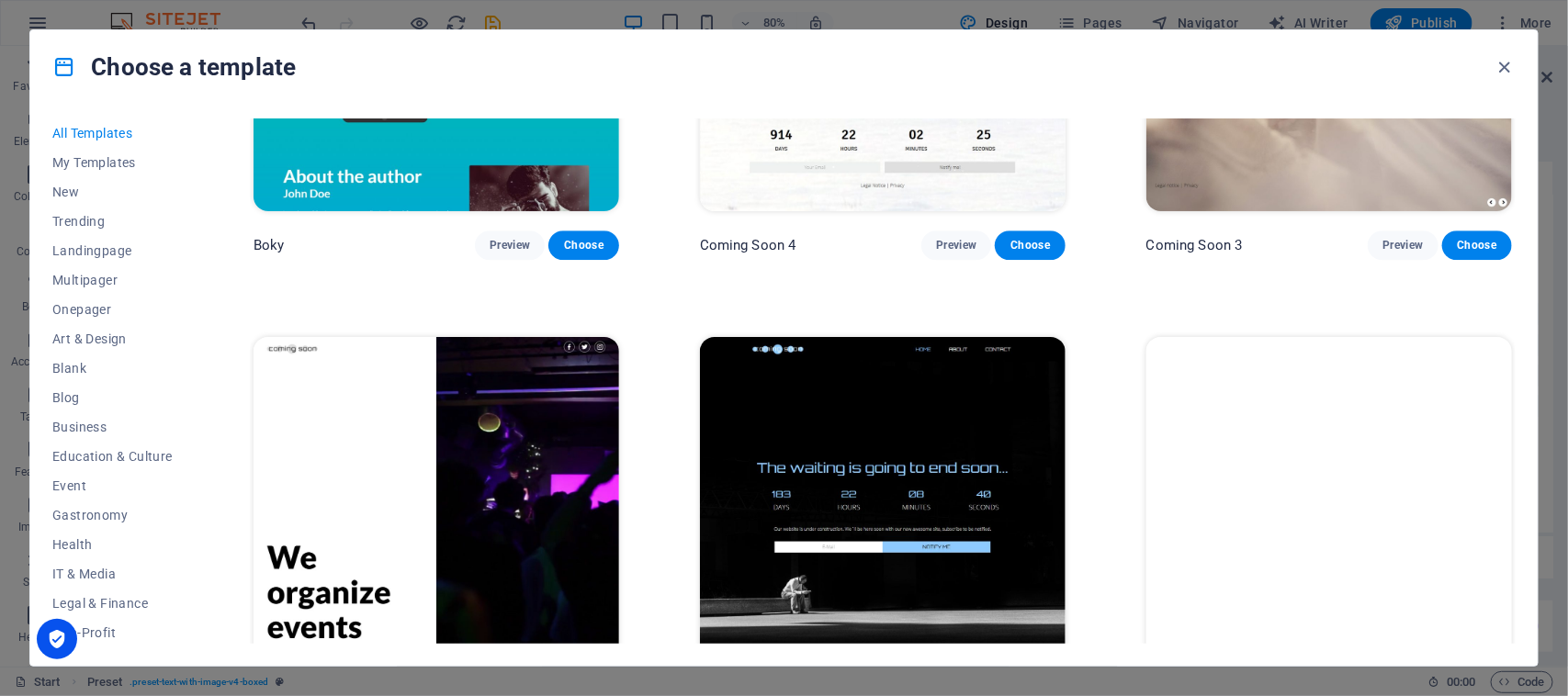 click at bounding box center [883, 505] 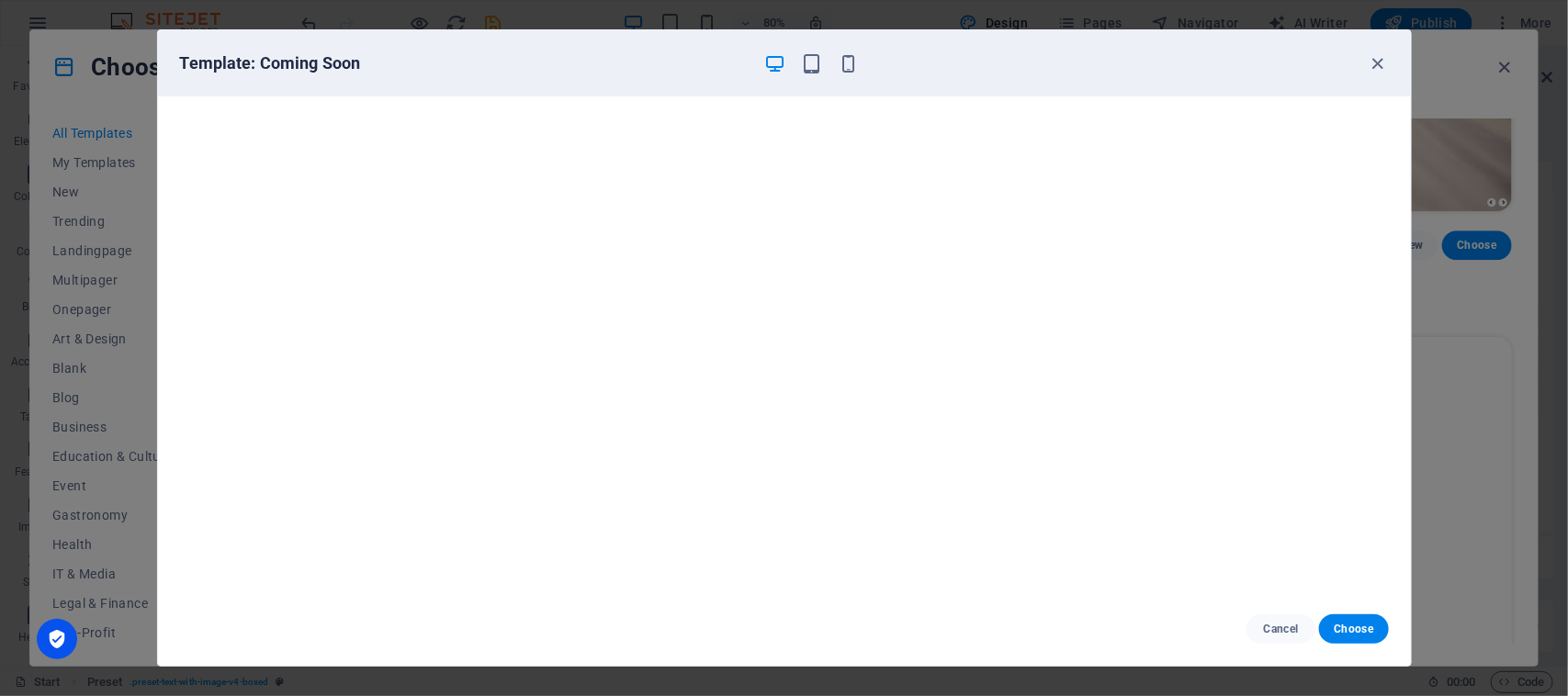 click on "Template: Coming Soon Cancel Choose" at bounding box center [784, 348] 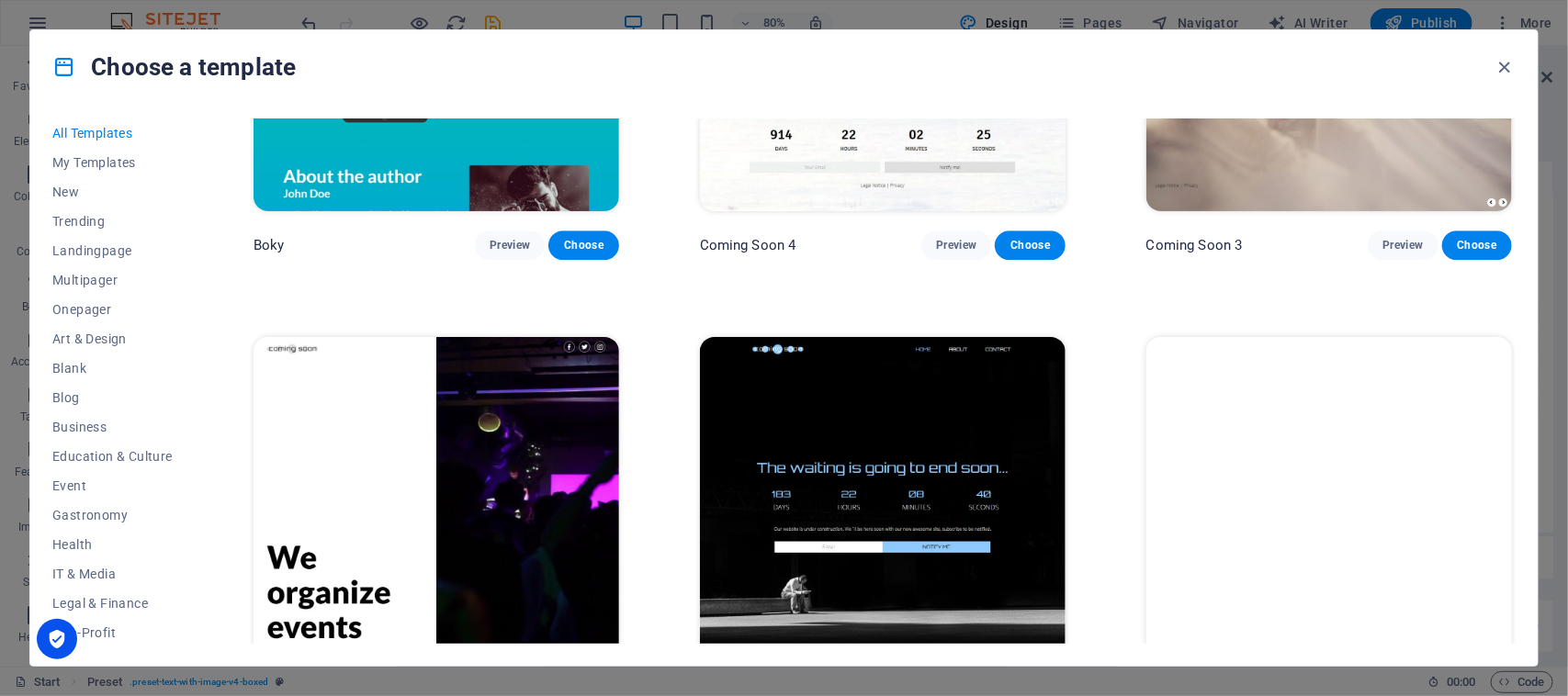 click on "Choose" at bounding box center [1030, 708] 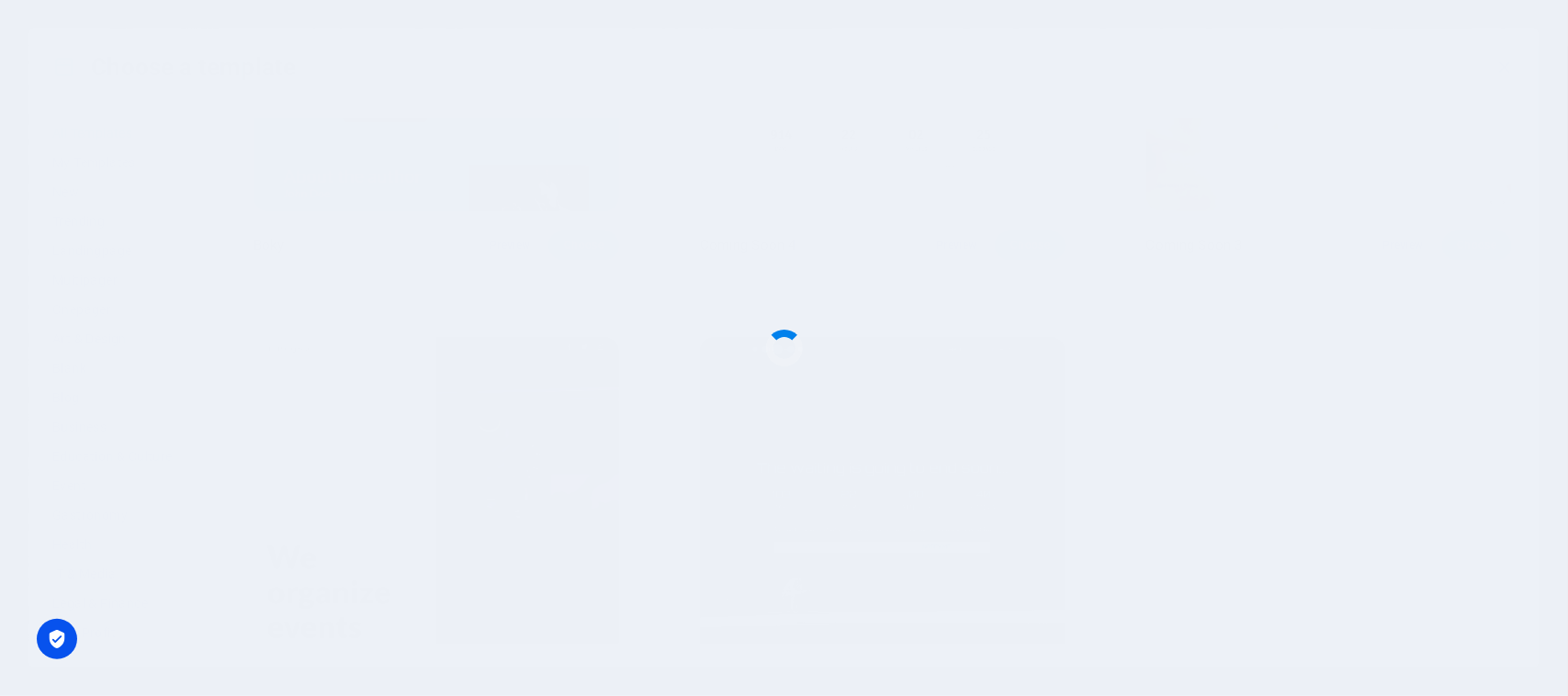 click at bounding box center [784, 348] 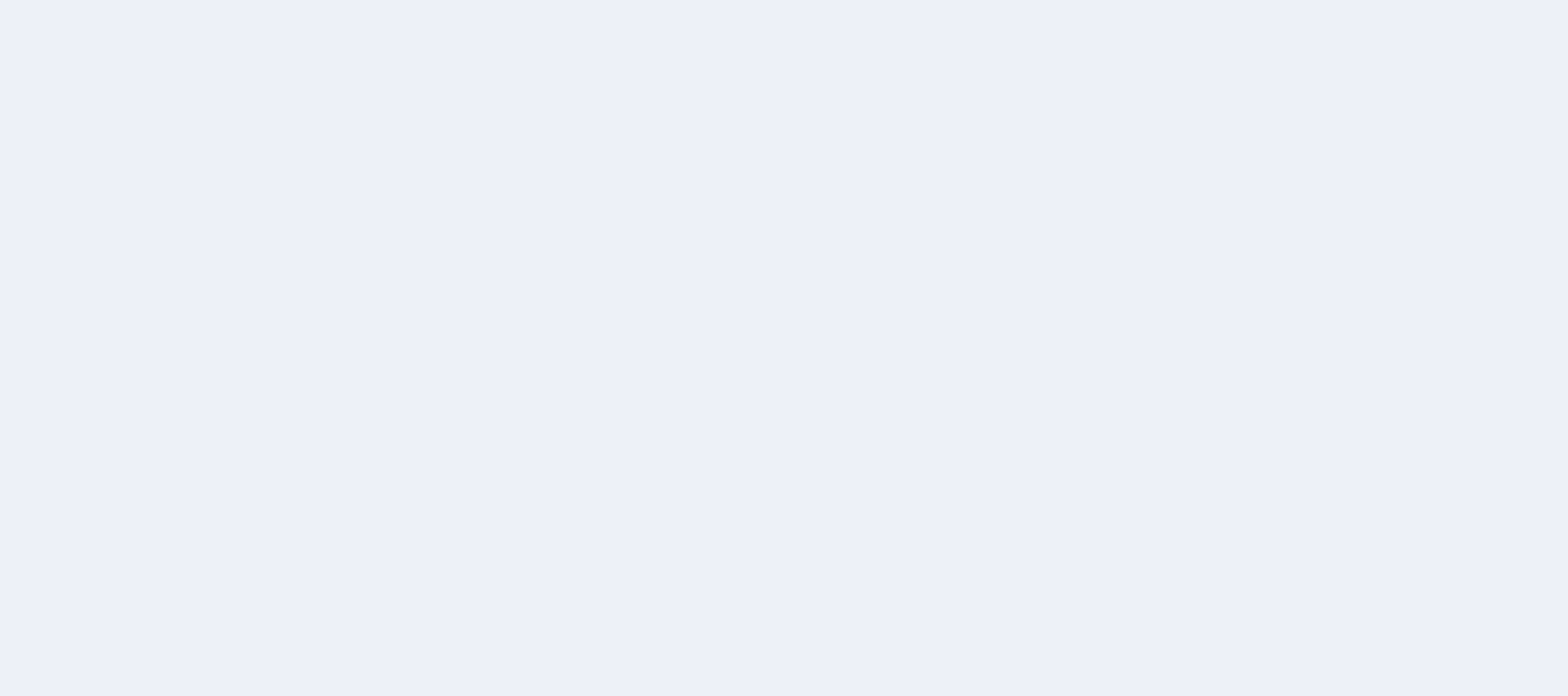 scroll, scrollTop: 0, scrollLeft: 0, axis: both 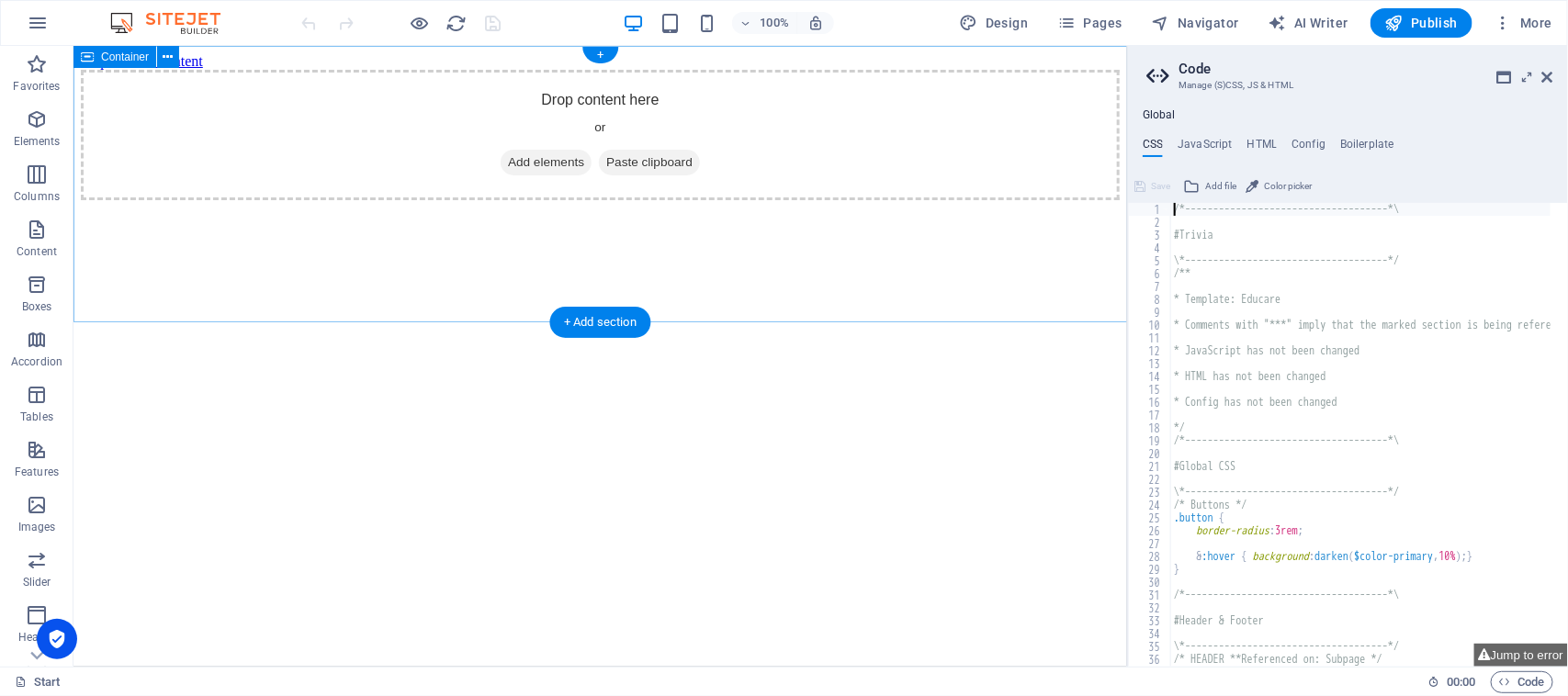 click on "Drop content here or  Add elements  Paste clipboard" at bounding box center [599, 134] 